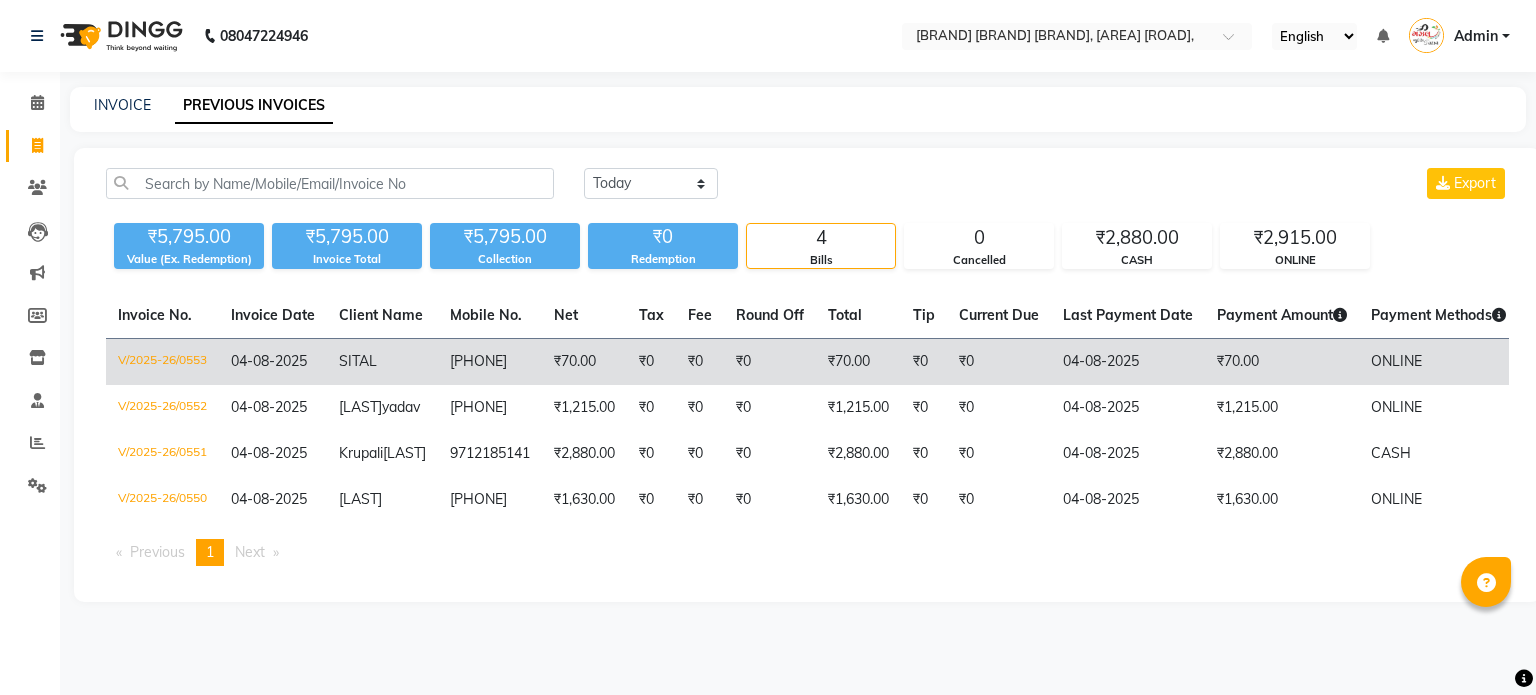 scroll, scrollTop: 0, scrollLeft: 0, axis: both 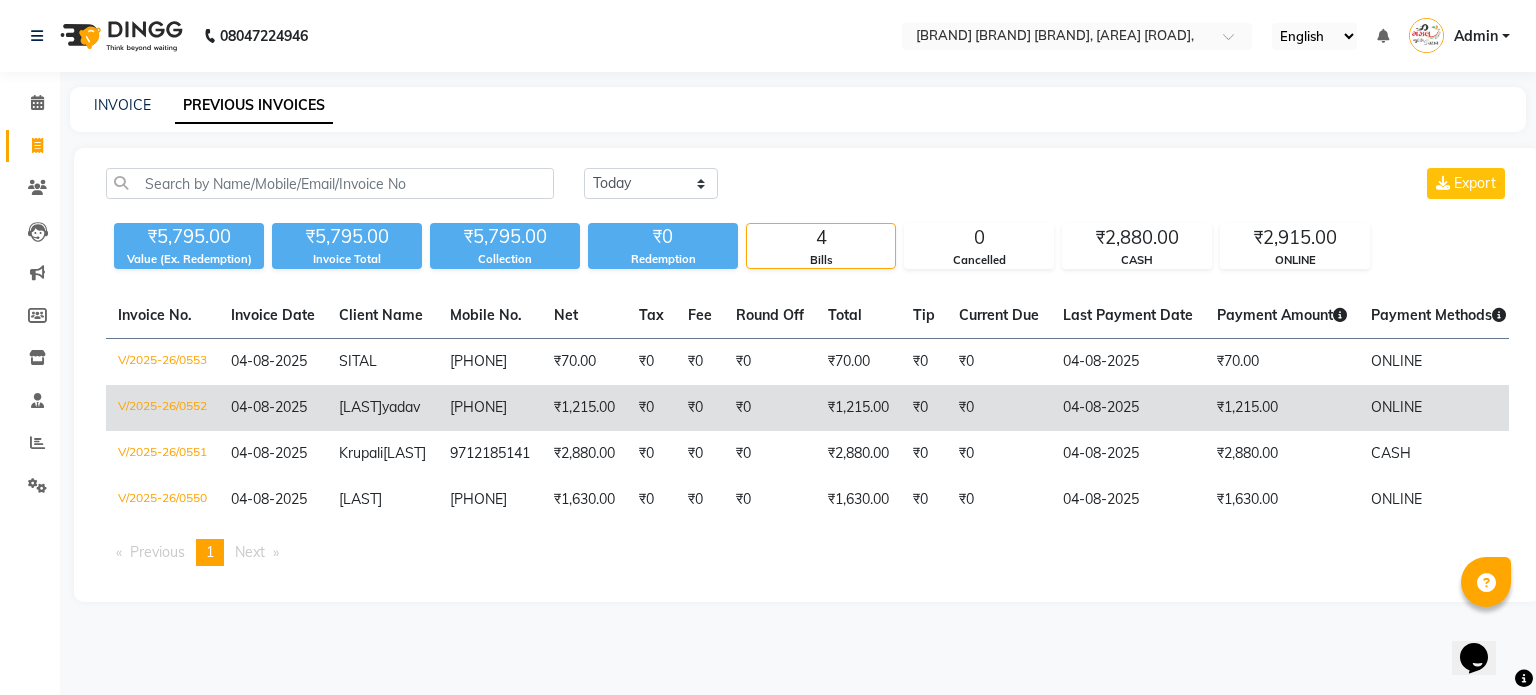click on "[LAST] [LAST]" 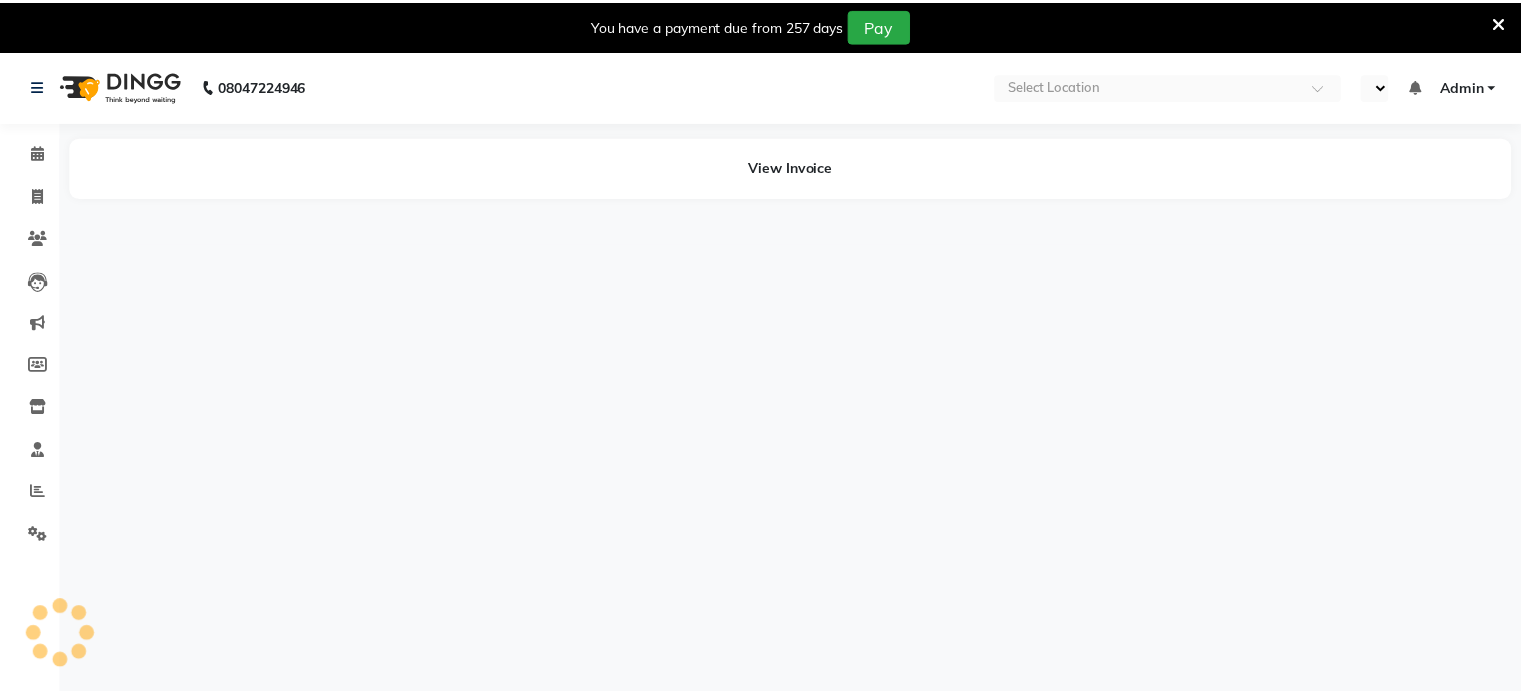 scroll, scrollTop: 0, scrollLeft: 0, axis: both 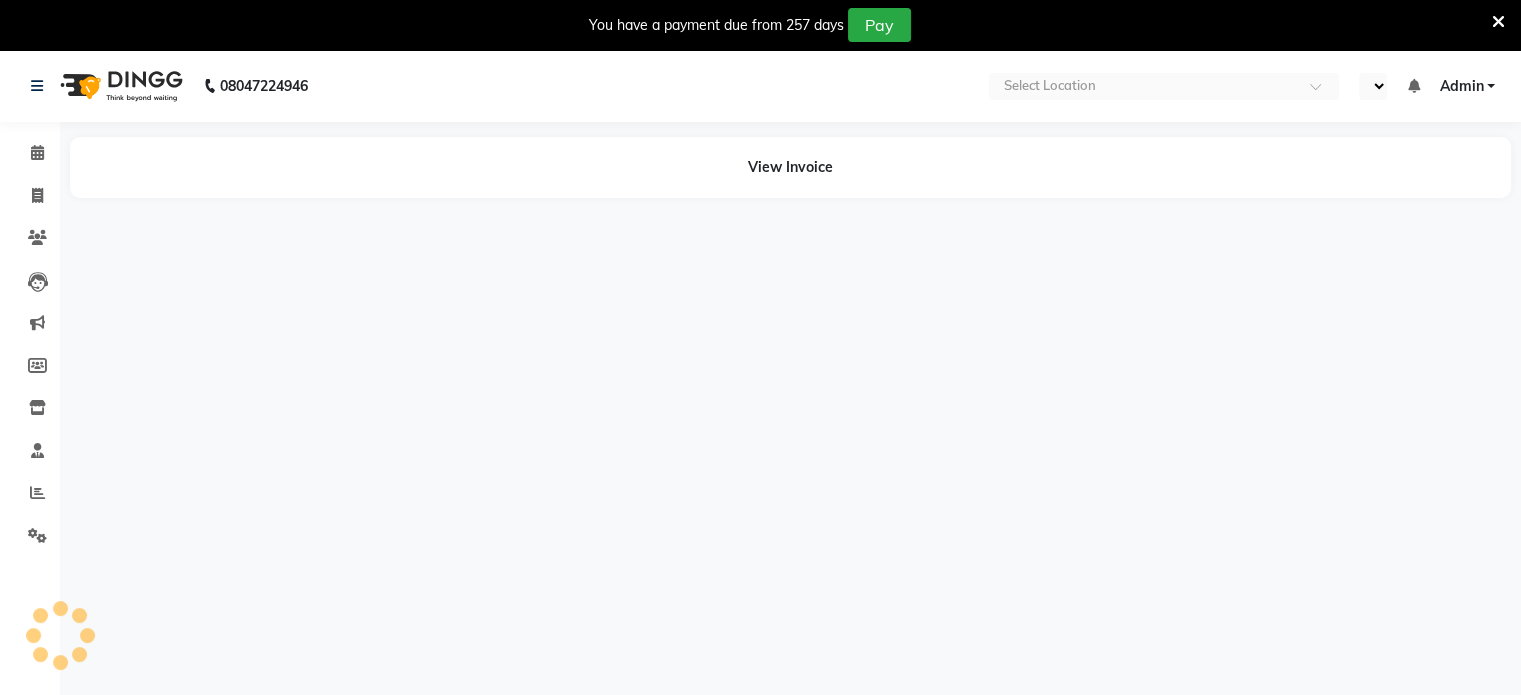 select on "en" 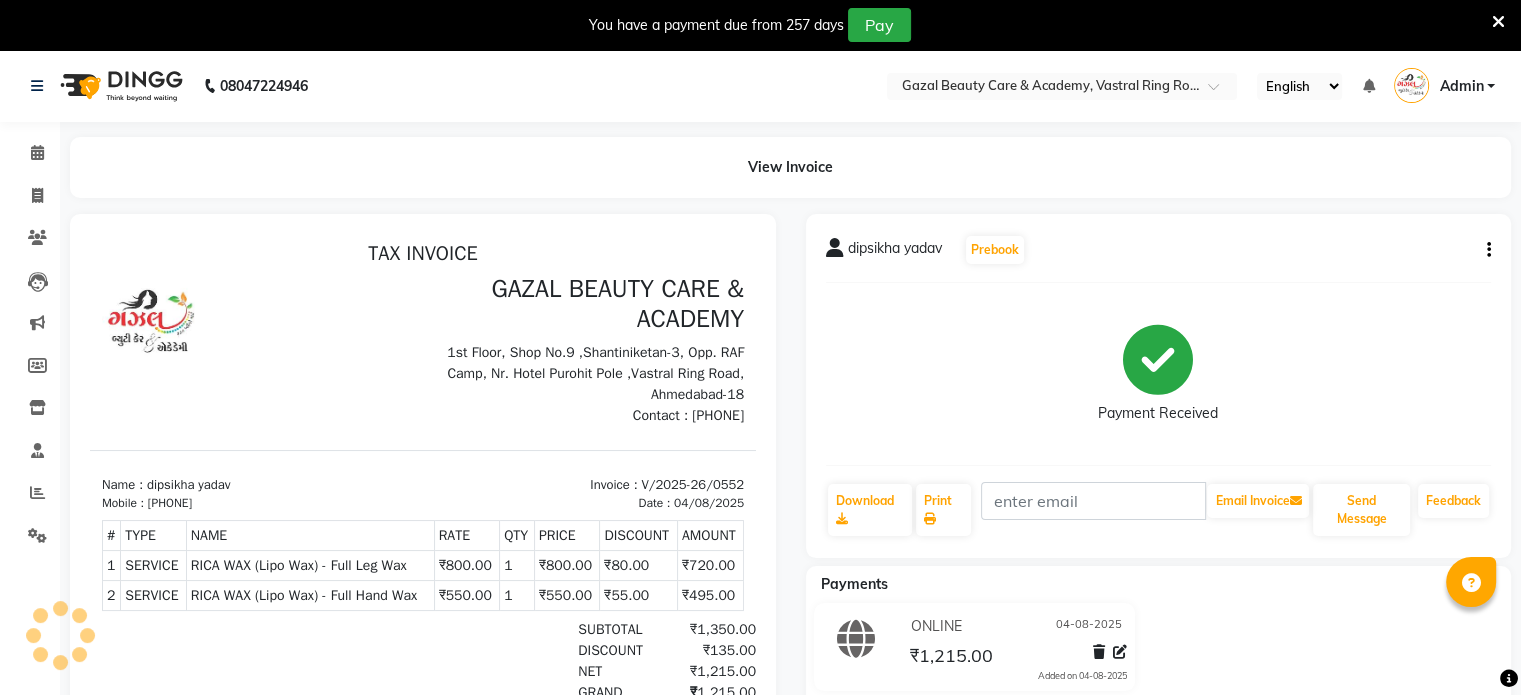 scroll, scrollTop: 0, scrollLeft: 0, axis: both 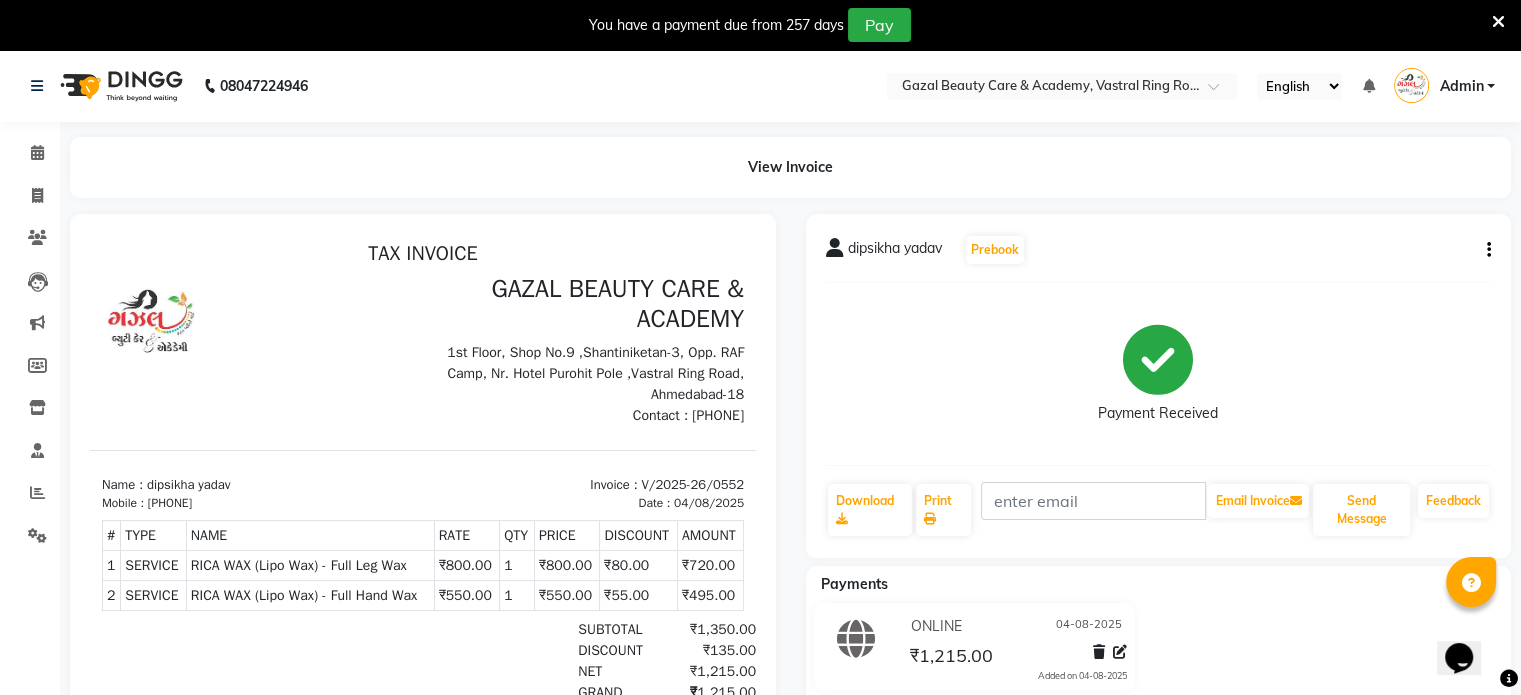 click 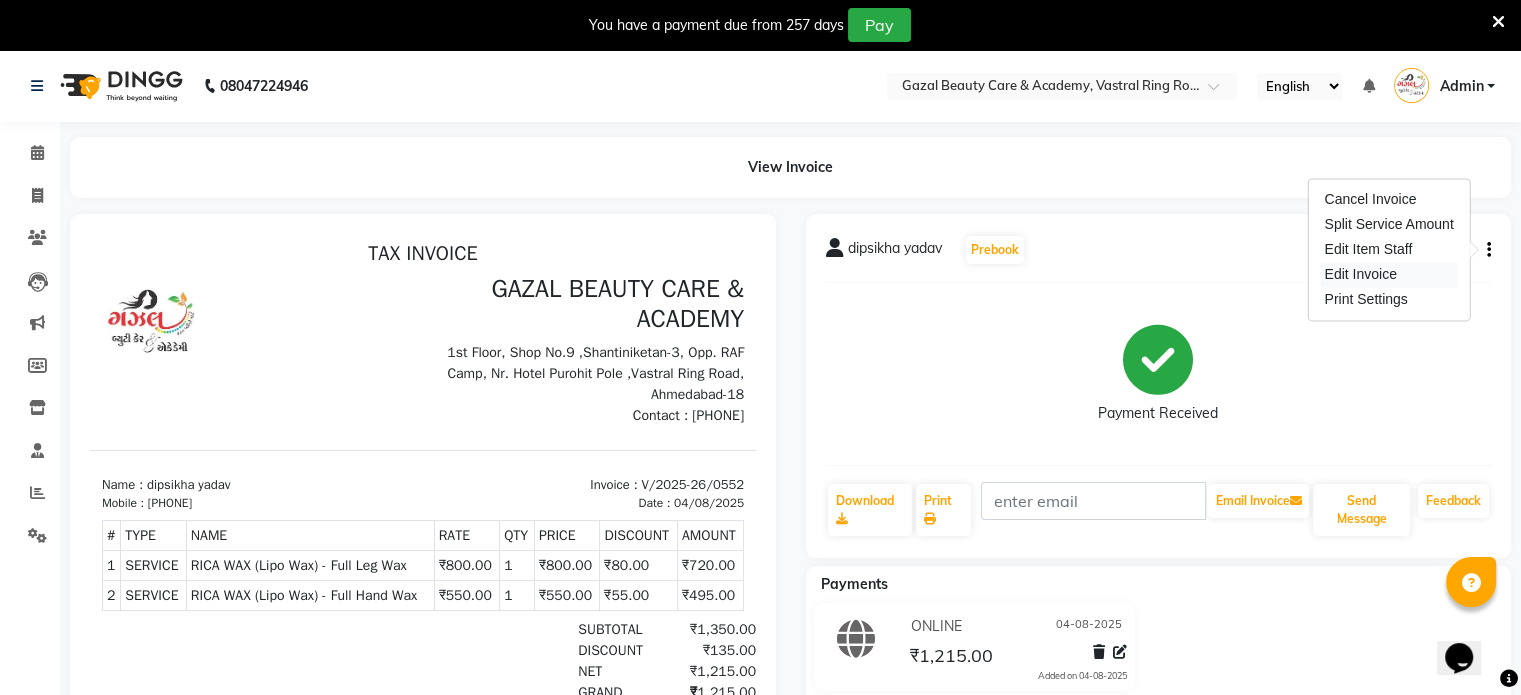 click on "Edit Invoice" at bounding box center [1388, 274] 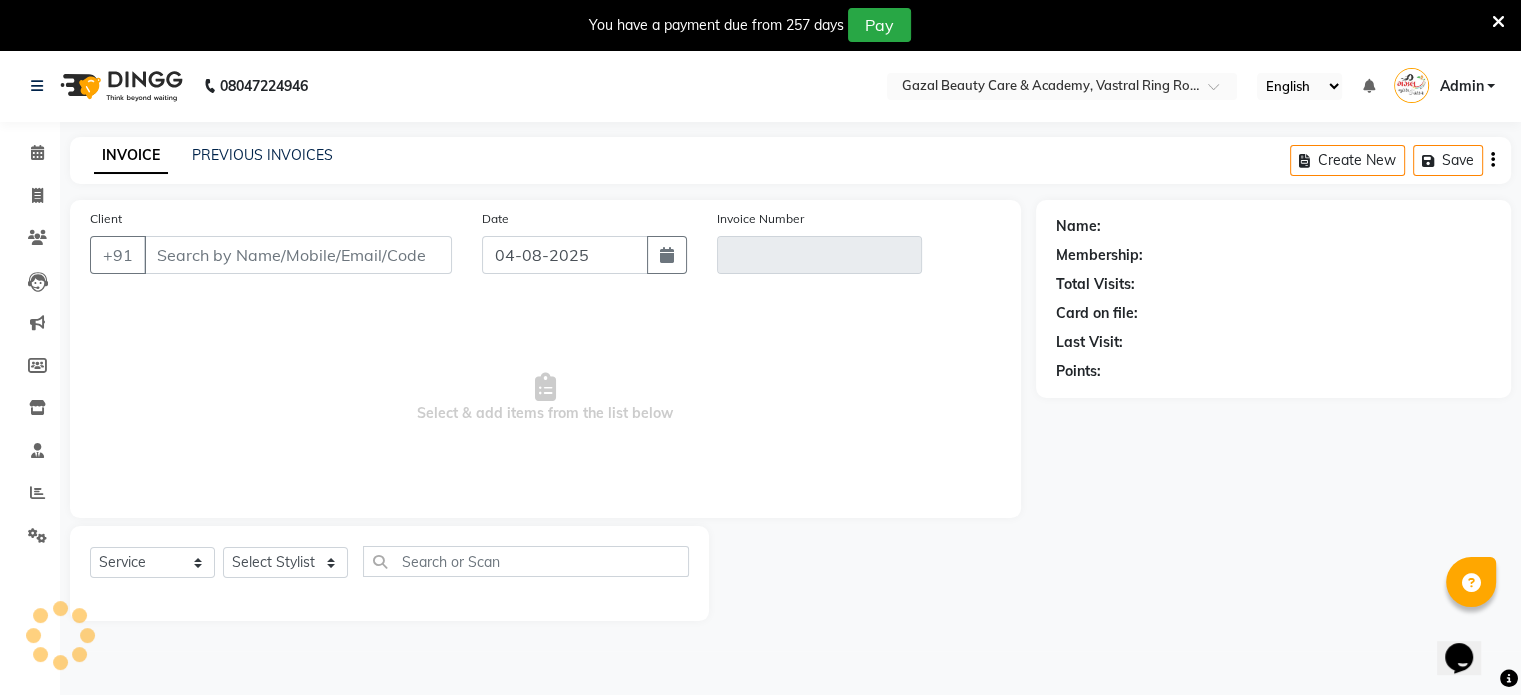 scroll, scrollTop: 50, scrollLeft: 0, axis: vertical 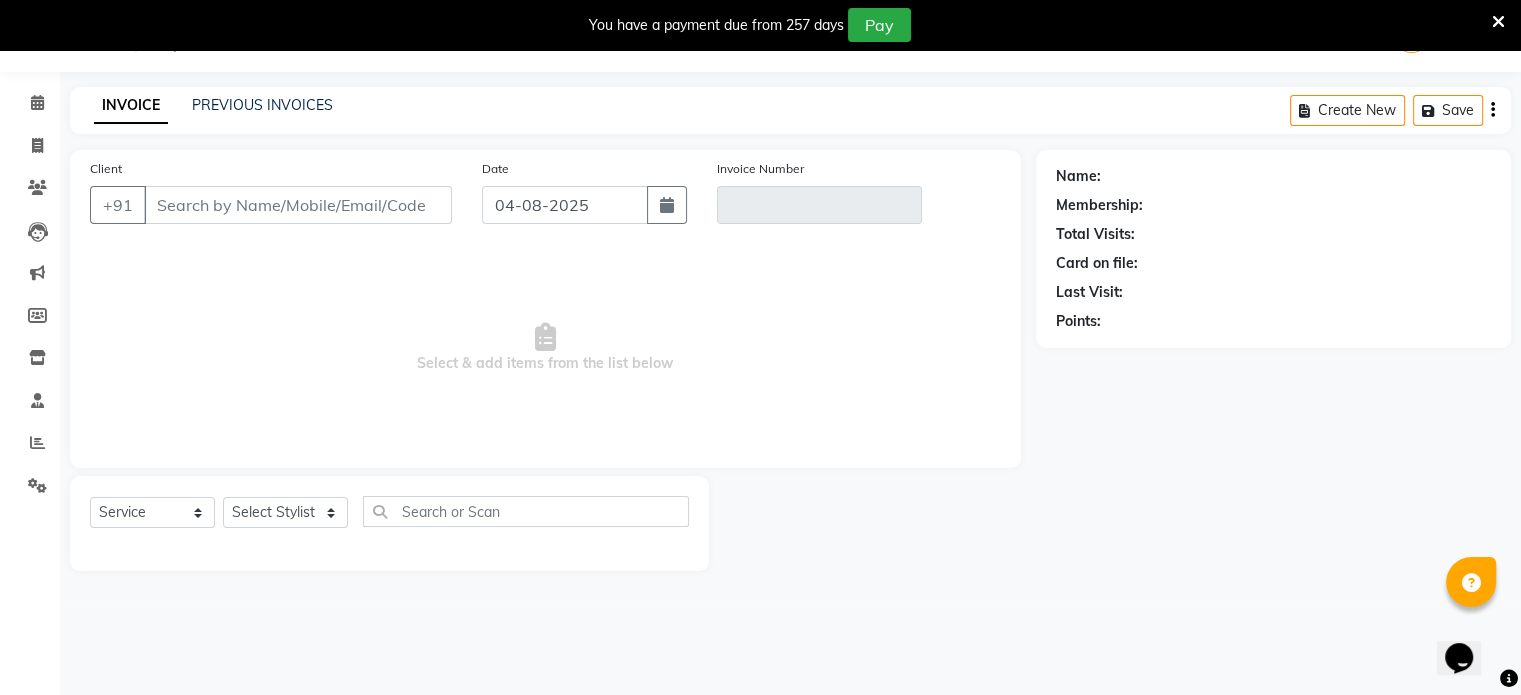 type on "[PHONE]" 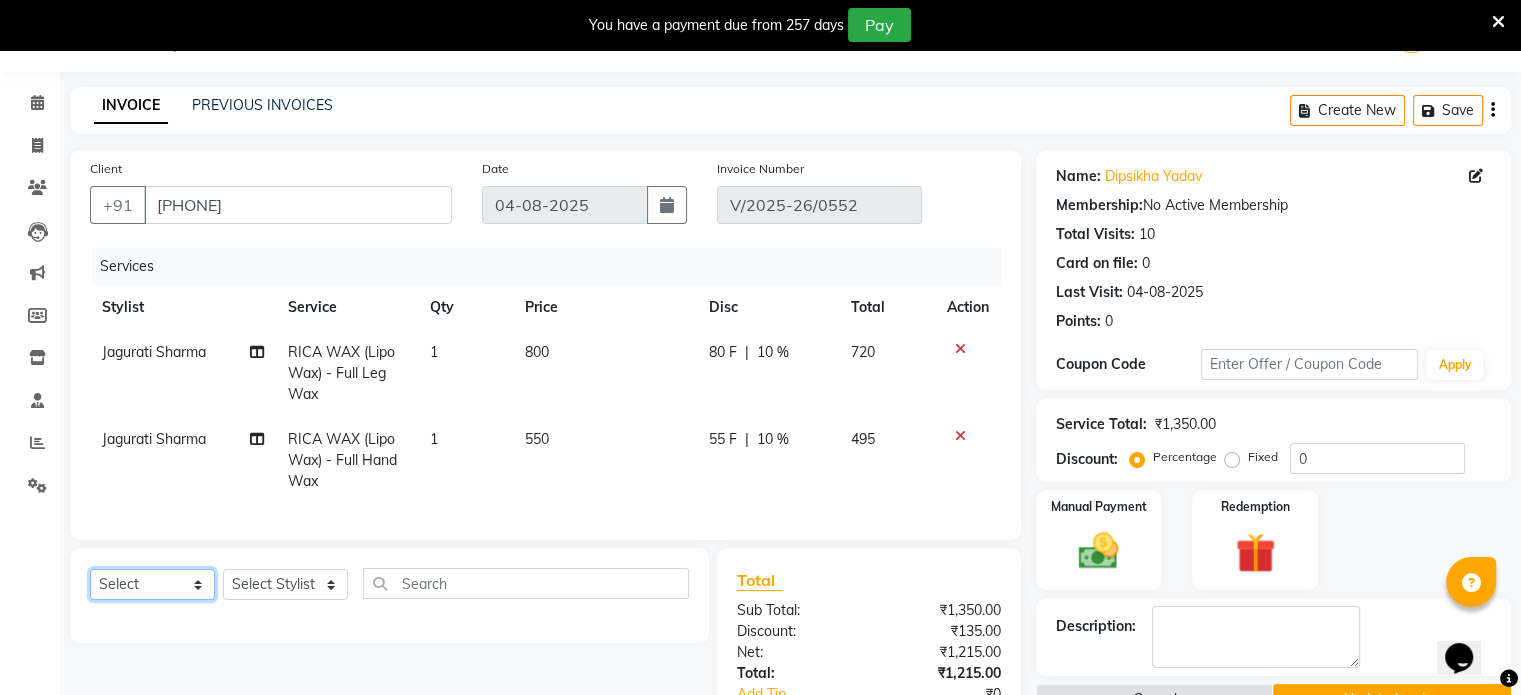 click on "Select  Service  Product  Membership  Package Voucher Prepaid Gift Card" 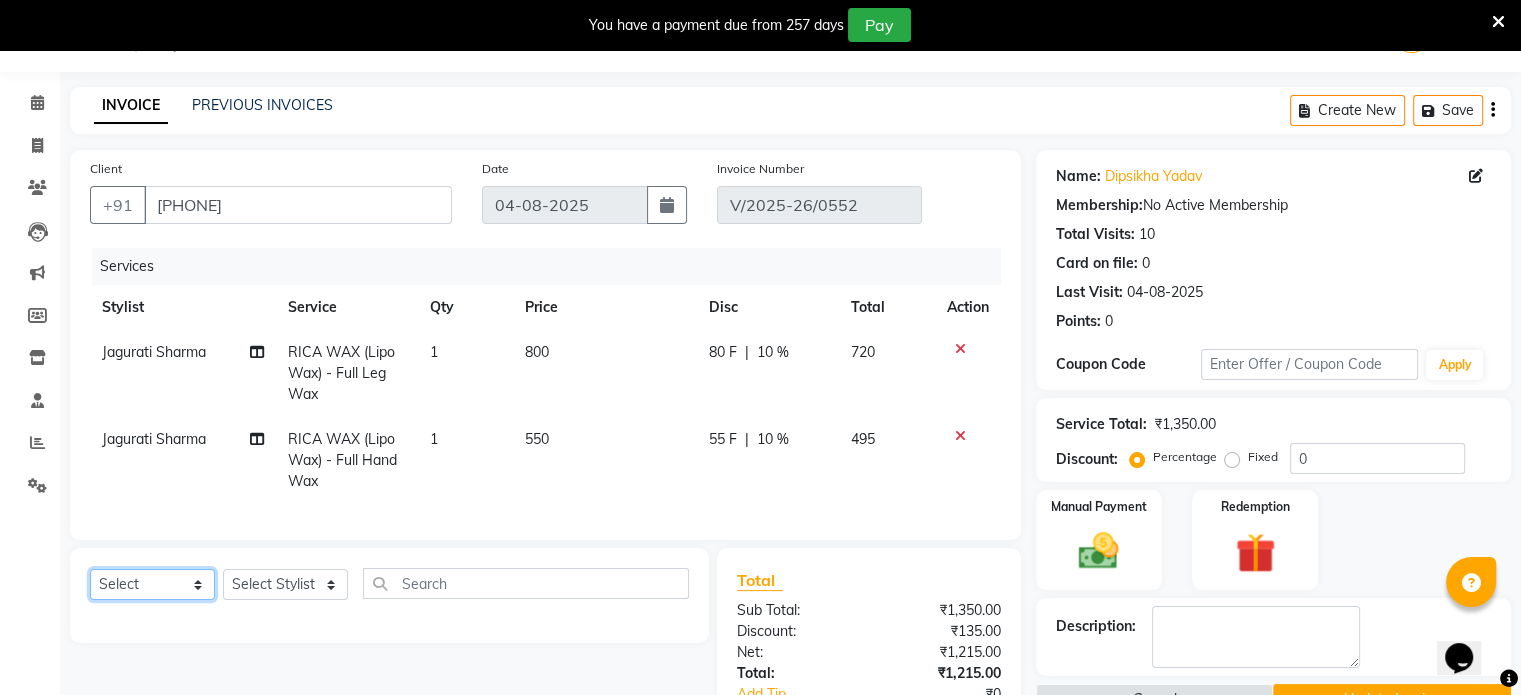 select on "service" 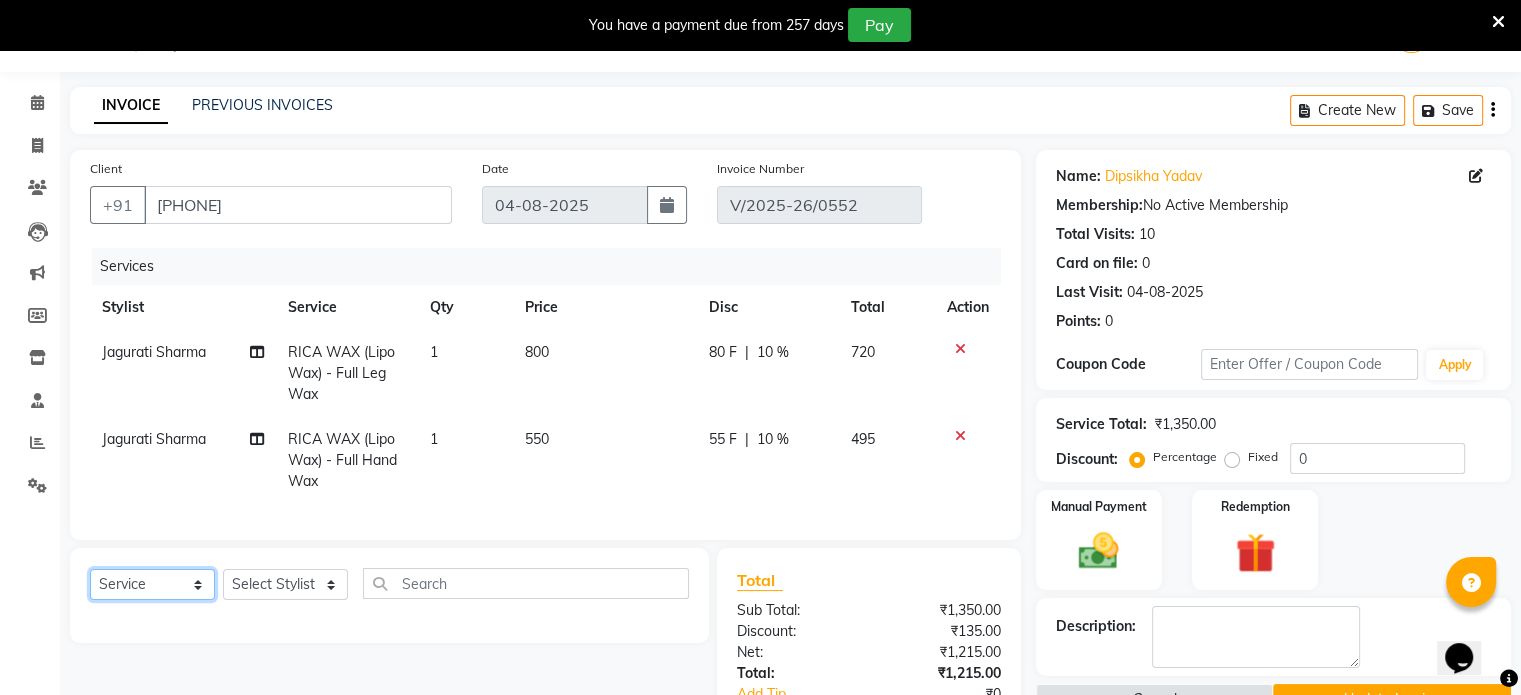 click on "Select  Service  Product  Membership  Package Voucher Prepaid Gift Card" 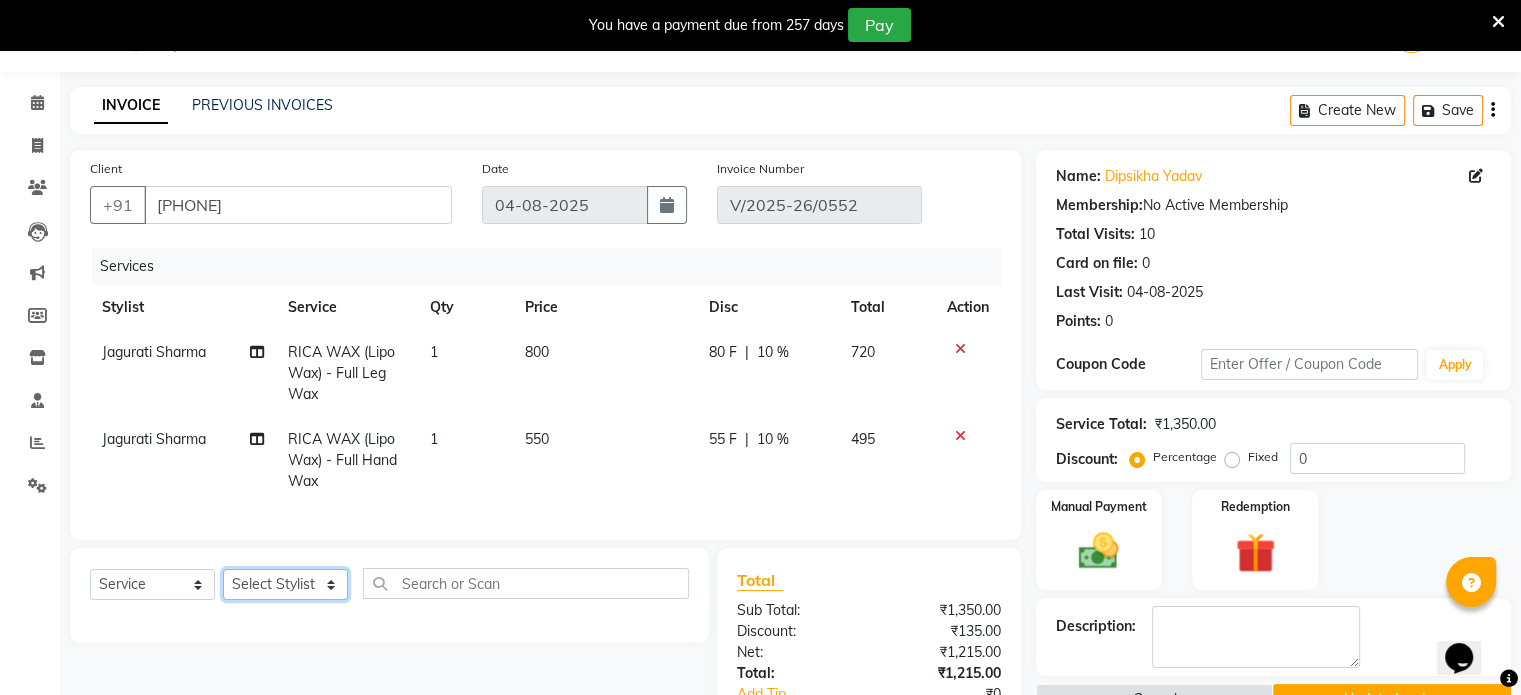 click on "Select Stylist Asha Patel gazal panchal Geeta Chunara Jagurati Sharma Meghna Panchal Urvashi zala" 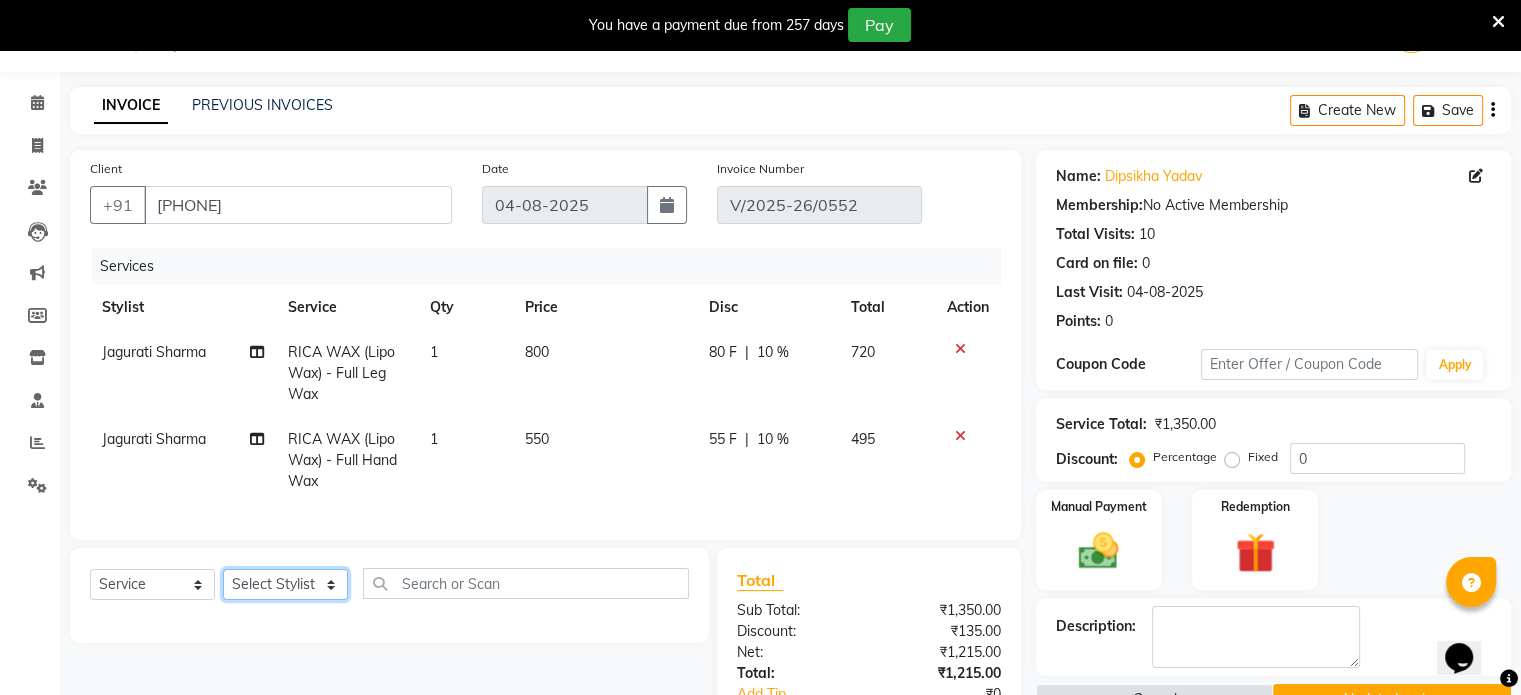 select on "60297" 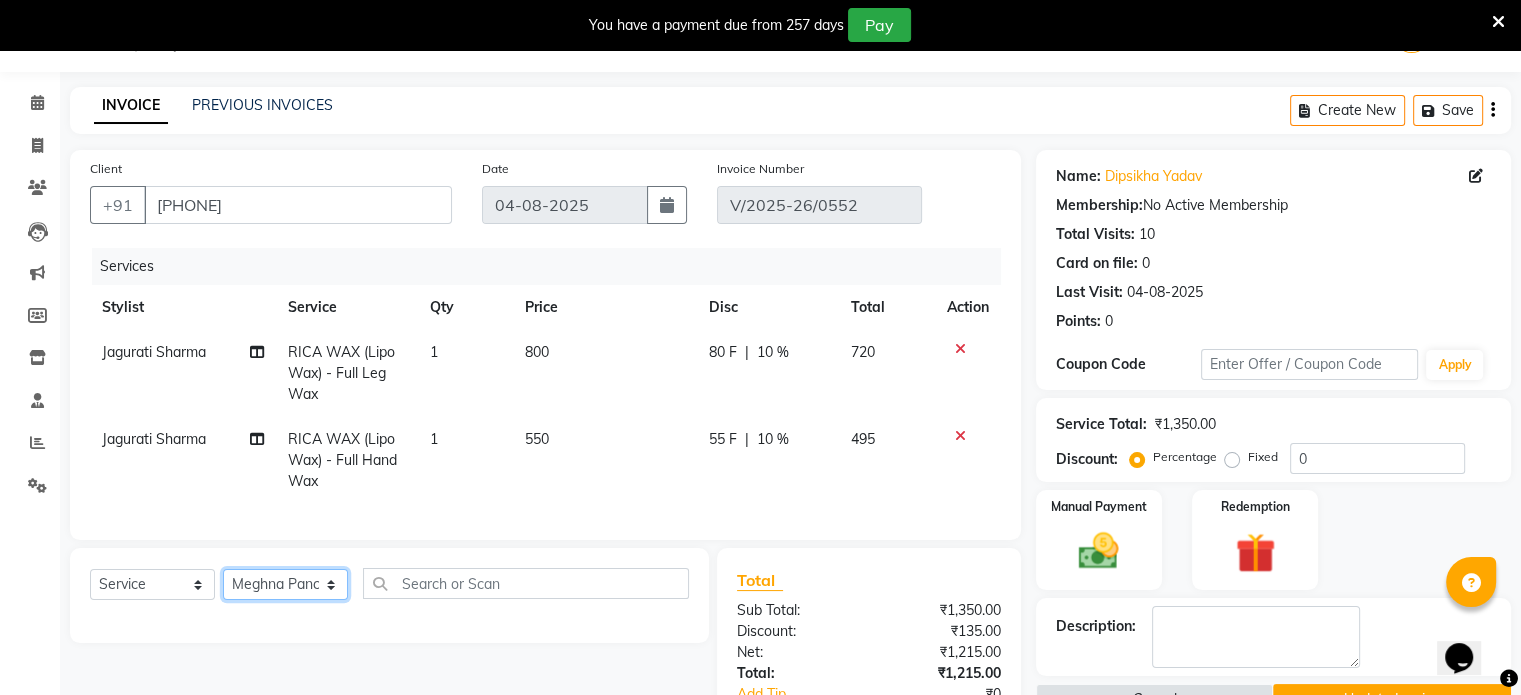 click on "Select Stylist Asha Patel gazal panchal Geeta Chunara Jagurati Sharma Meghna Panchal Urvashi zala" 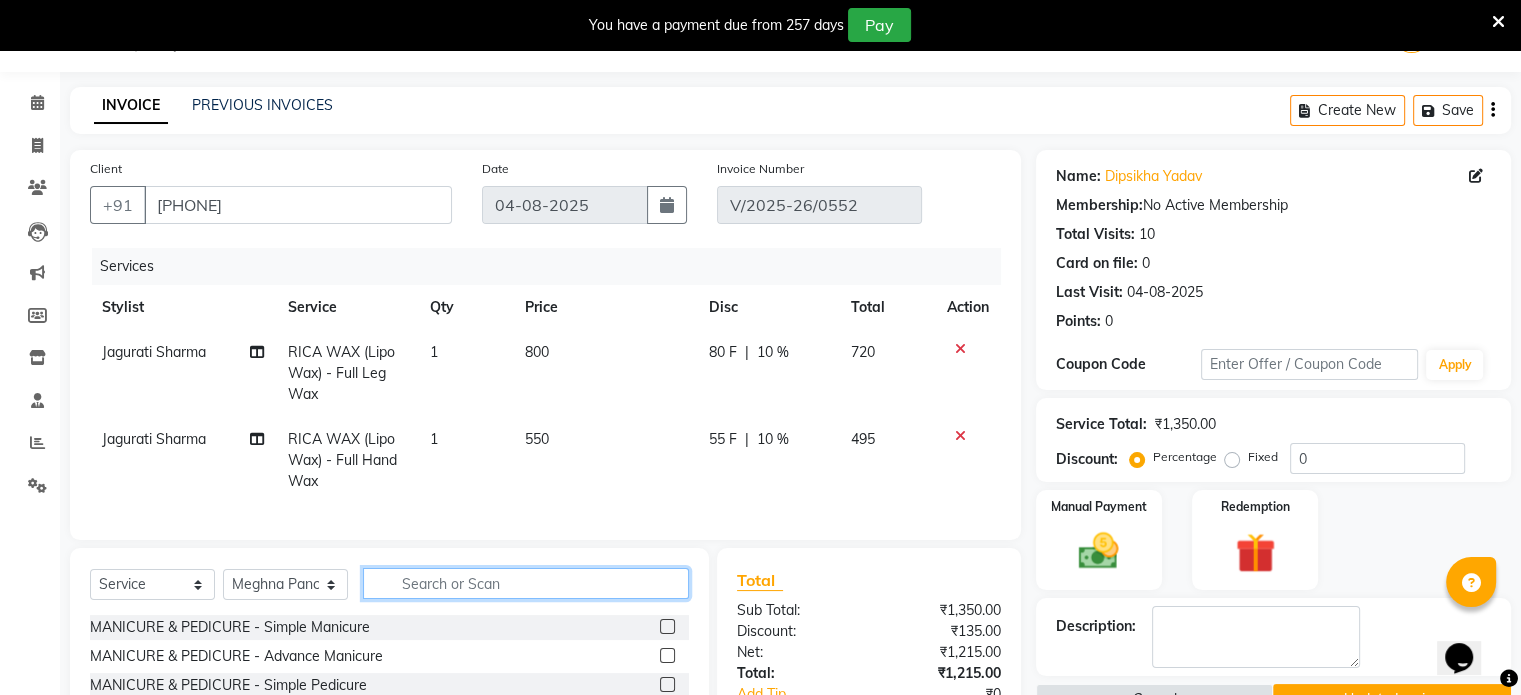 click 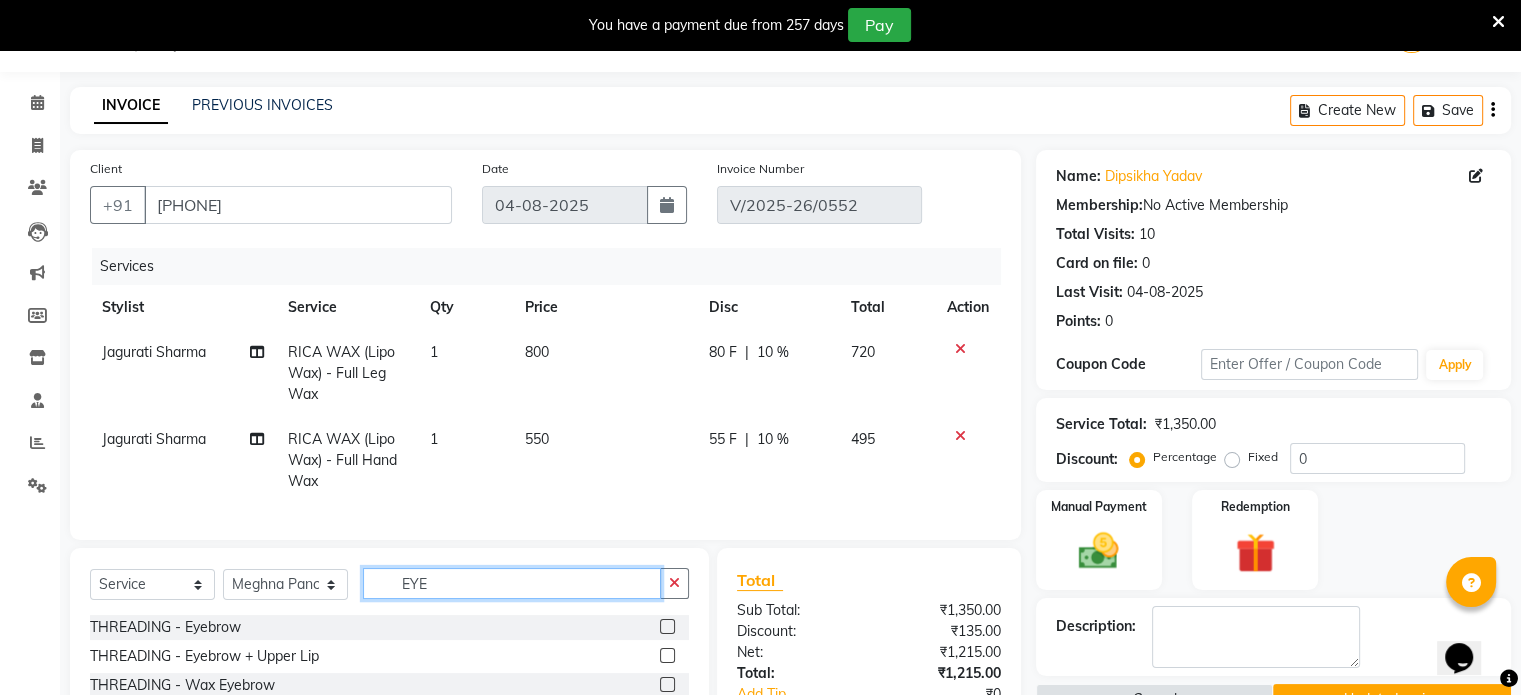 type on "EYE" 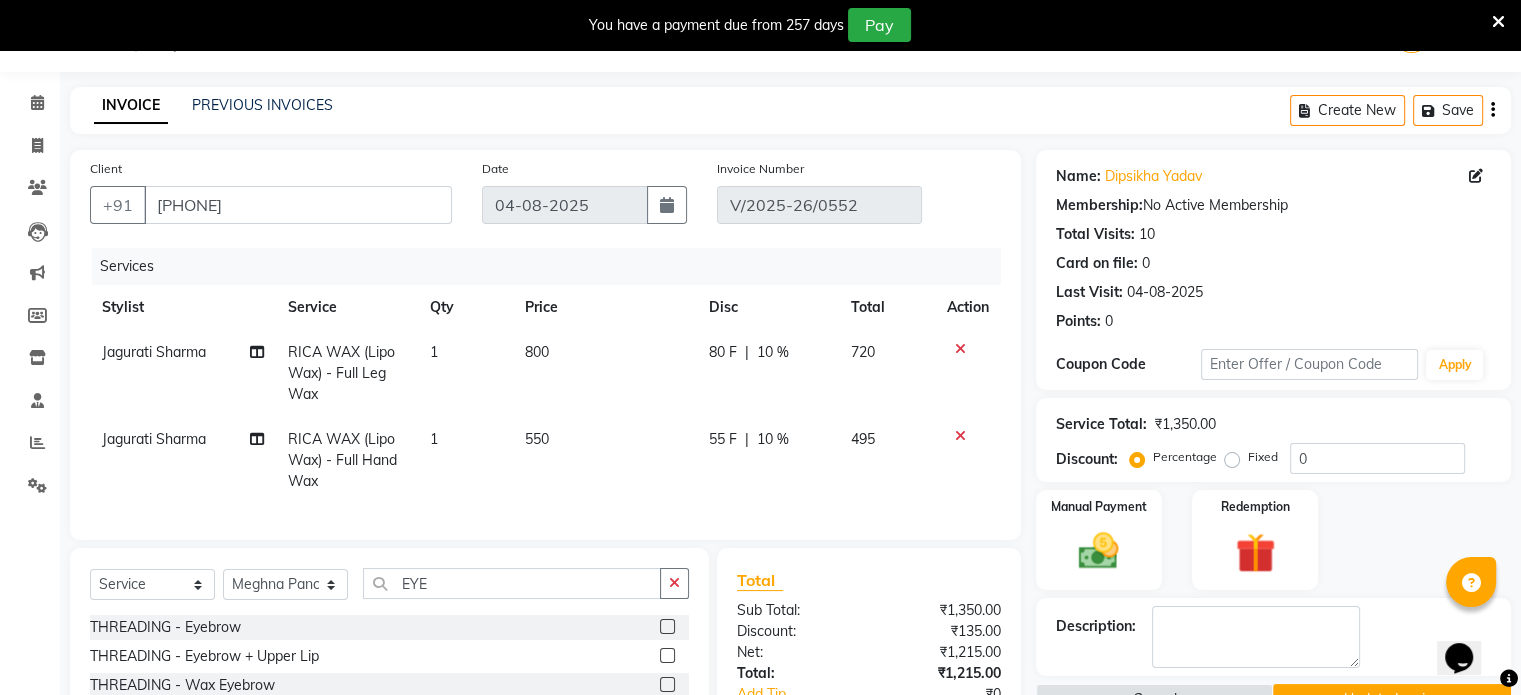 click 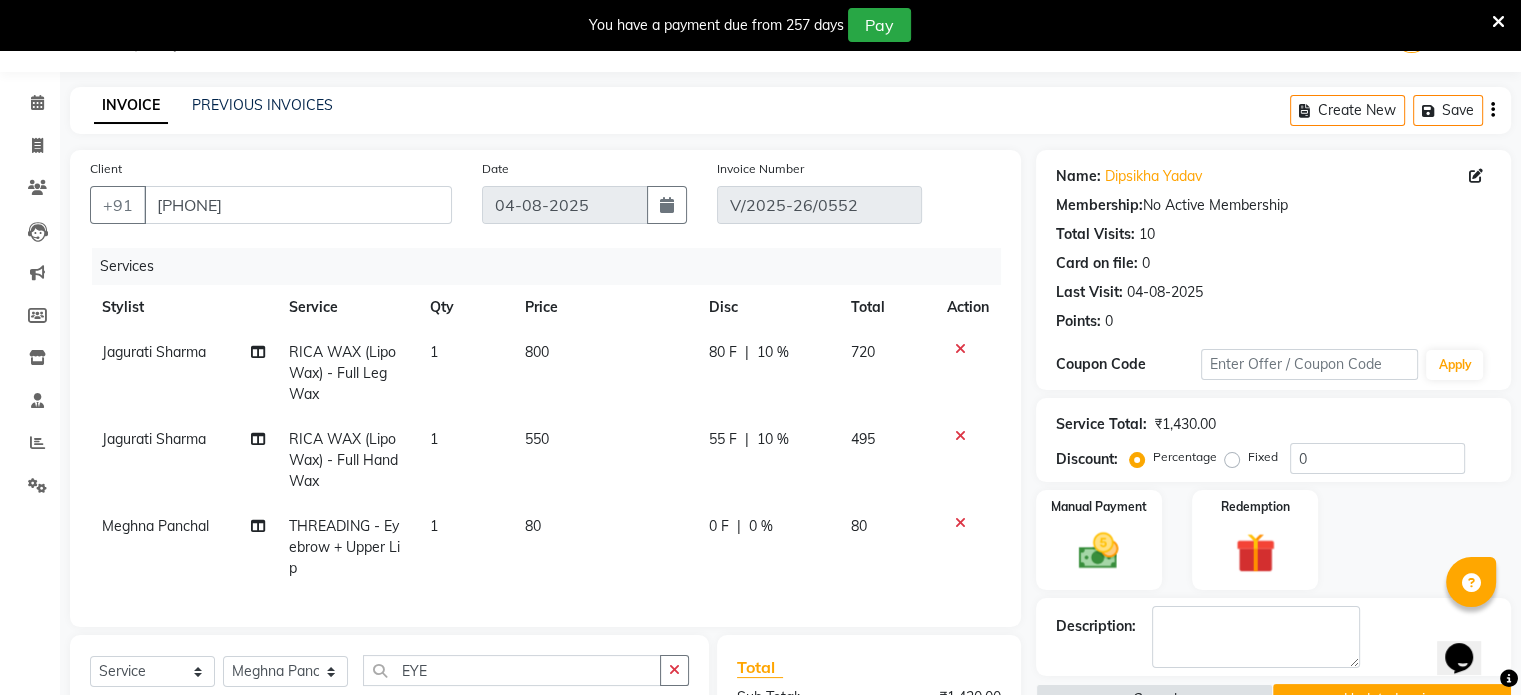 checkbox on "false" 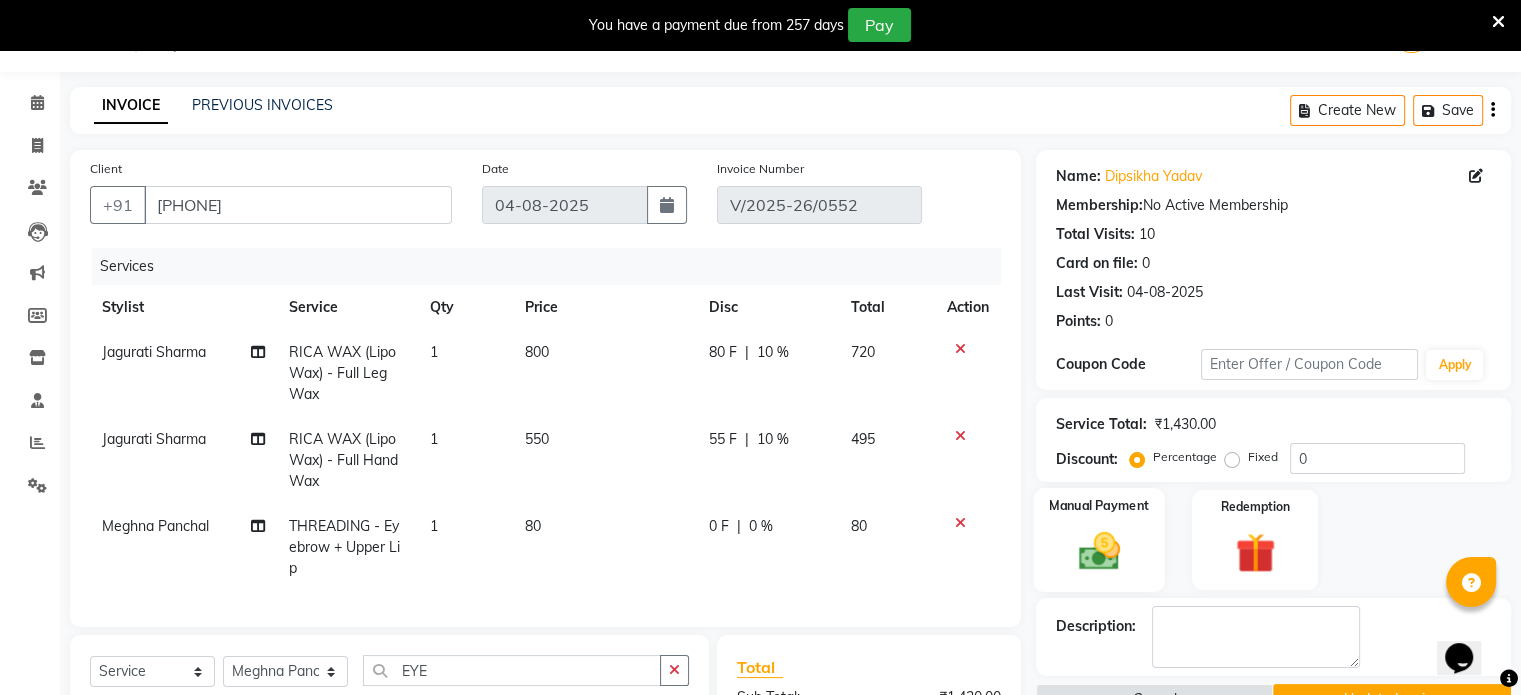 click 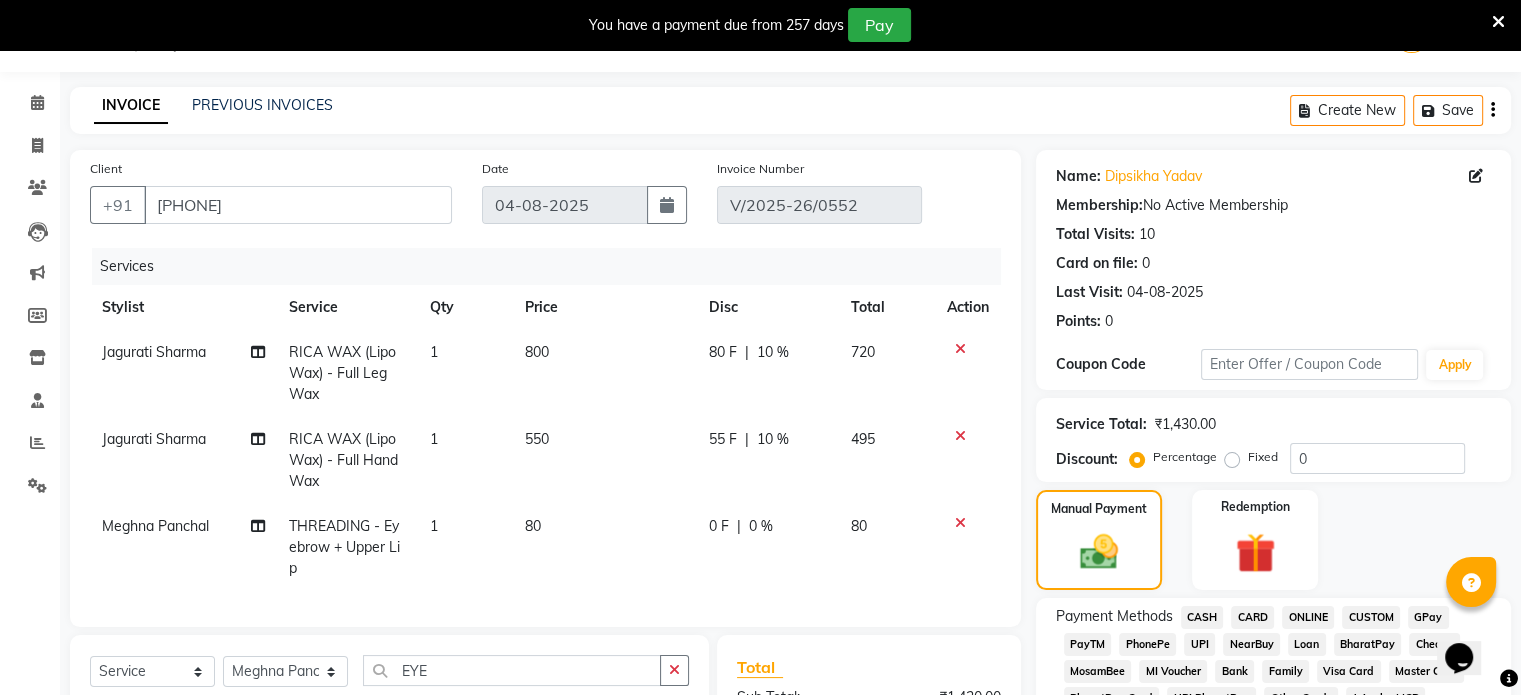 click on "ONLINE" 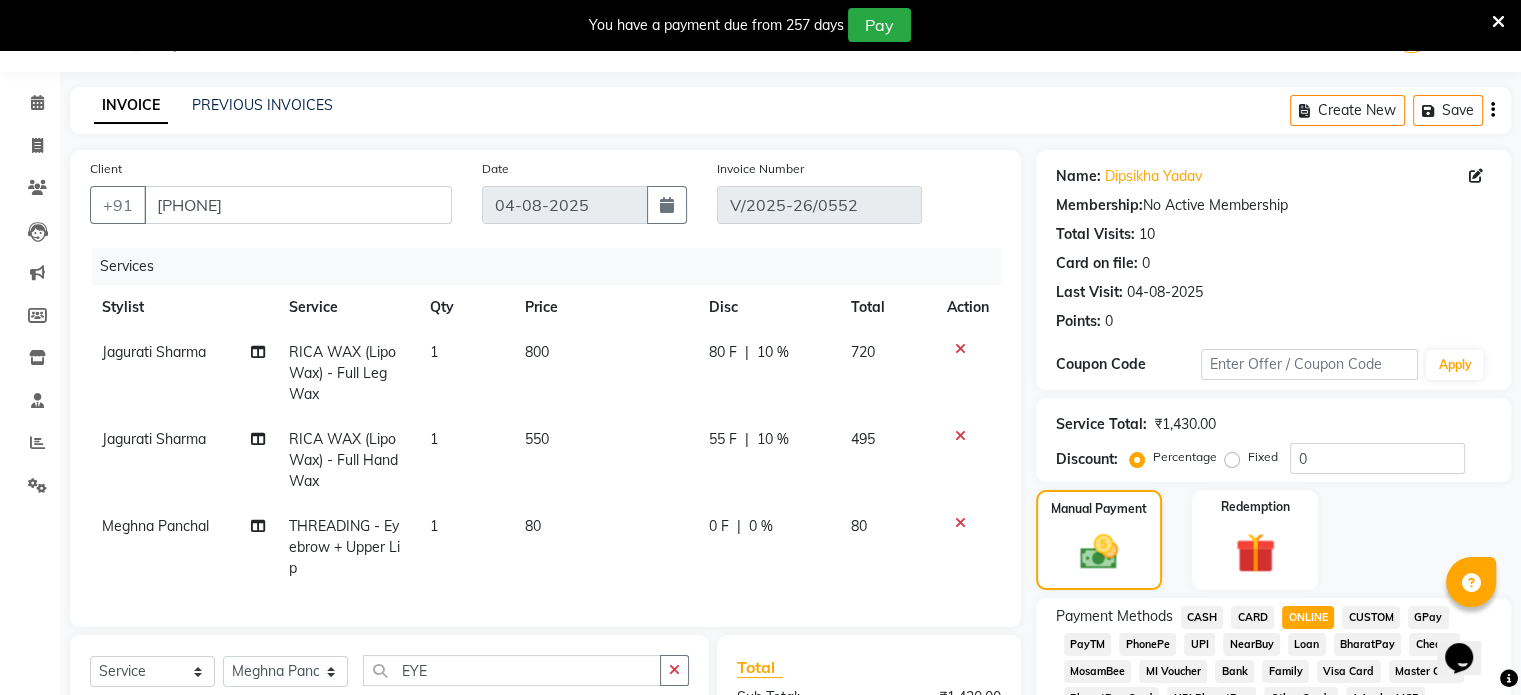 click on "Manual Payment Redemption" 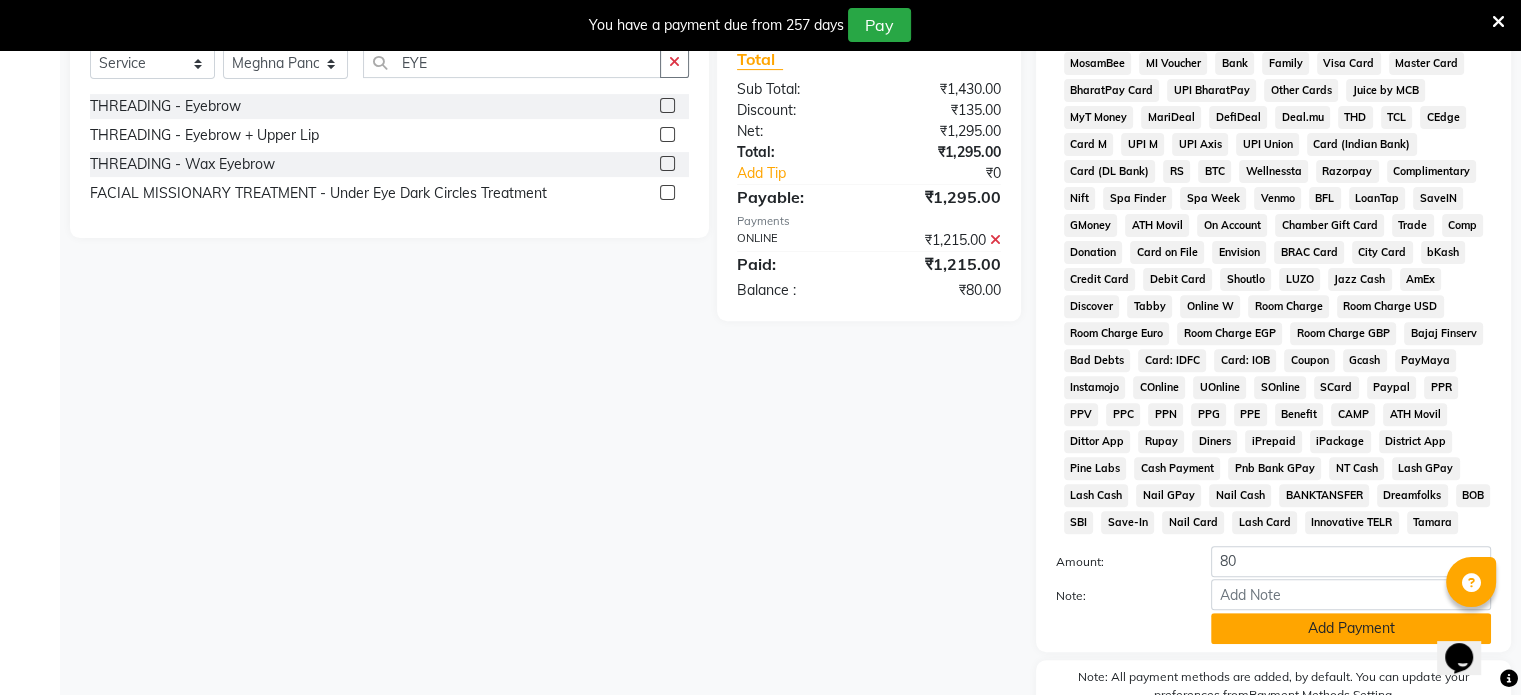 click on "Add Payment" 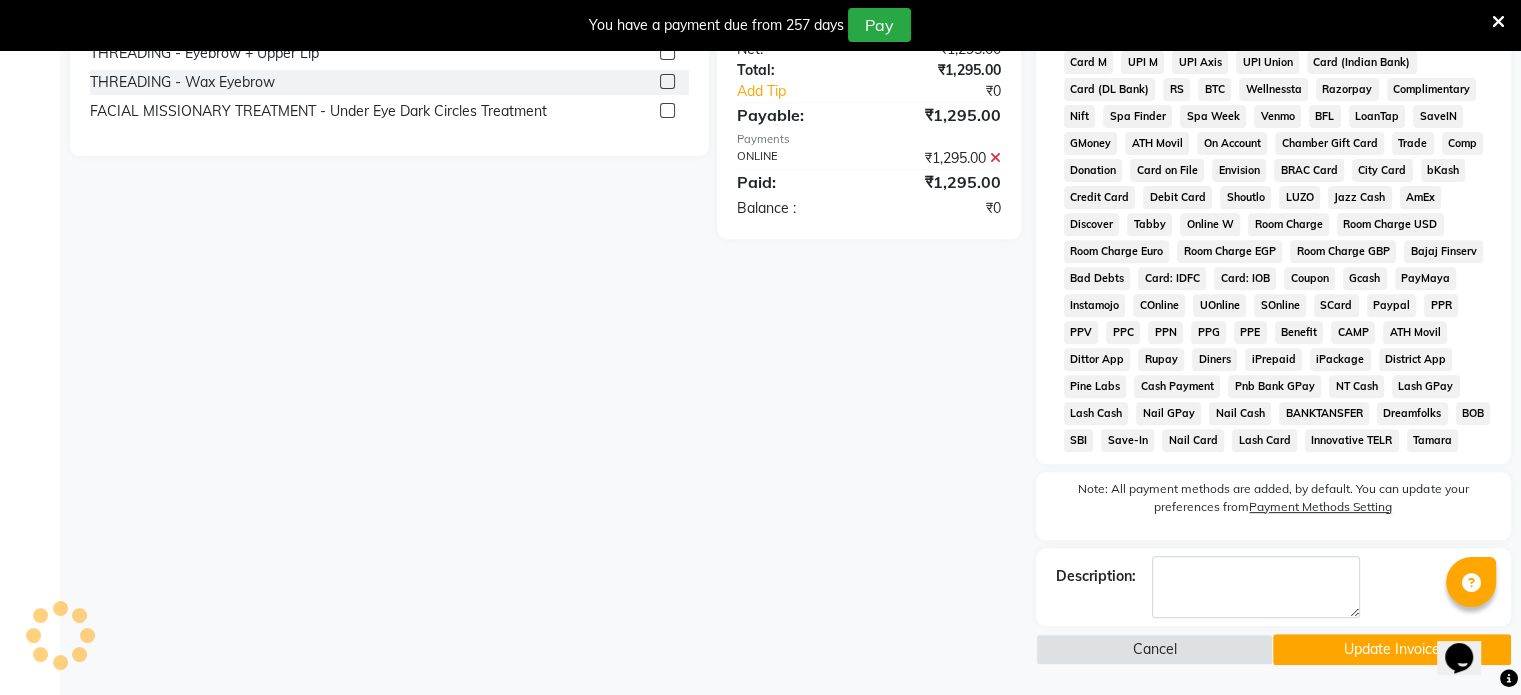 scroll, scrollTop: 754, scrollLeft: 0, axis: vertical 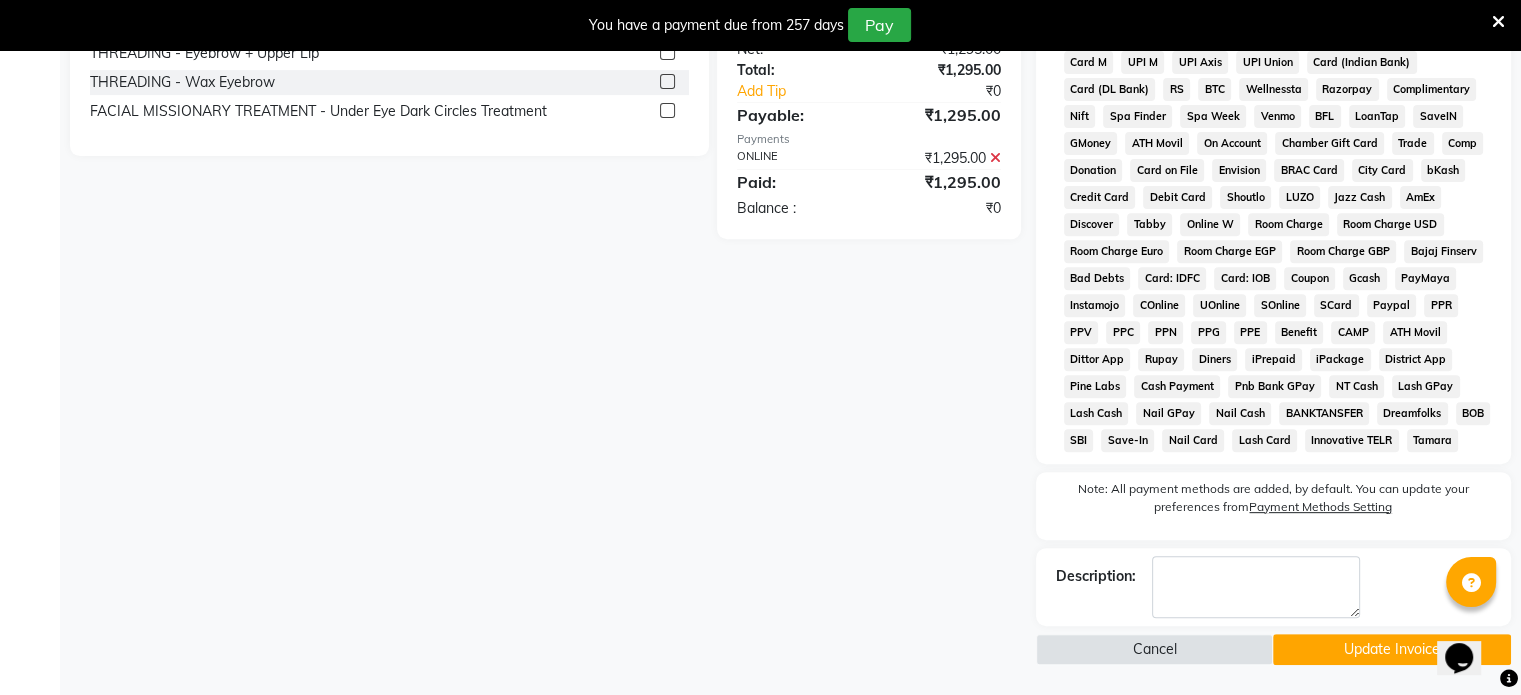 click on "Update Invoice" 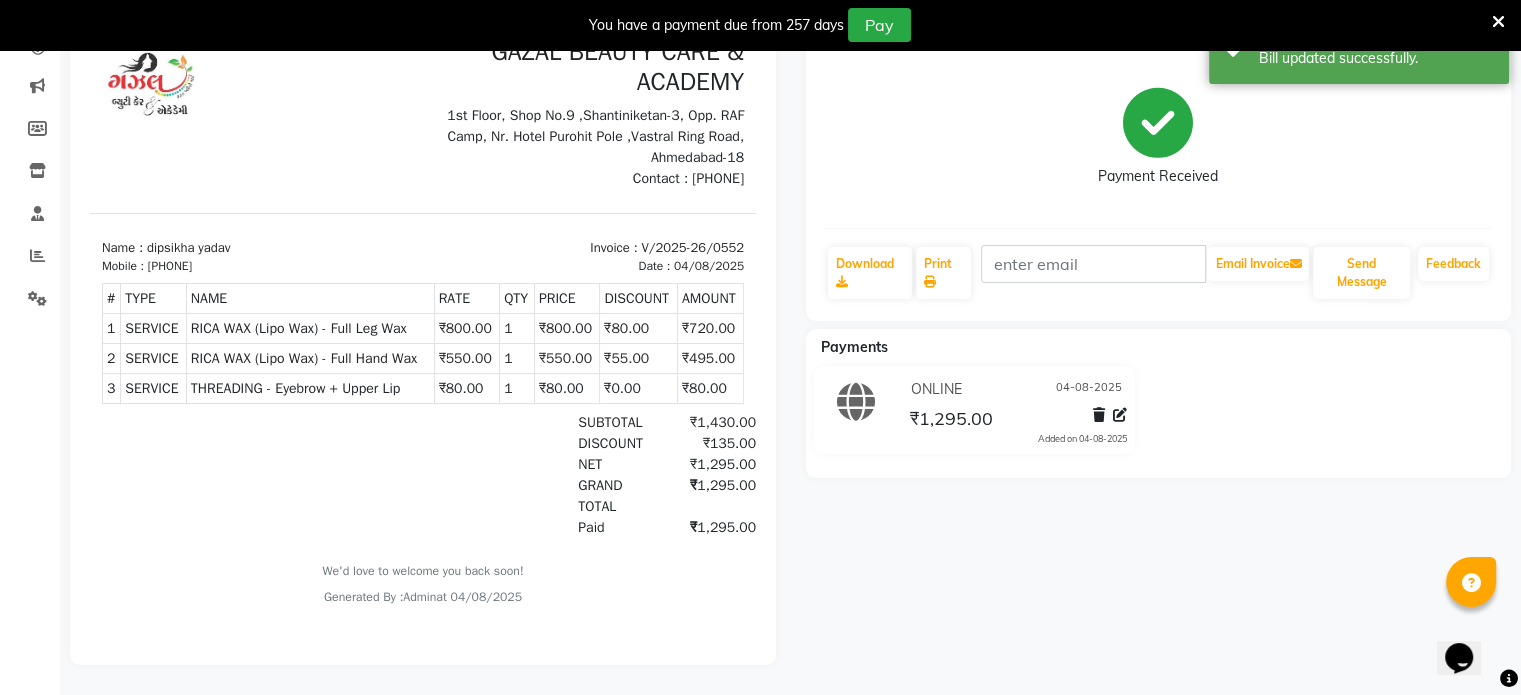 scroll, scrollTop: 0, scrollLeft: 0, axis: both 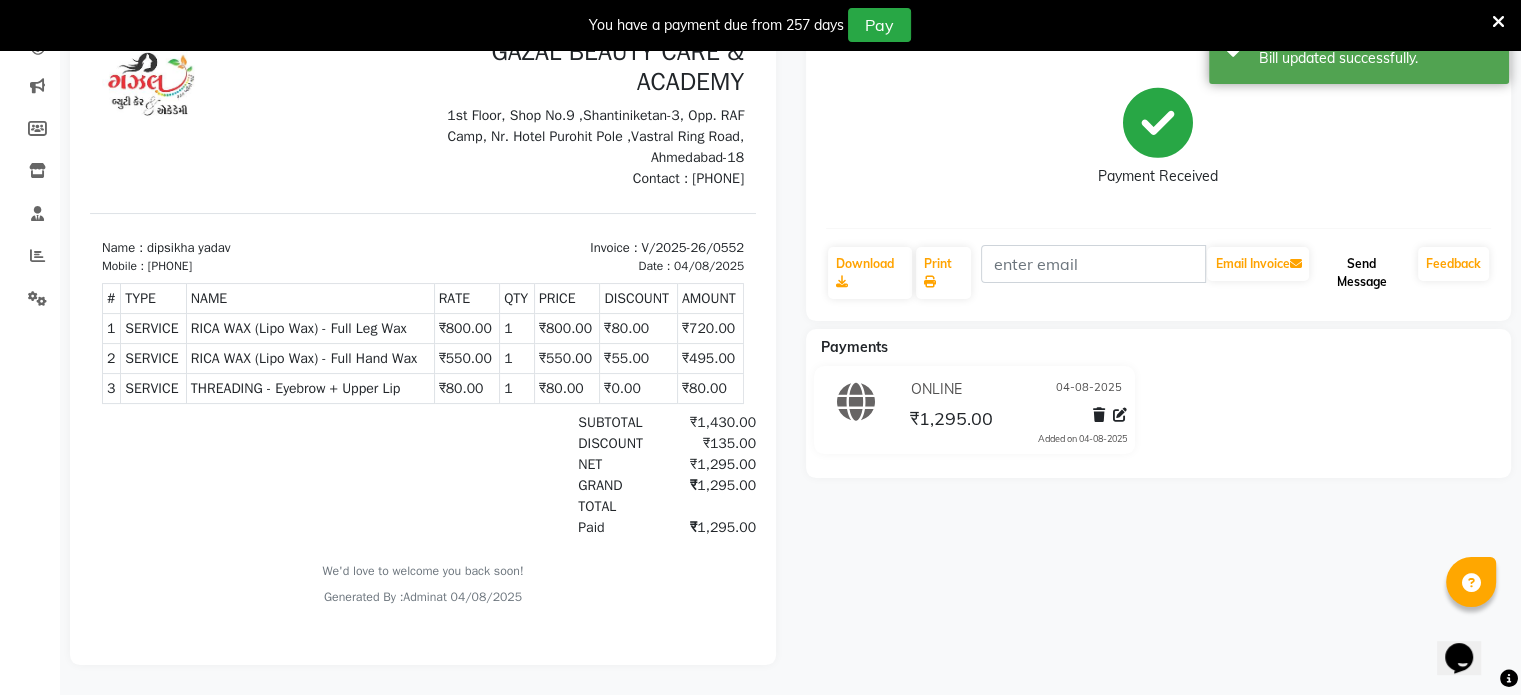 click on "Send Message" 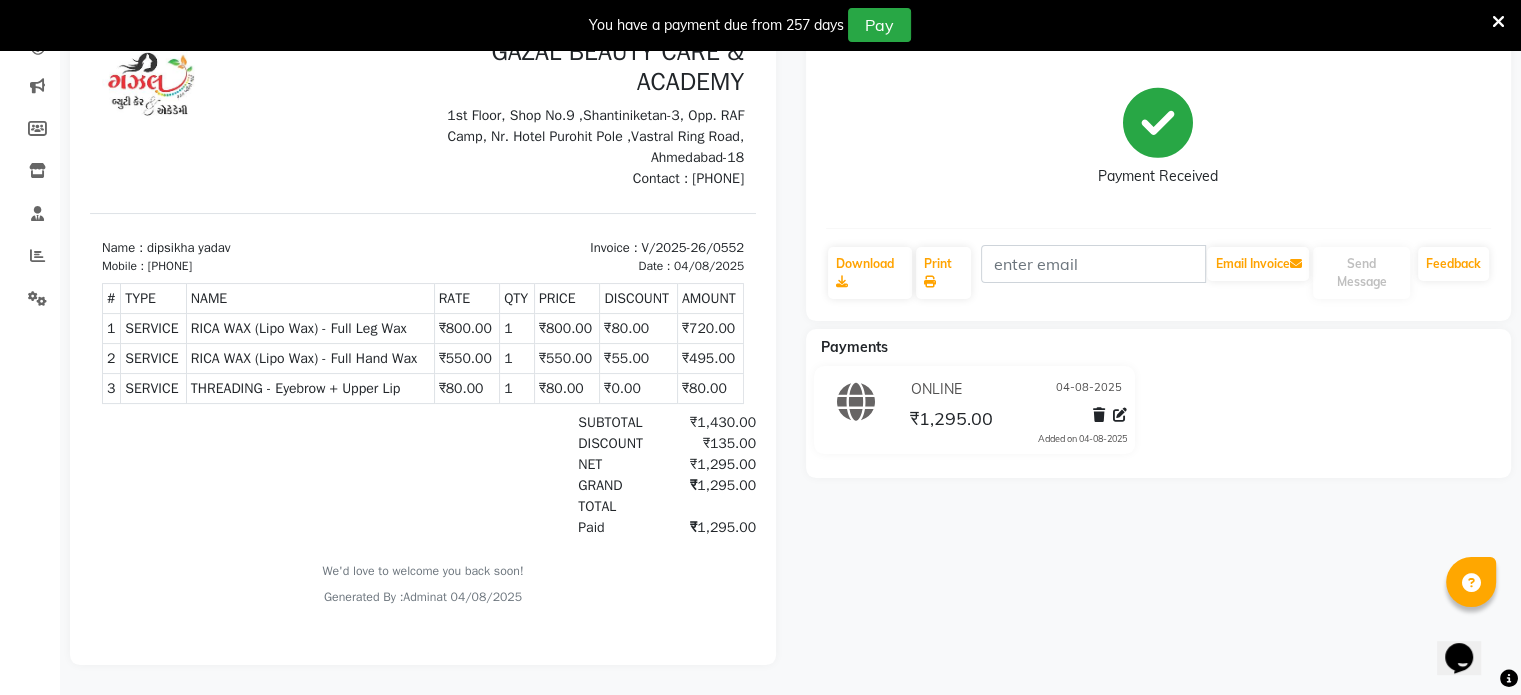 scroll, scrollTop: 38, scrollLeft: 0, axis: vertical 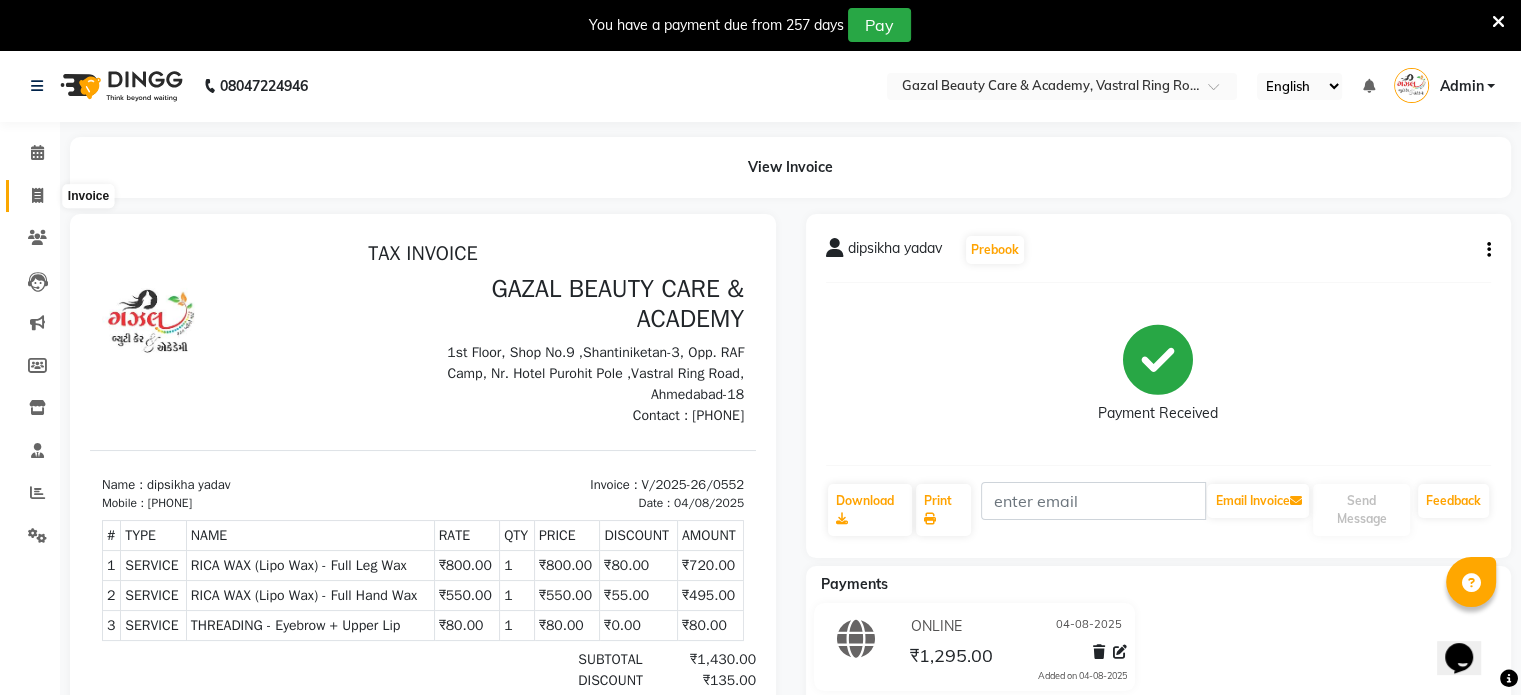 click 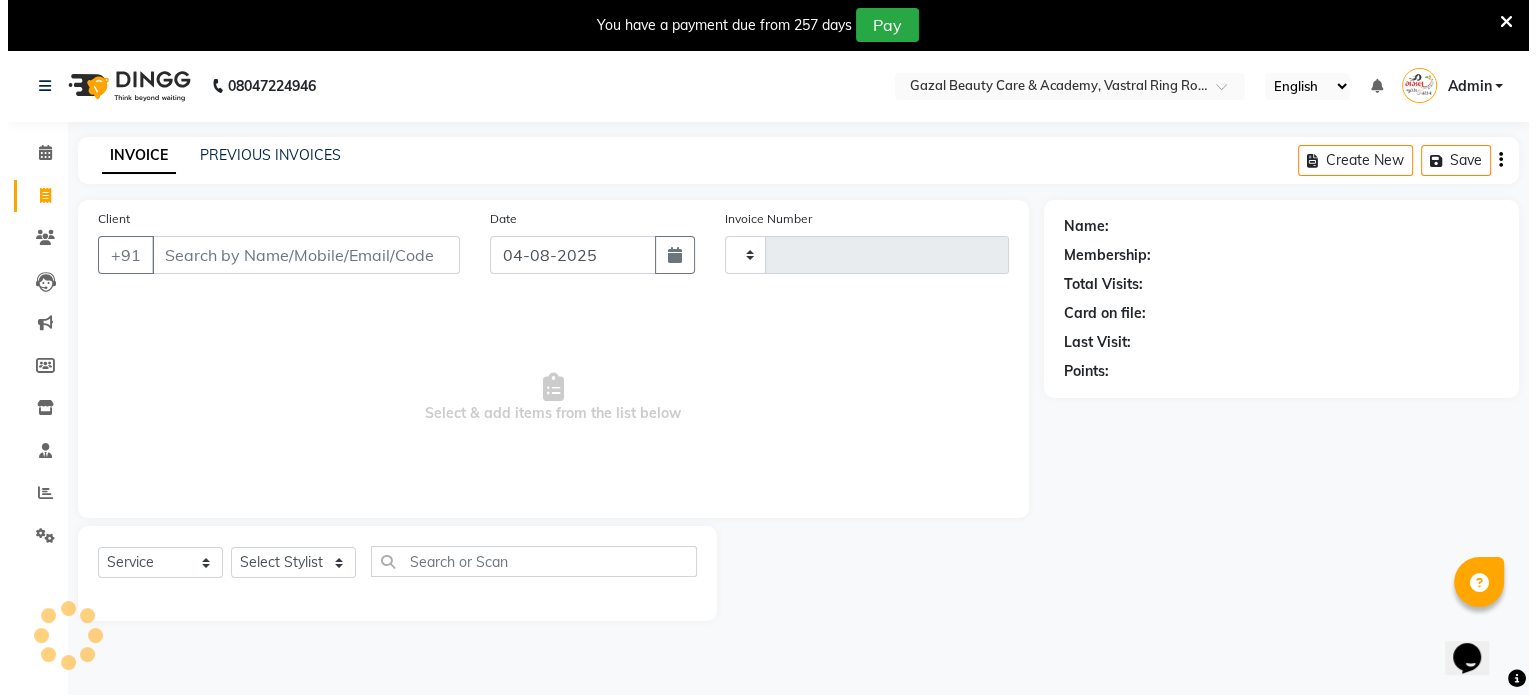 scroll, scrollTop: 50, scrollLeft: 0, axis: vertical 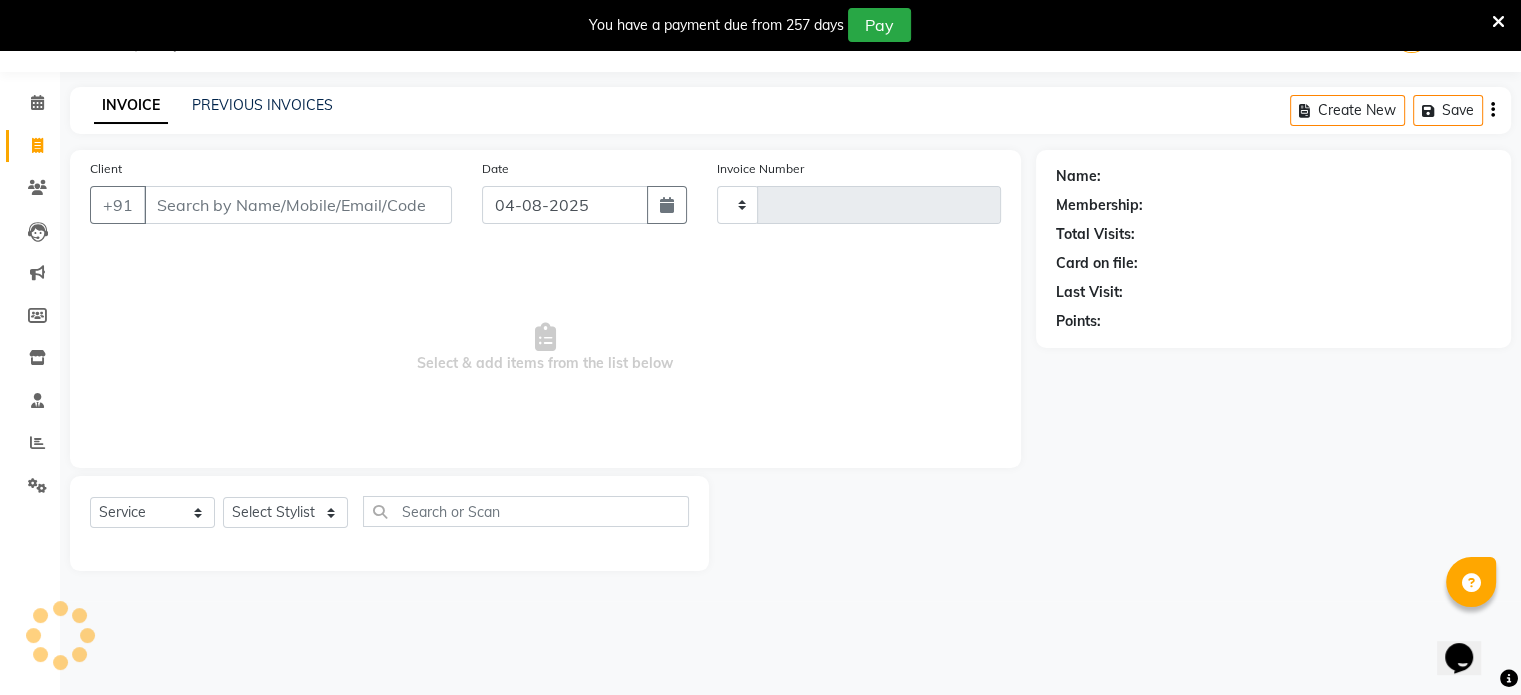 type on "0554" 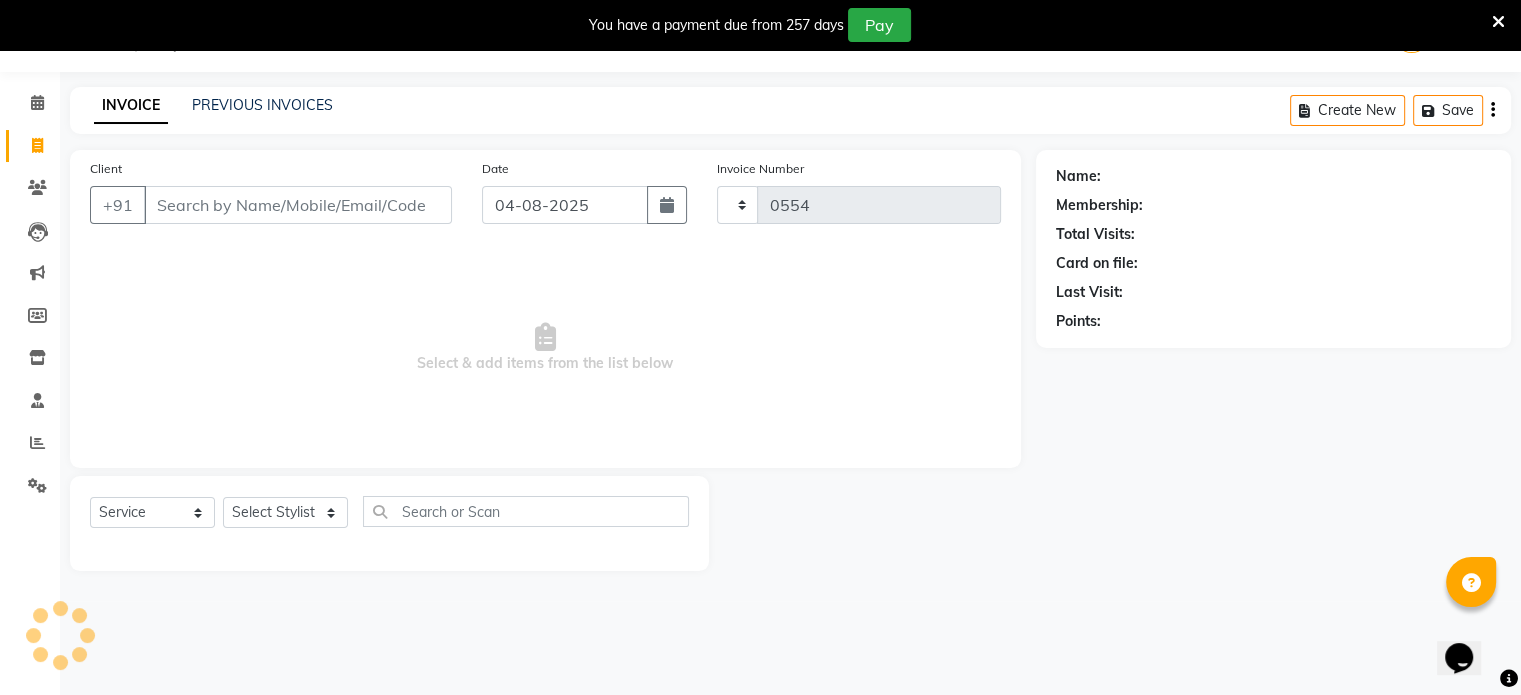 select on "7049" 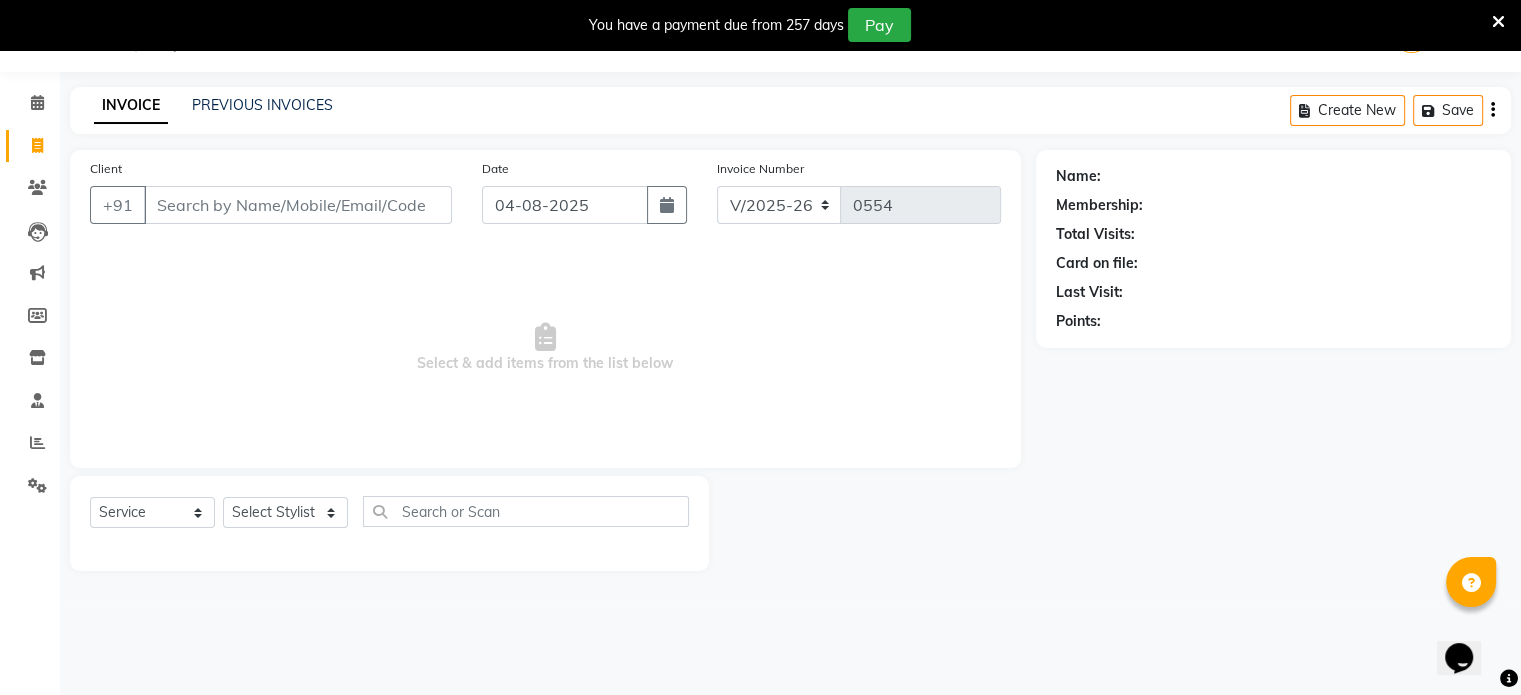 click on "Client" at bounding box center (298, 205) 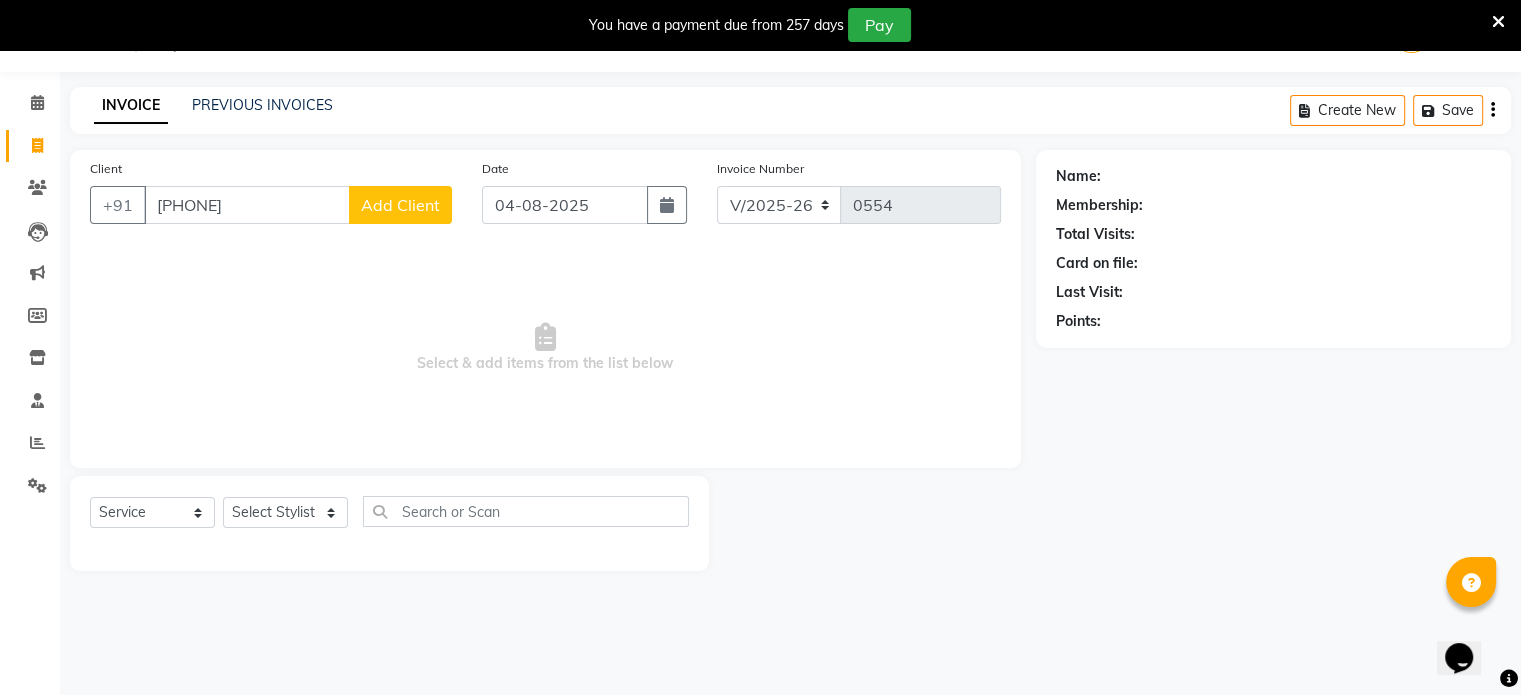 type on "7726837884" 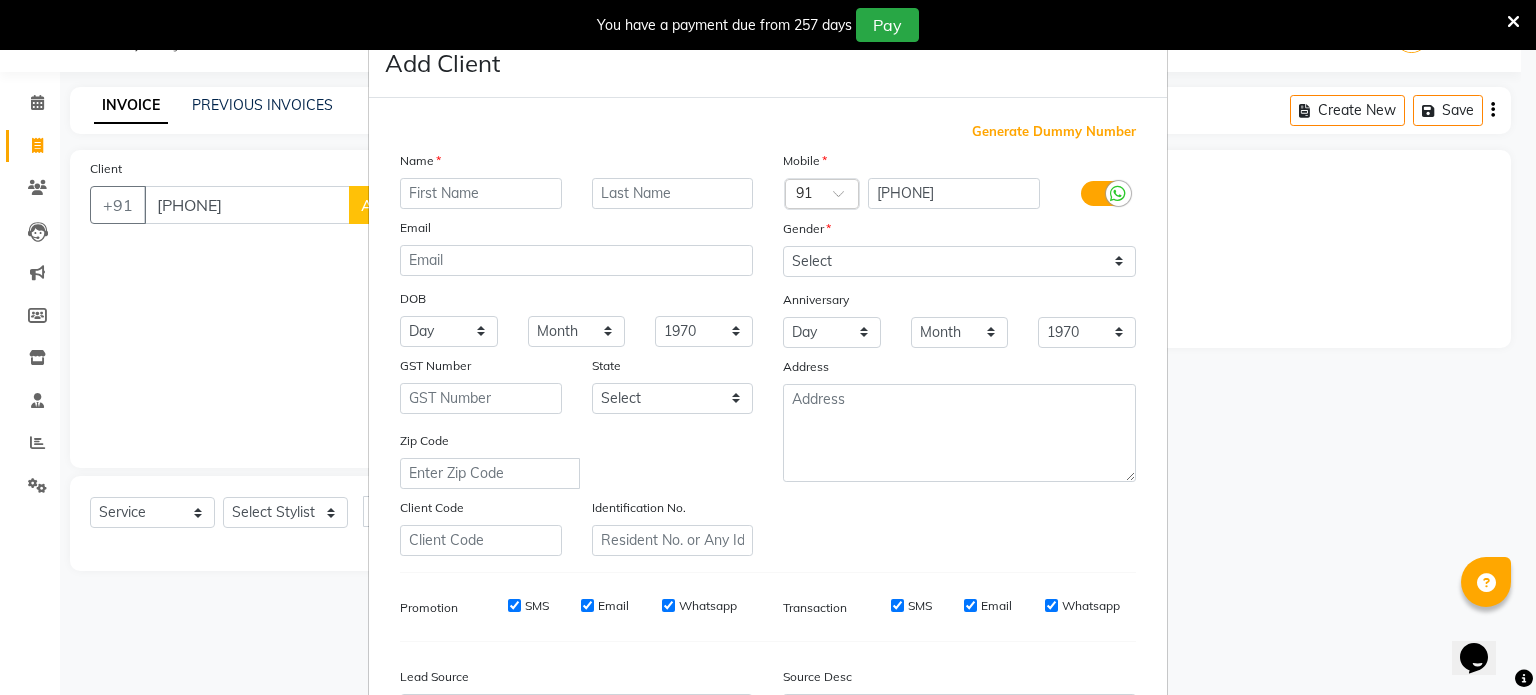 click at bounding box center [481, 193] 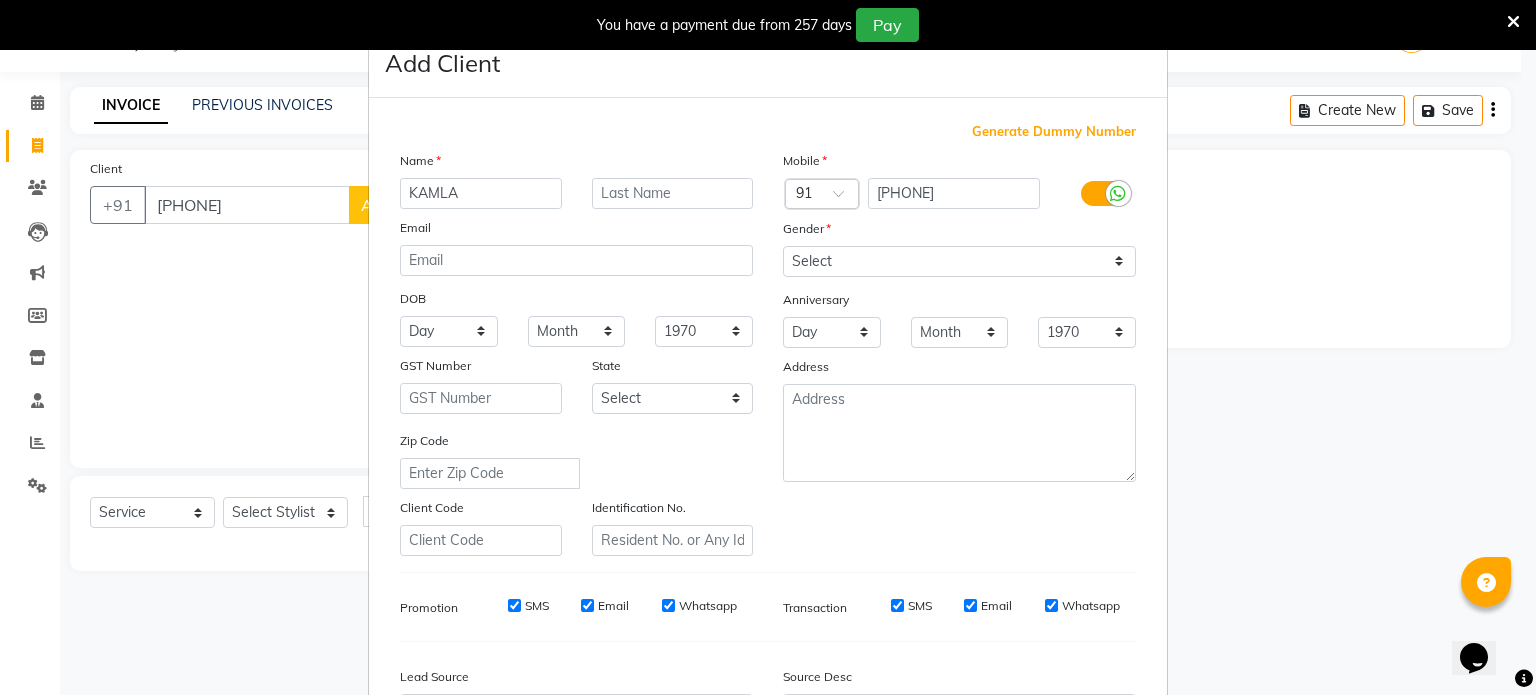 type on "KAMLA" 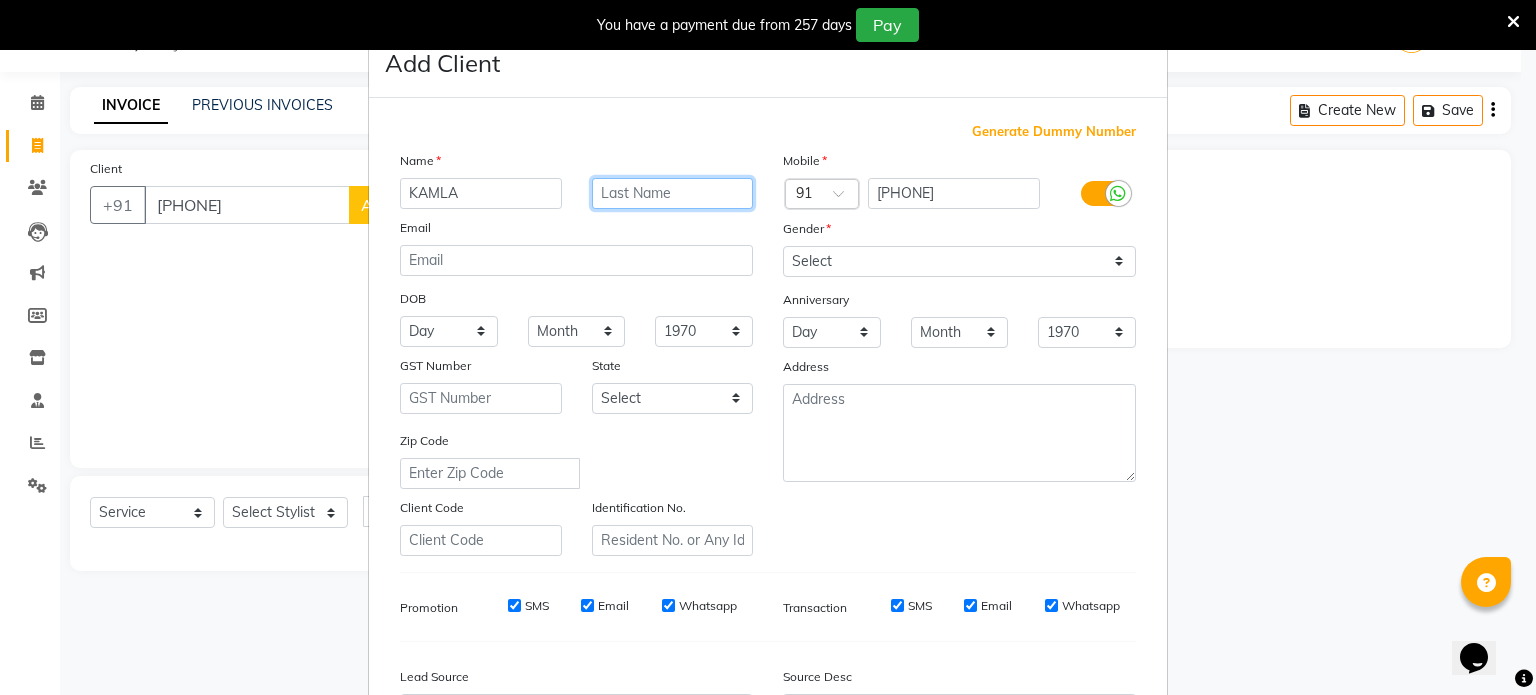 click at bounding box center (673, 193) 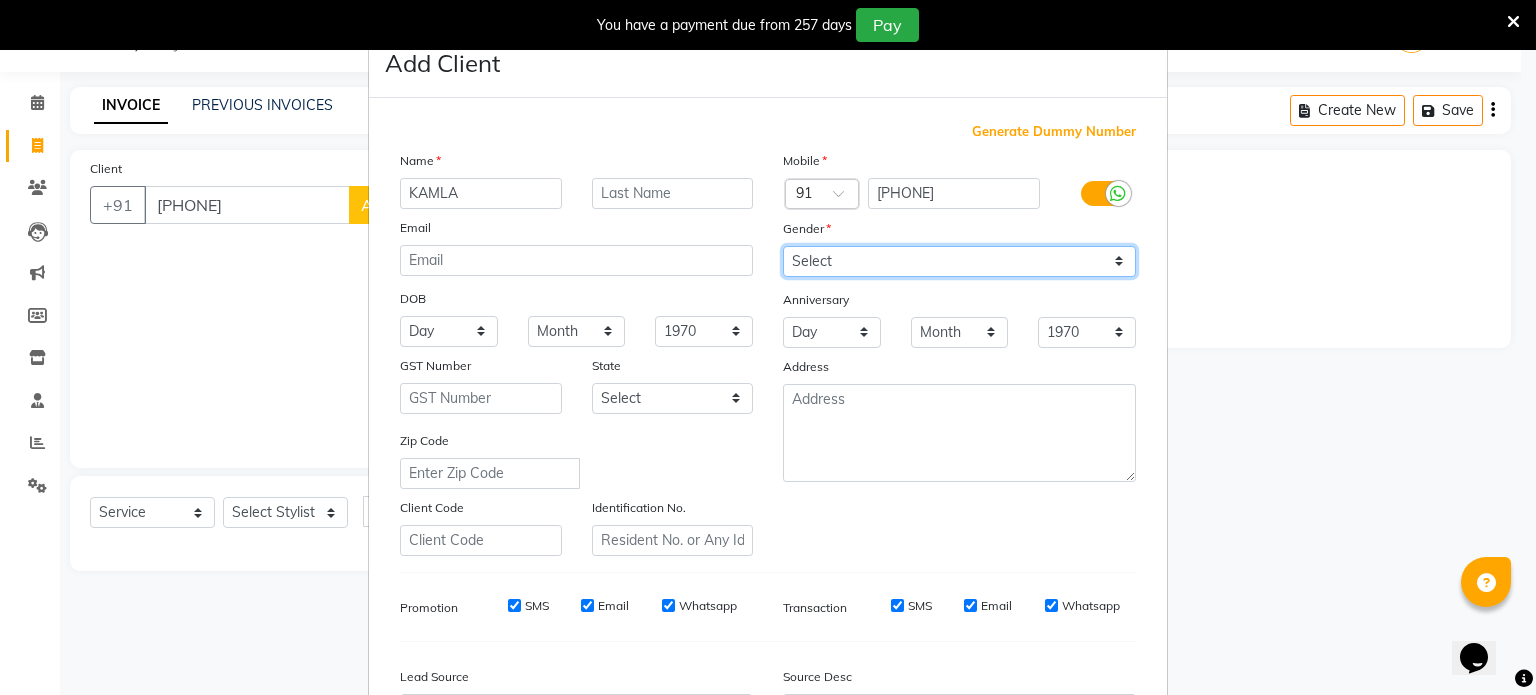 click on "Select Male Female Other Prefer Not To Say" at bounding box center [959, 261] 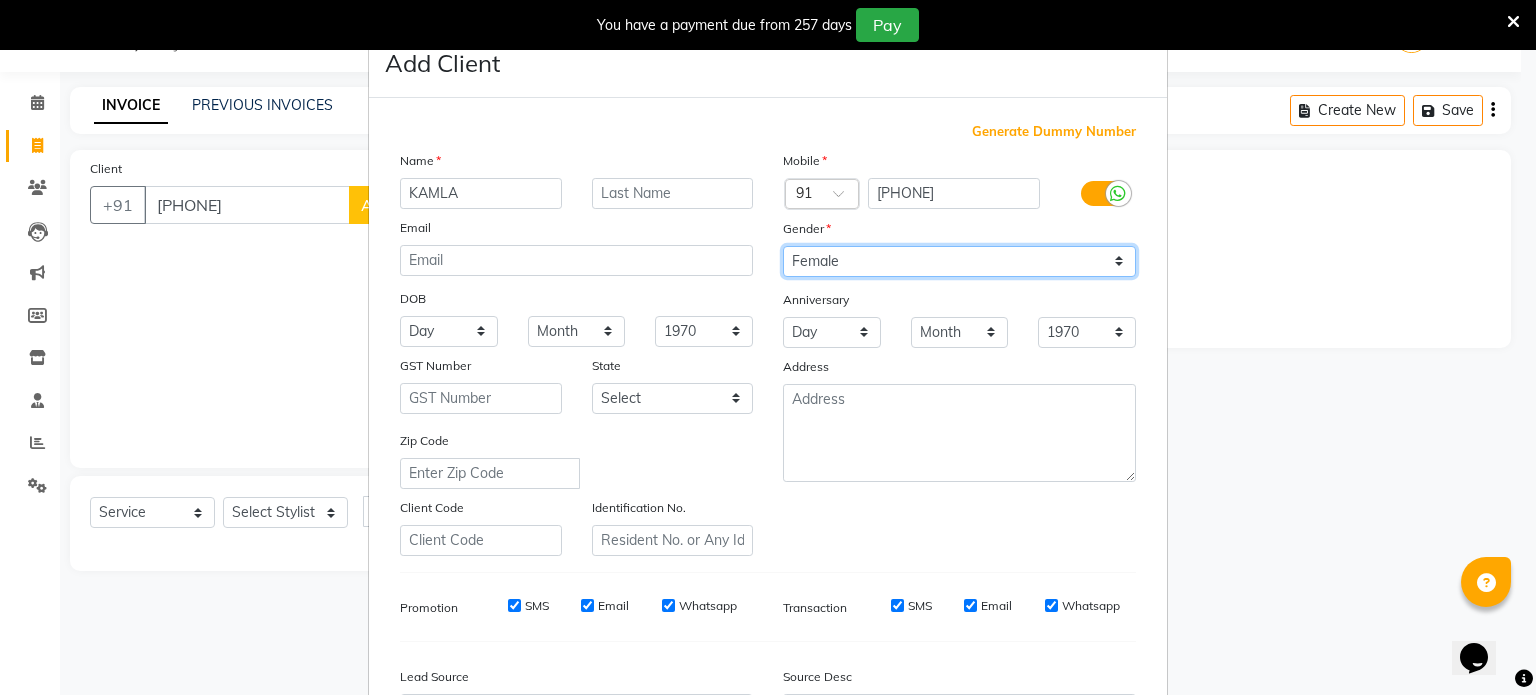 click on "Select Male Female Other Prefer Not To Say" at bounding box center (959, 261) 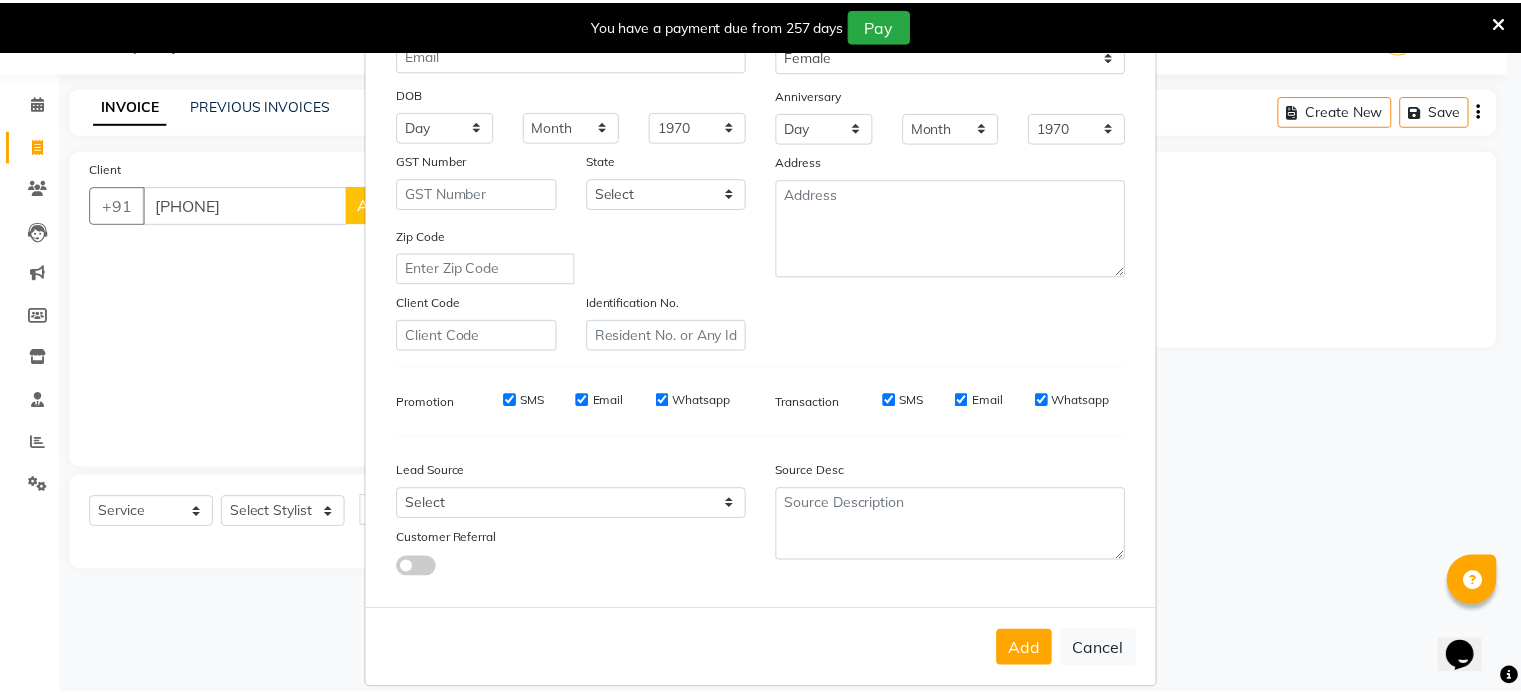 scroll, scrollTop: 237, scrollLeft: 0, axis: vertical 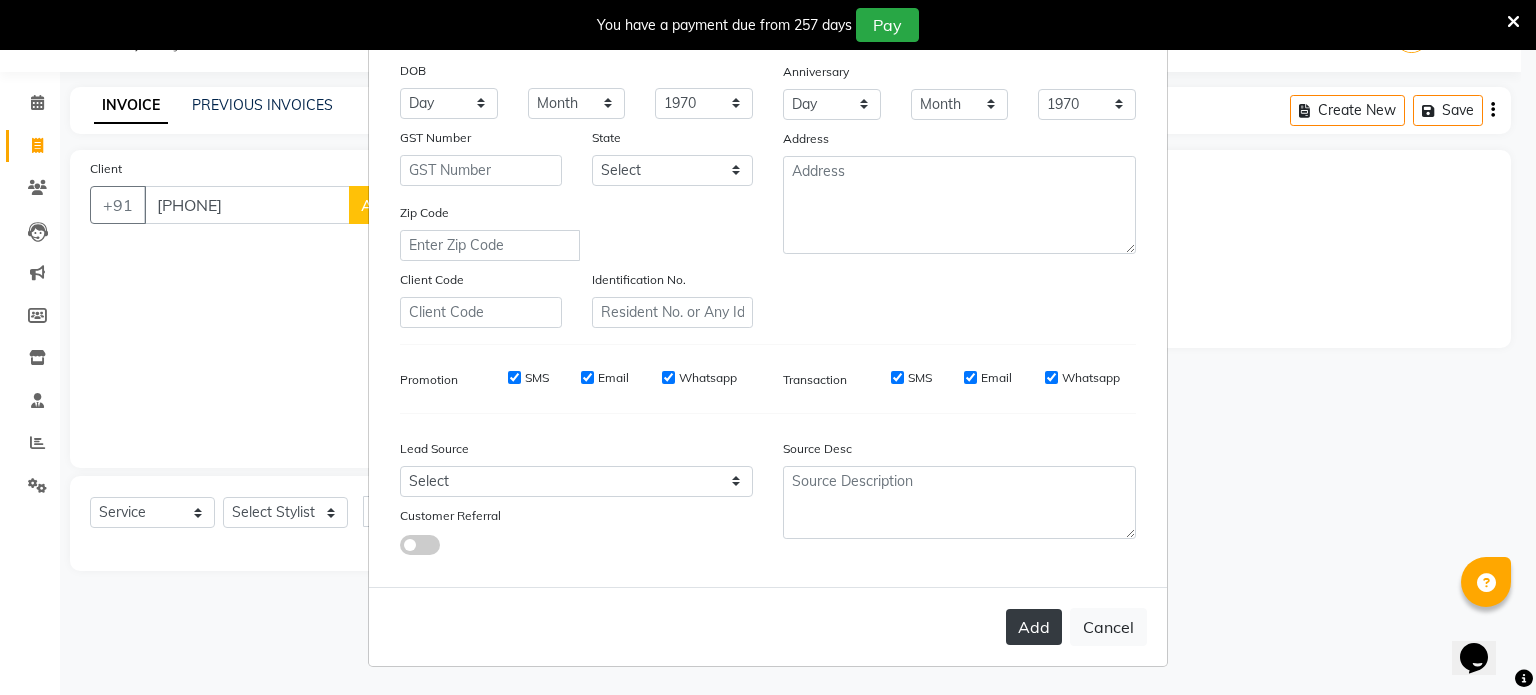 click on "Add" at bounding box center [1034, 627] 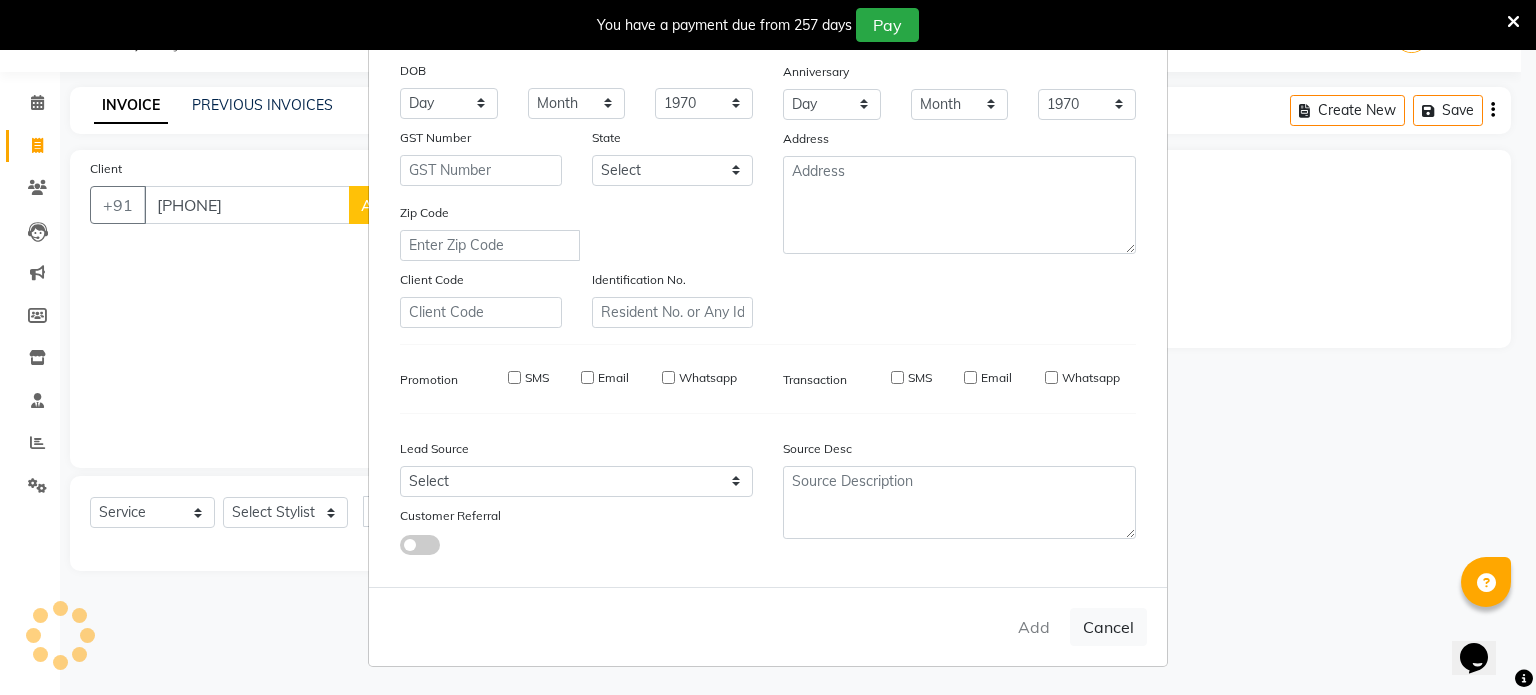 type 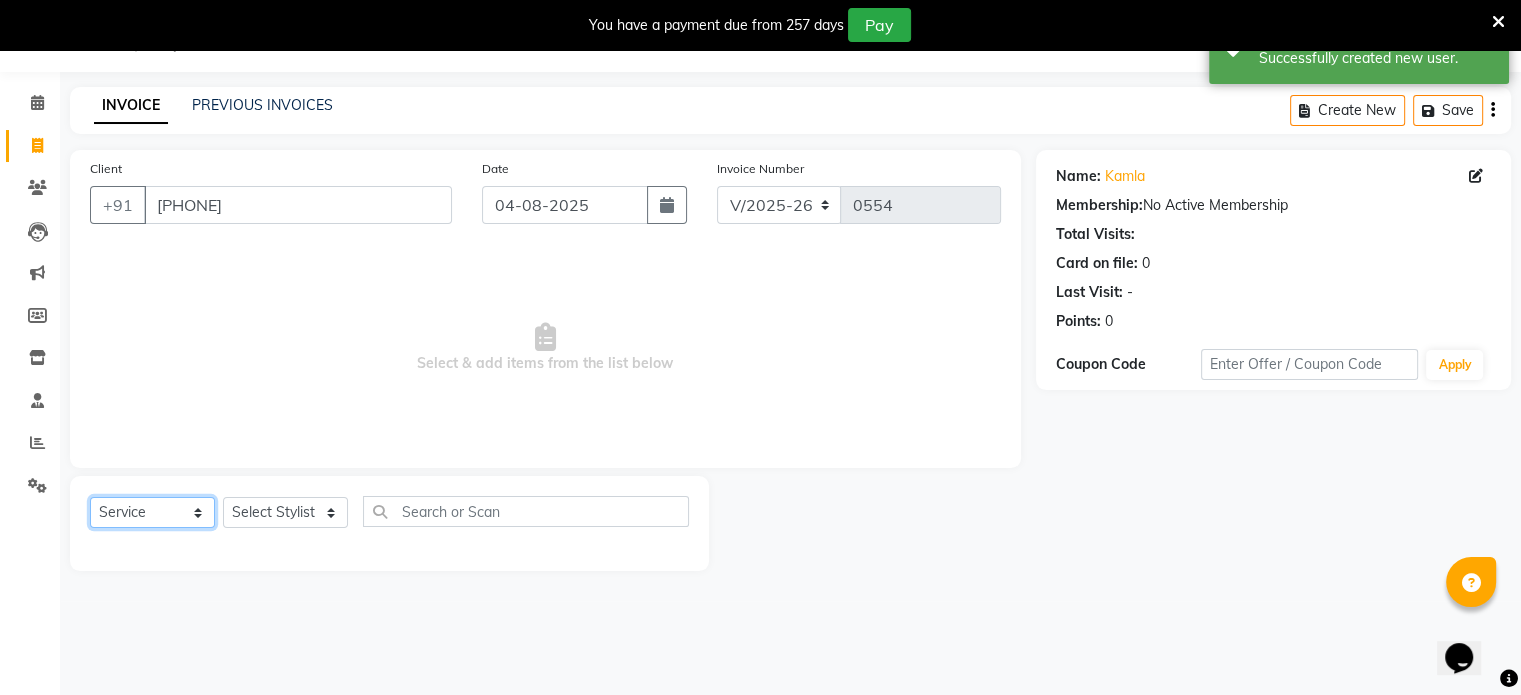 click on "Select  Service  Product  Membership  Package Voucher Prepaid Gift Card" 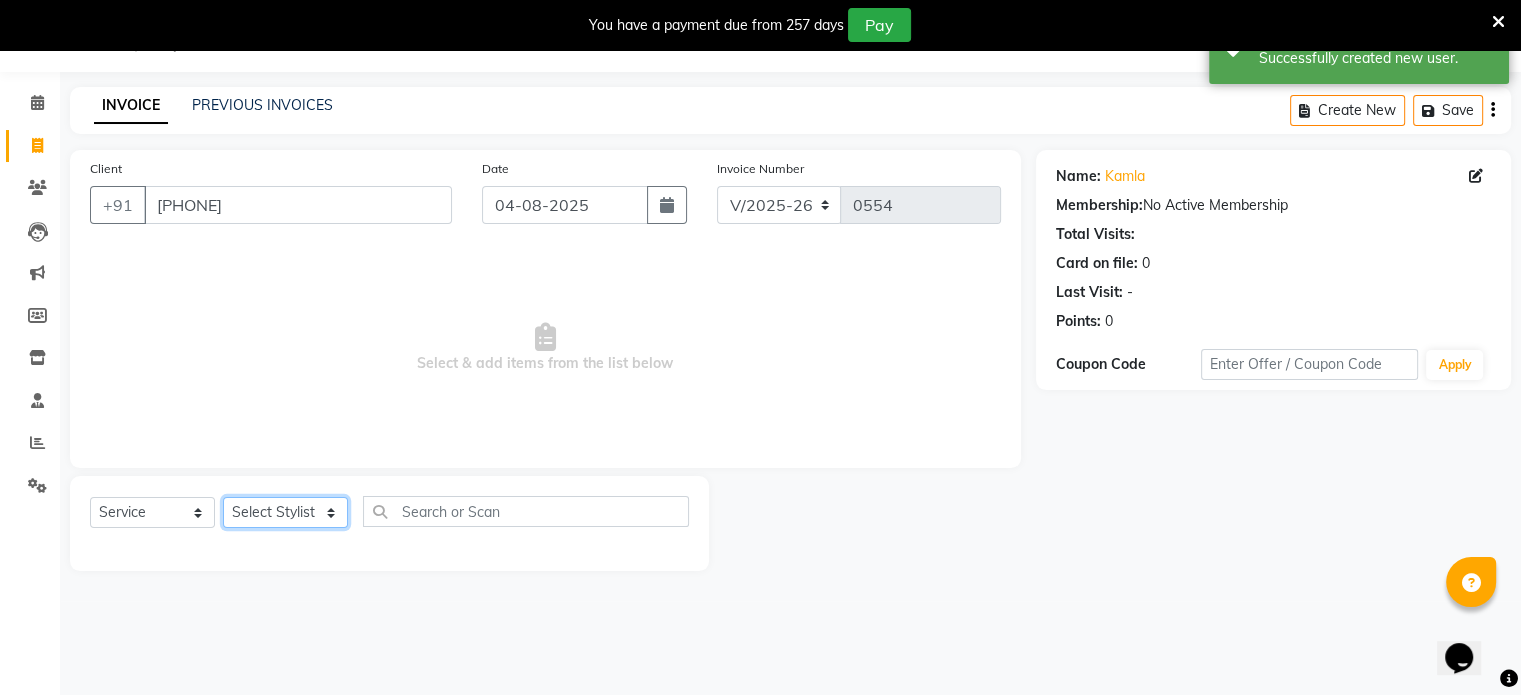 click on "Select Stylist Asha Patel gazal panchal Geeta Chunara Jagurati Sharma Meghna Panchal Urvashi zala" 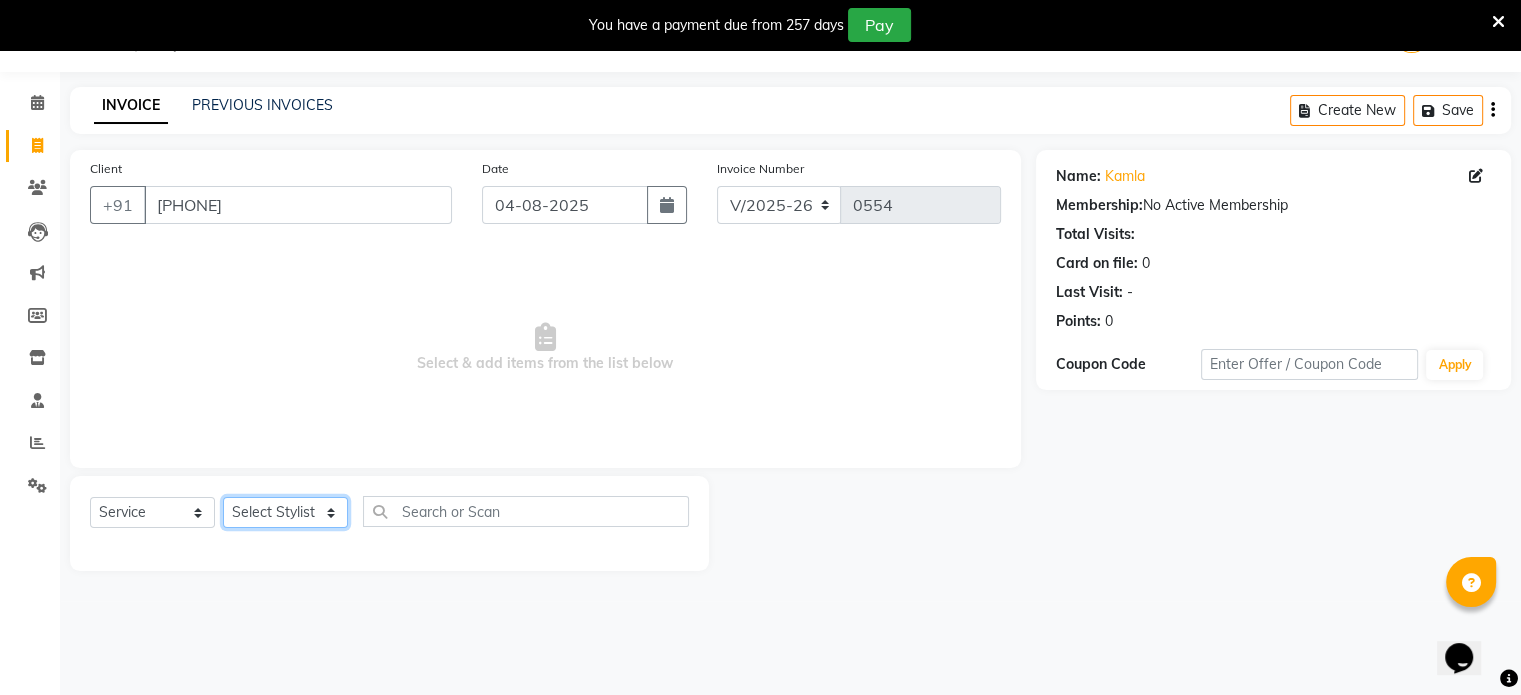 select on "59040" 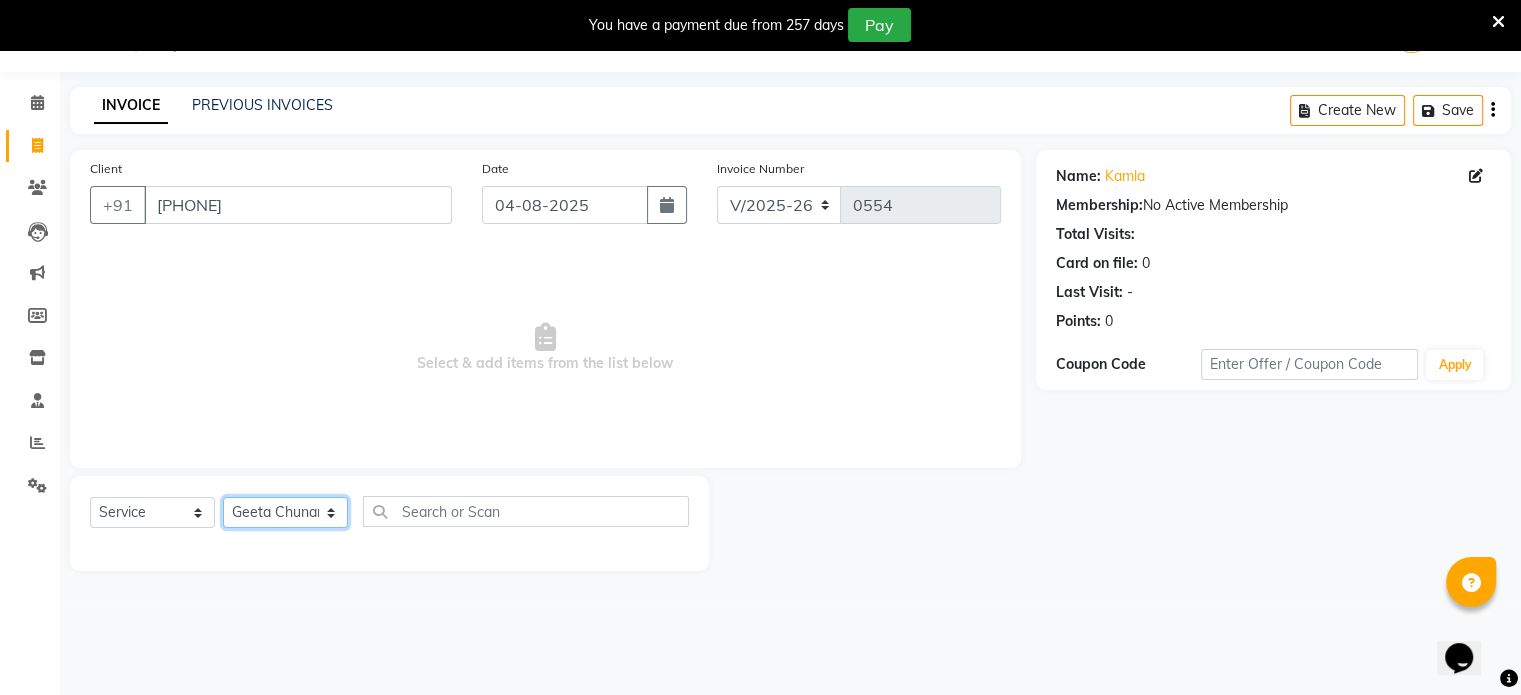 click on "Select Stylist Asha Patel gazal panchal Geeta Chunara Jagurati Sharma Meghna Panchal Urvashi zala" 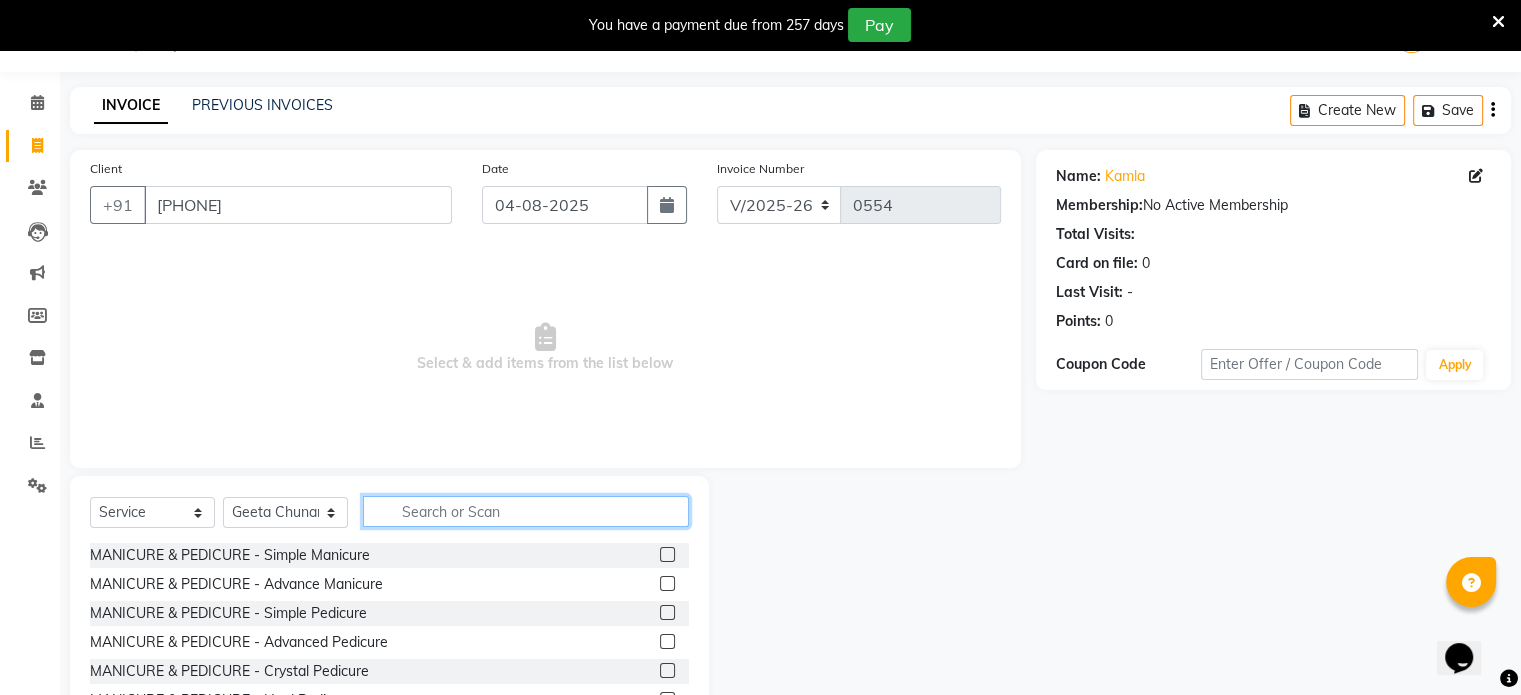 click 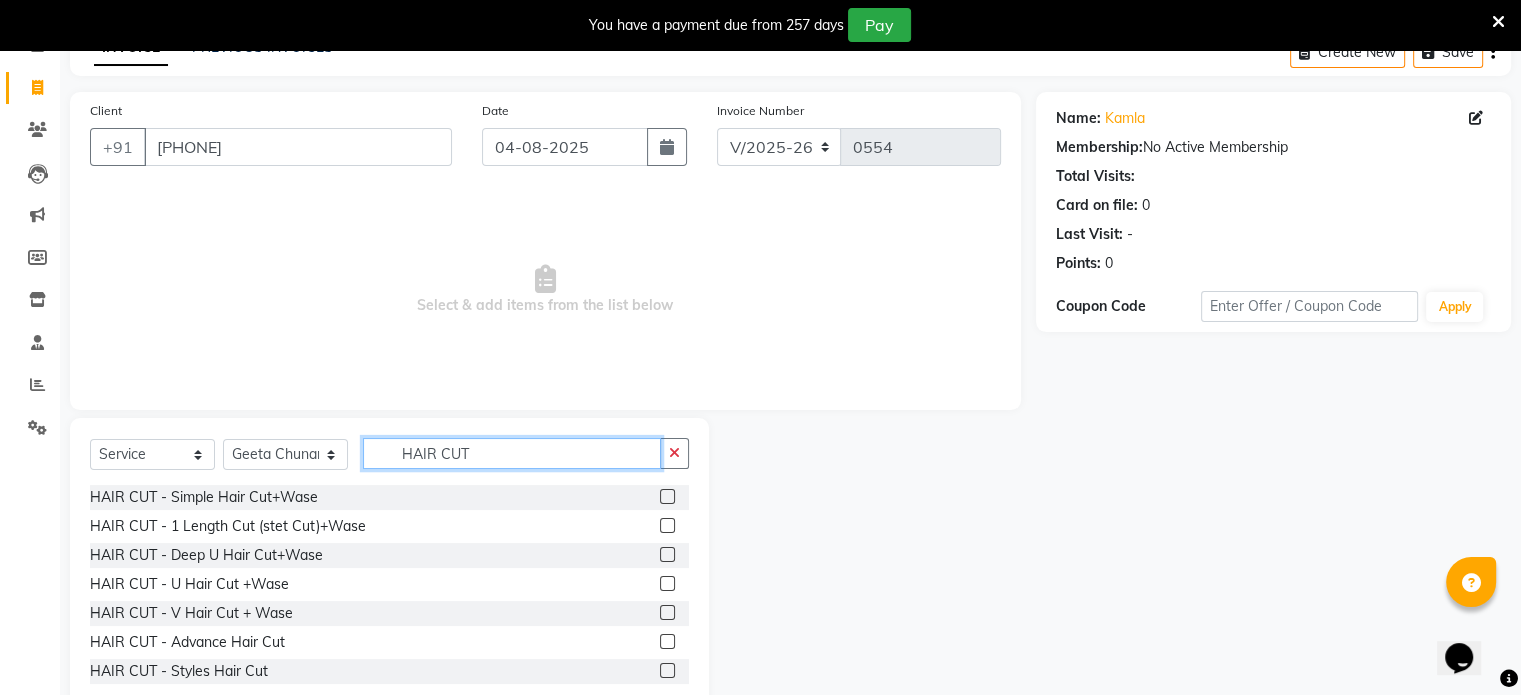 scroll, scrollTop: 156, scrollLeft: 0, axis: vertical 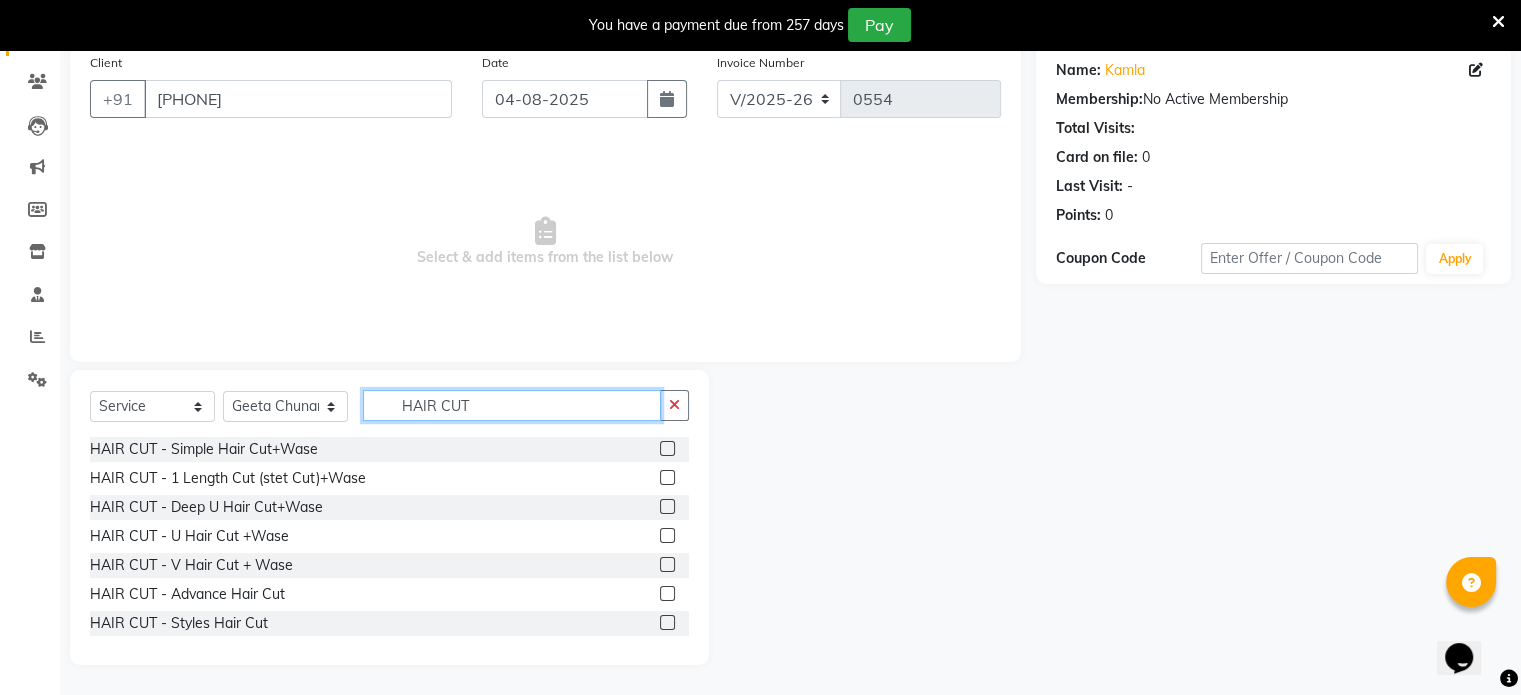 type on "HAIR CUT" 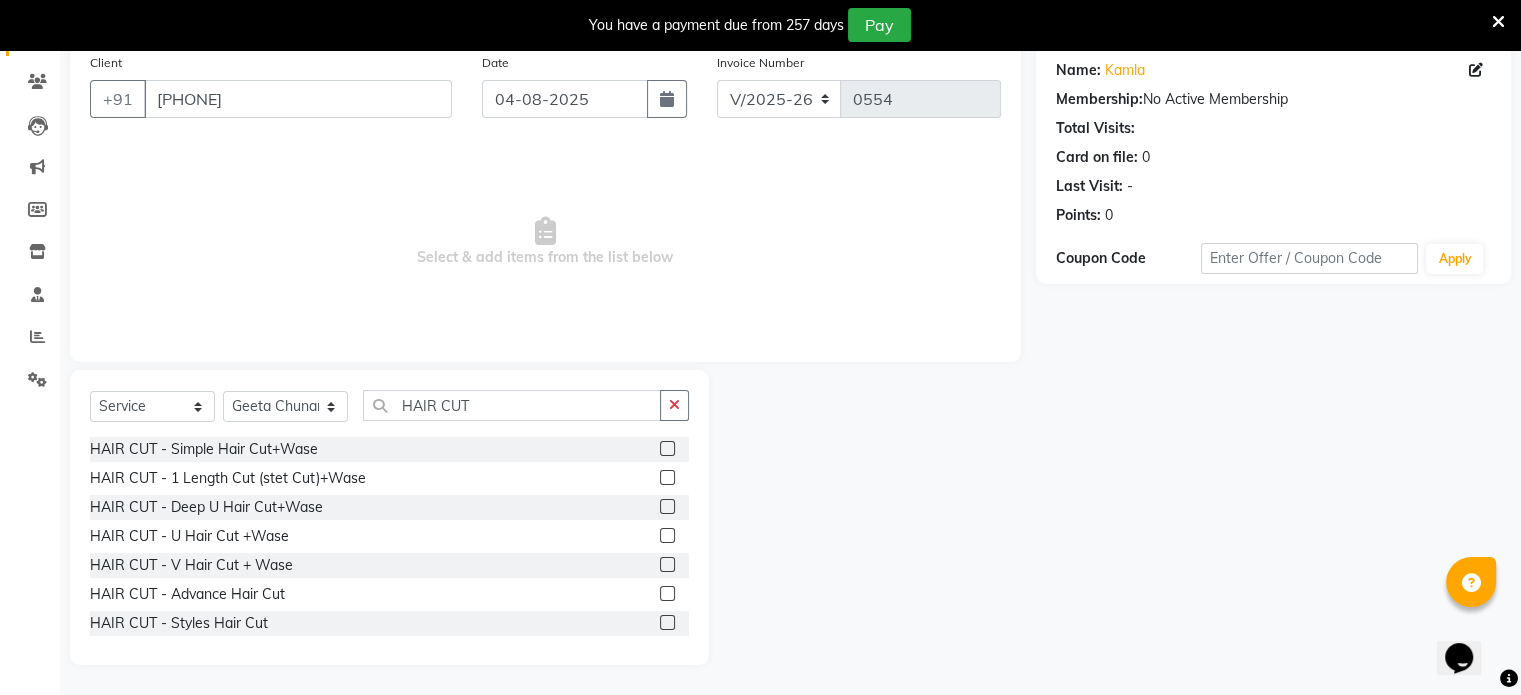 click 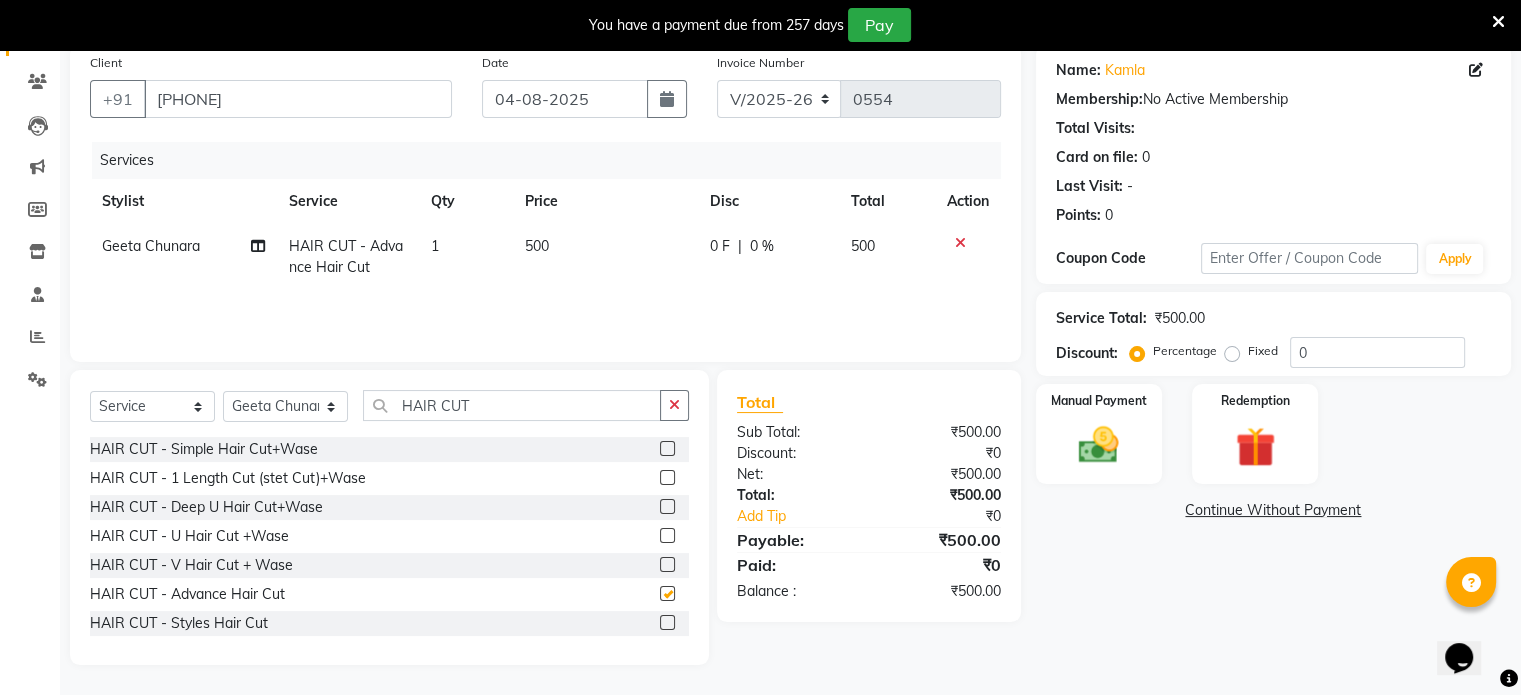 checkbox on "false" 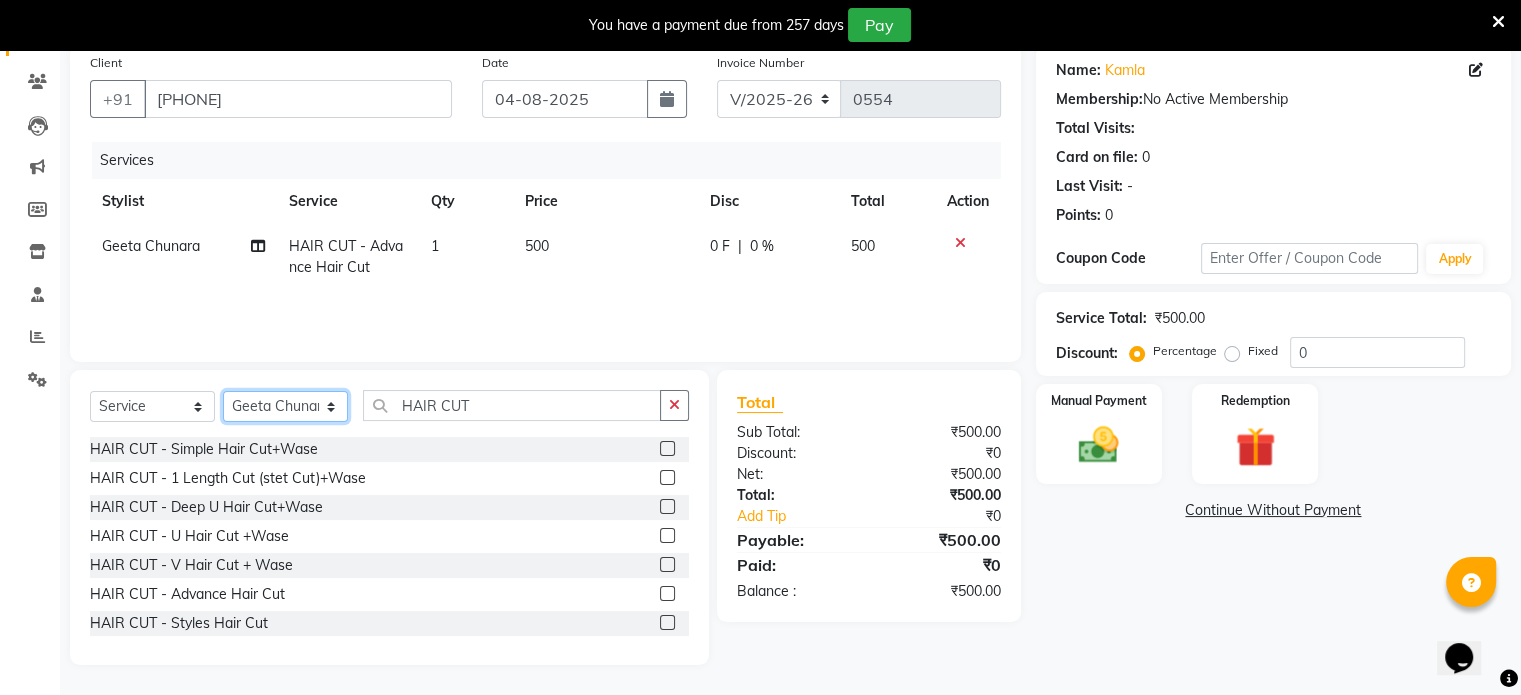 click on "Select Stylist Asha Patel gazal panchal Geeta Chunara Jagurati Sharma Meghna Panchal Urvashi zala" 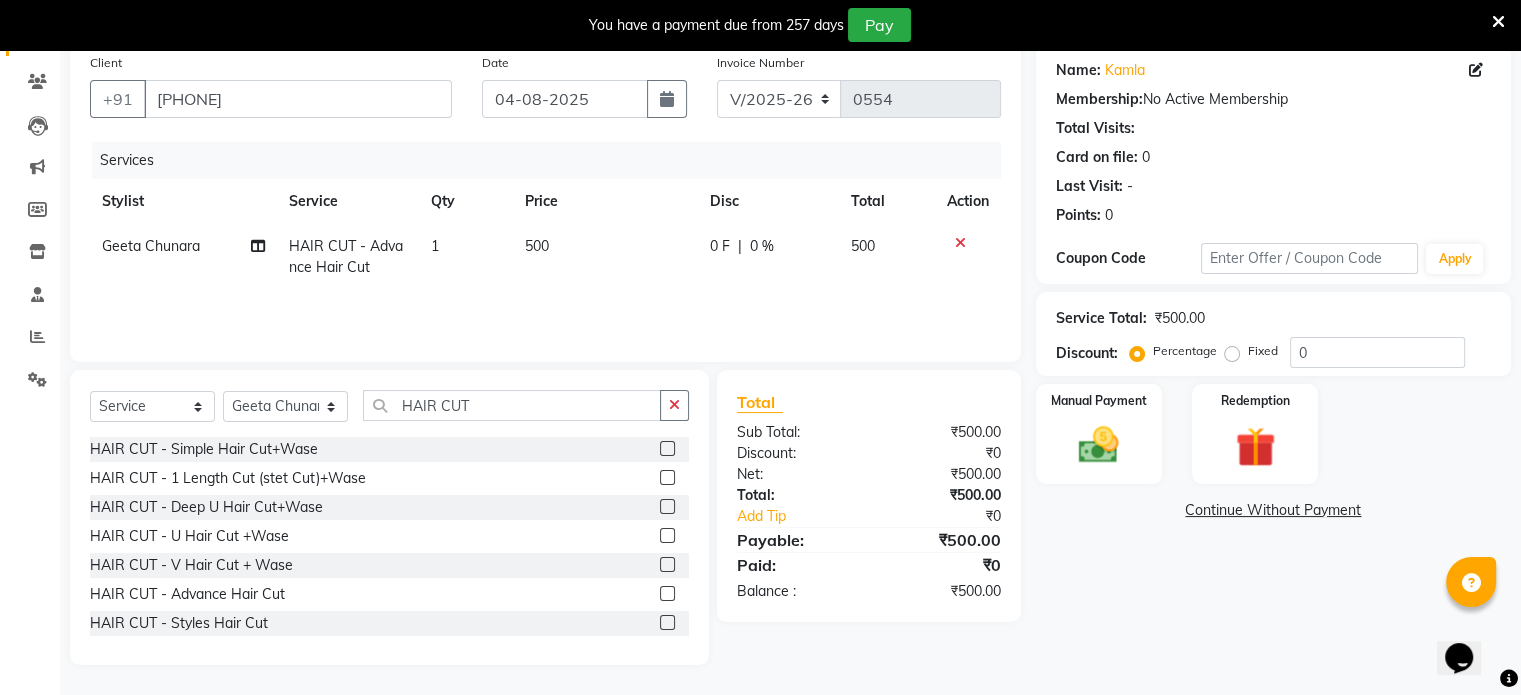 click 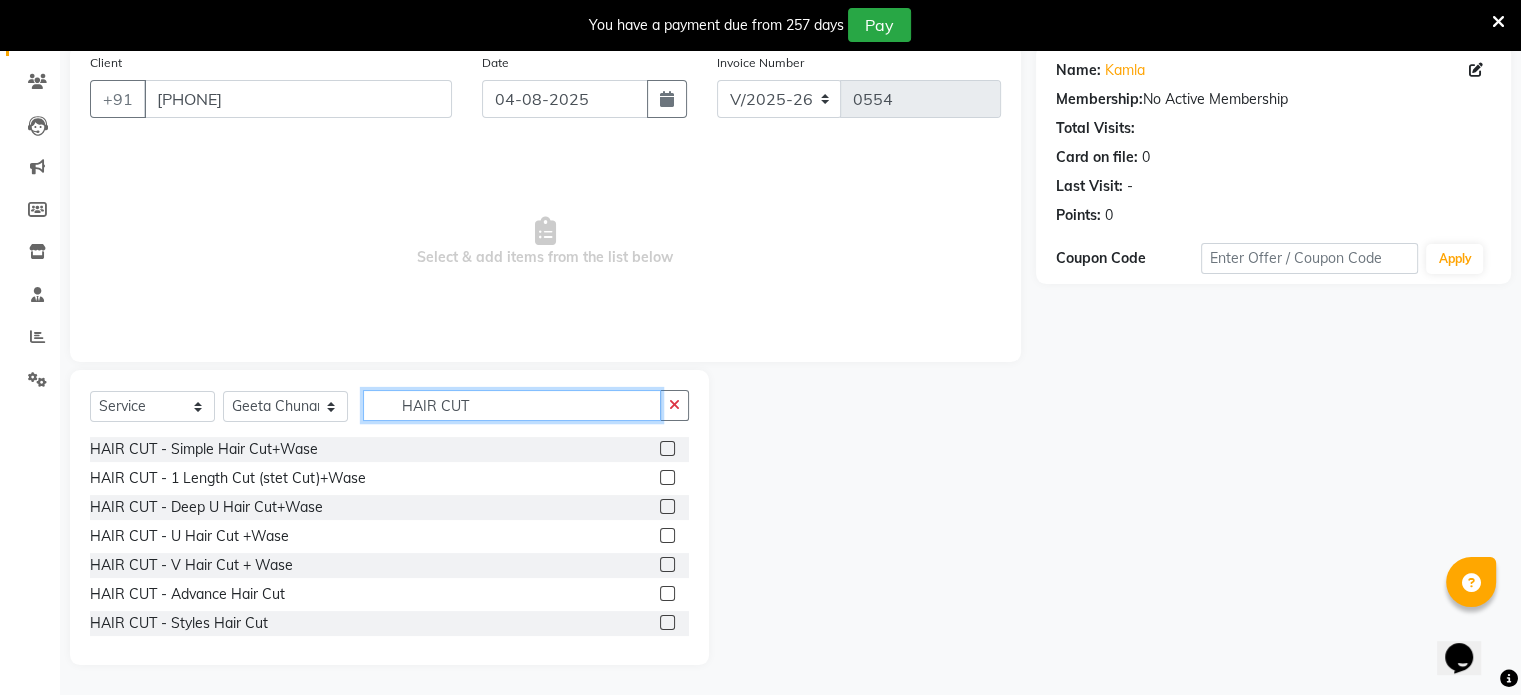 click on "HAIR CUT" 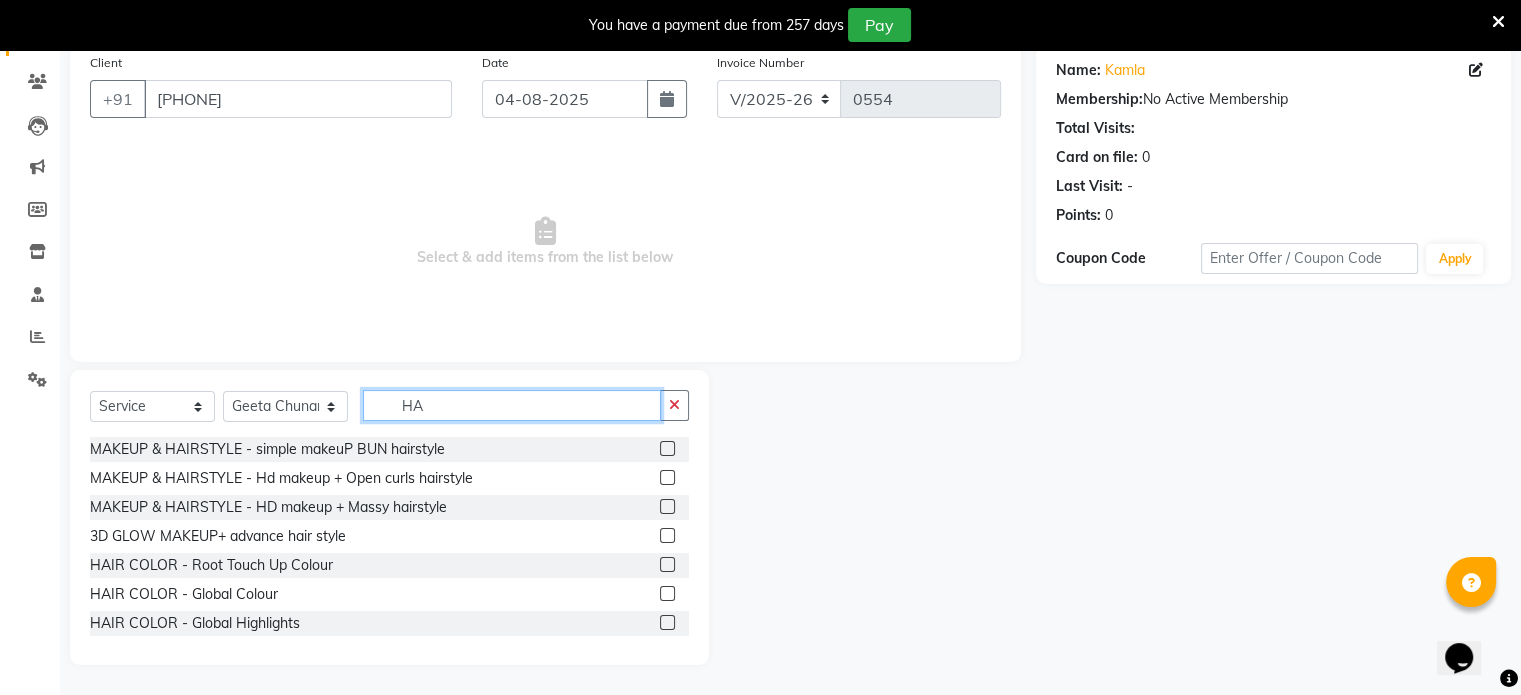 type on "H" 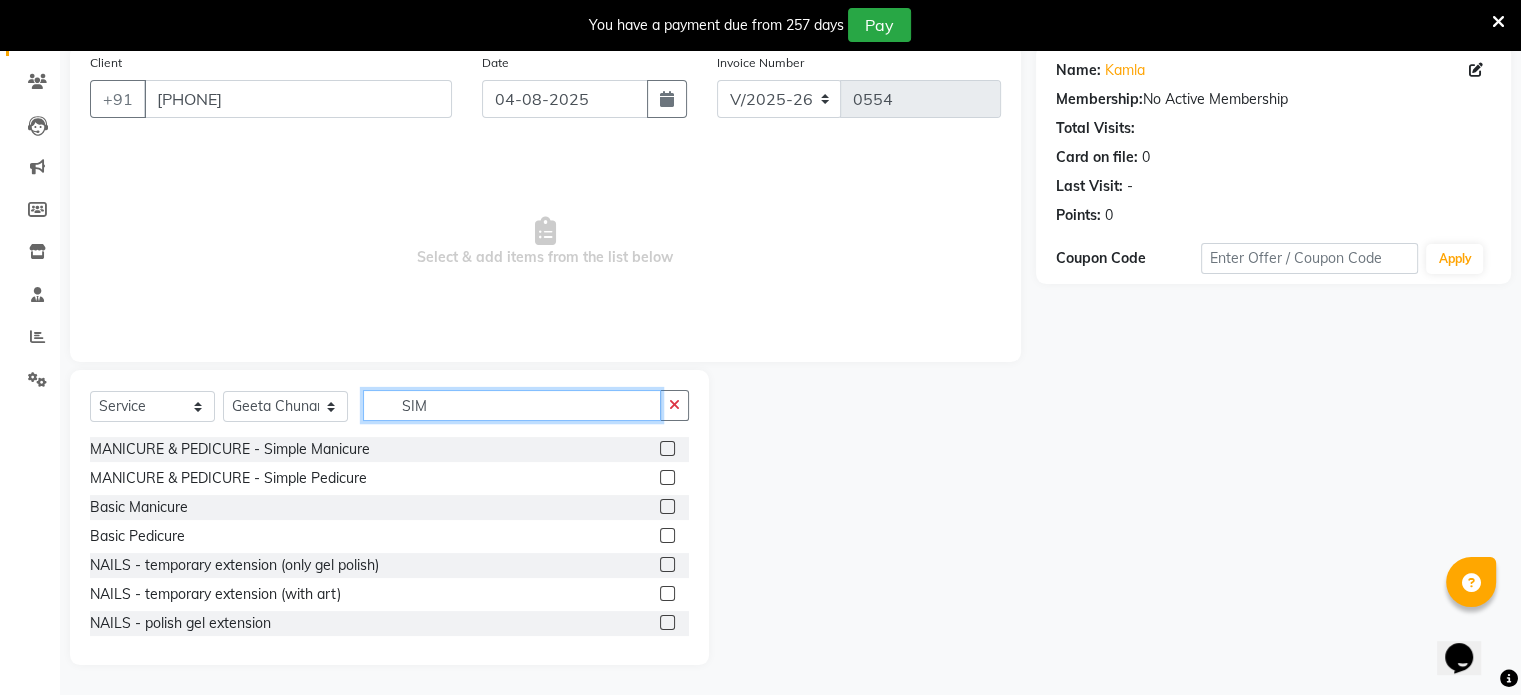 scroll, scrollTop: 130, scrollLeft: 0, axis: vertical 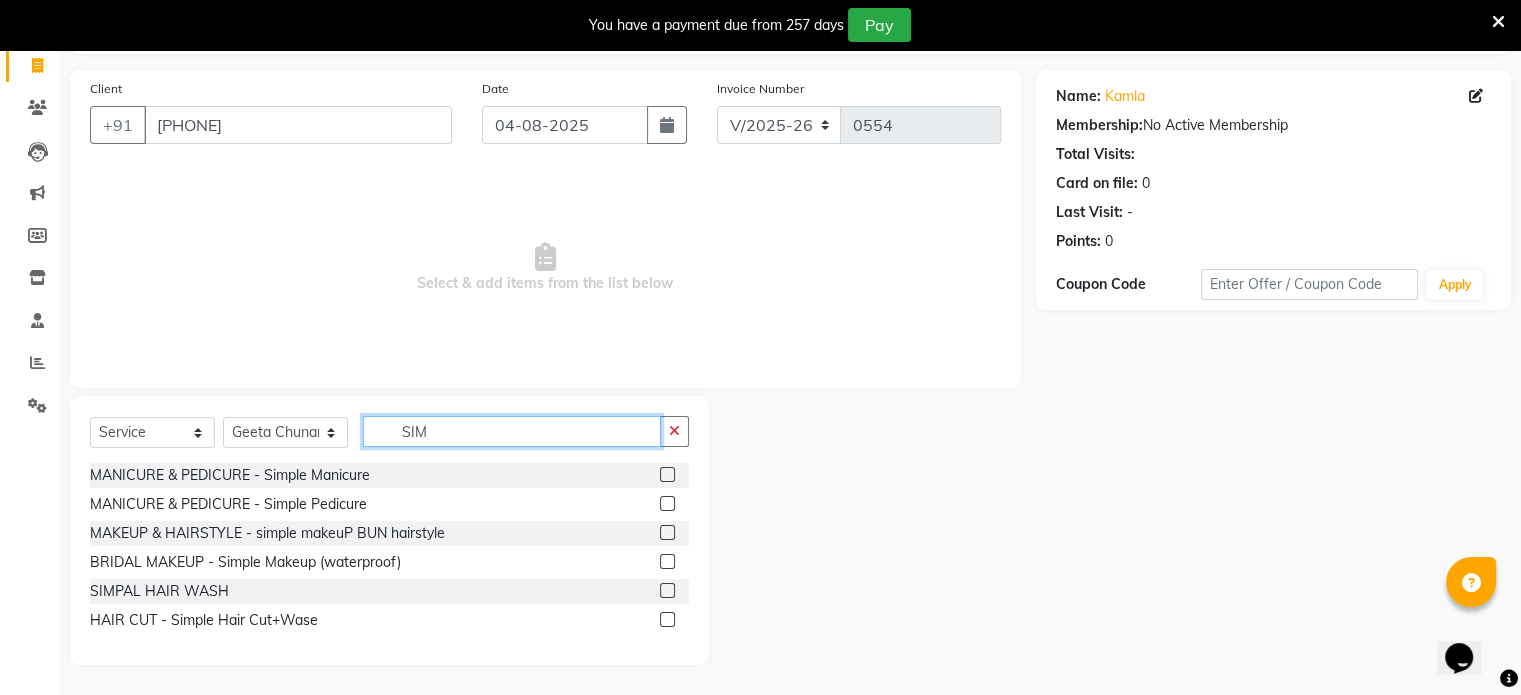 type on "SIM" 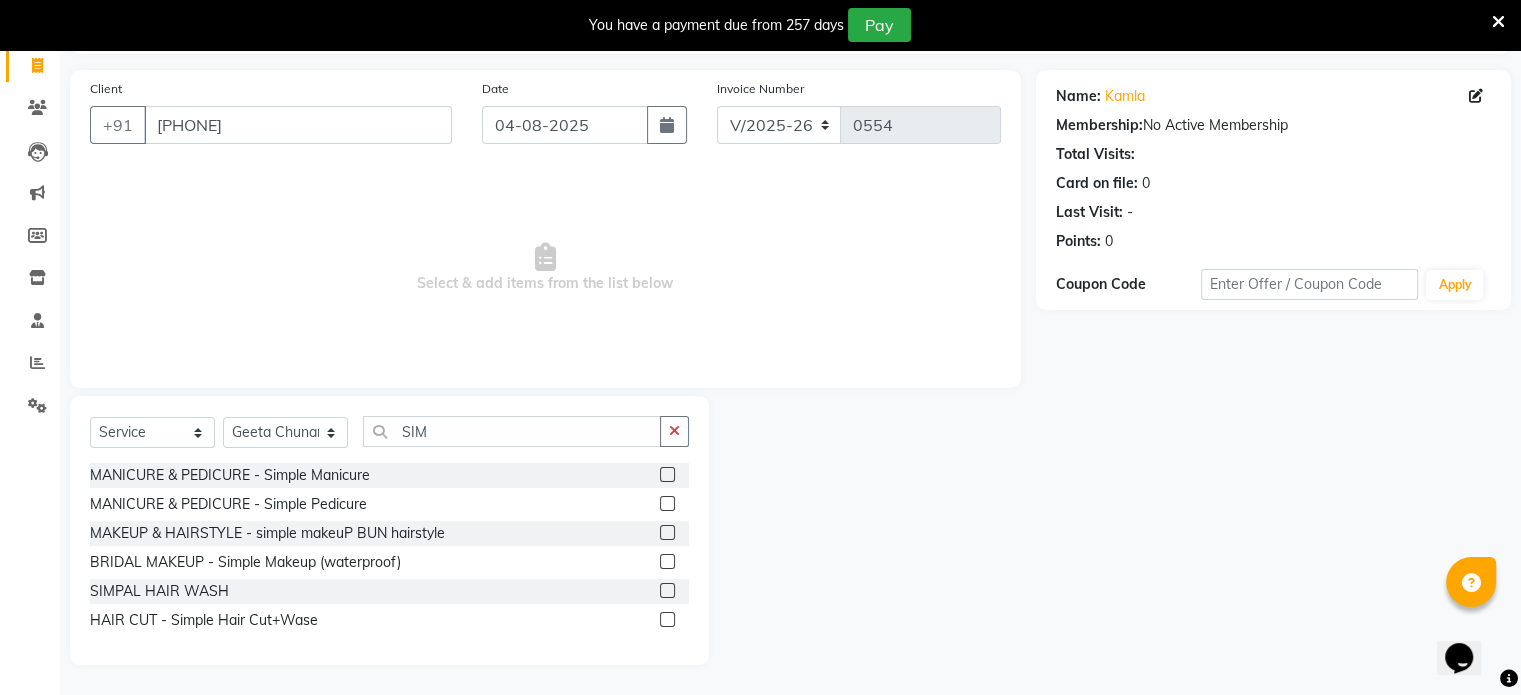 click 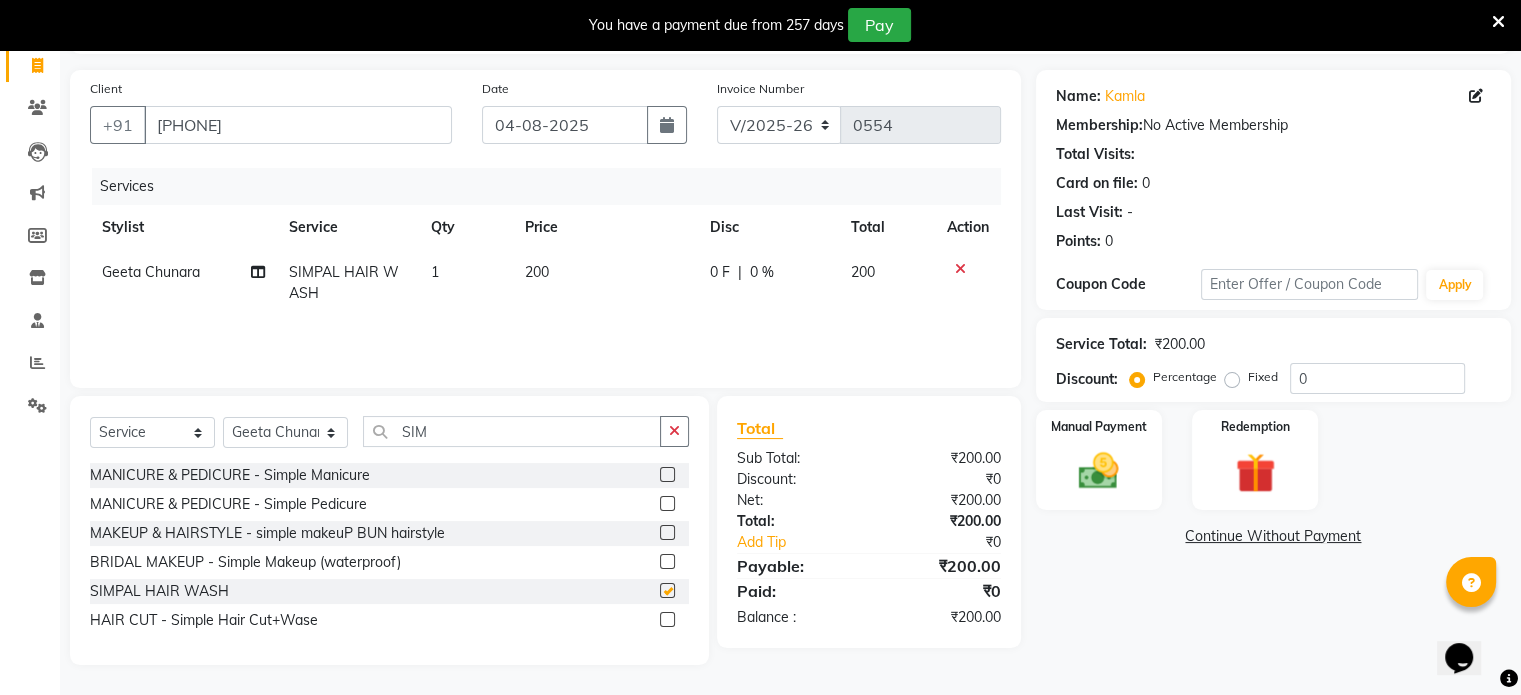 checkbox on "false" 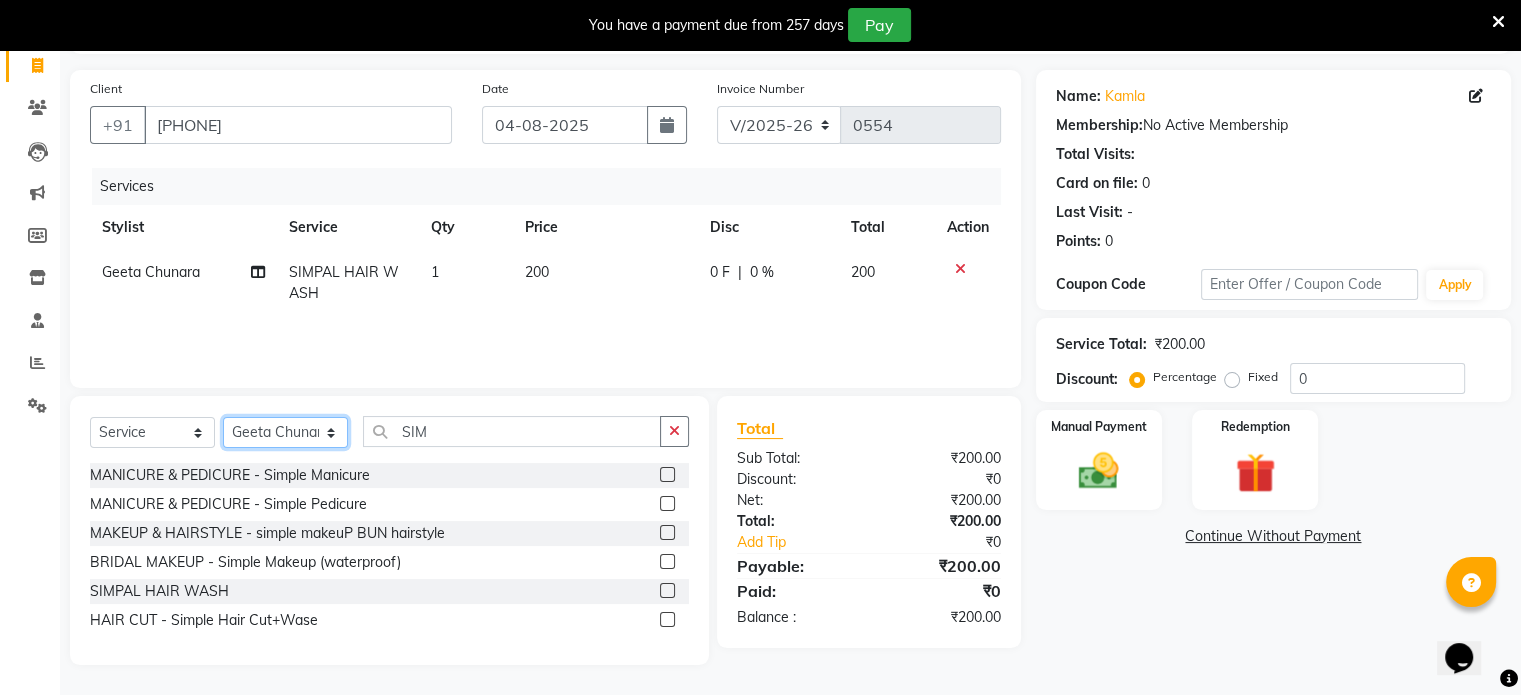click on "Select Stylist Asha Patel gazal panchal Geeta Chunara Jagurati Sharma Meghna Panchal Urvashi zala" 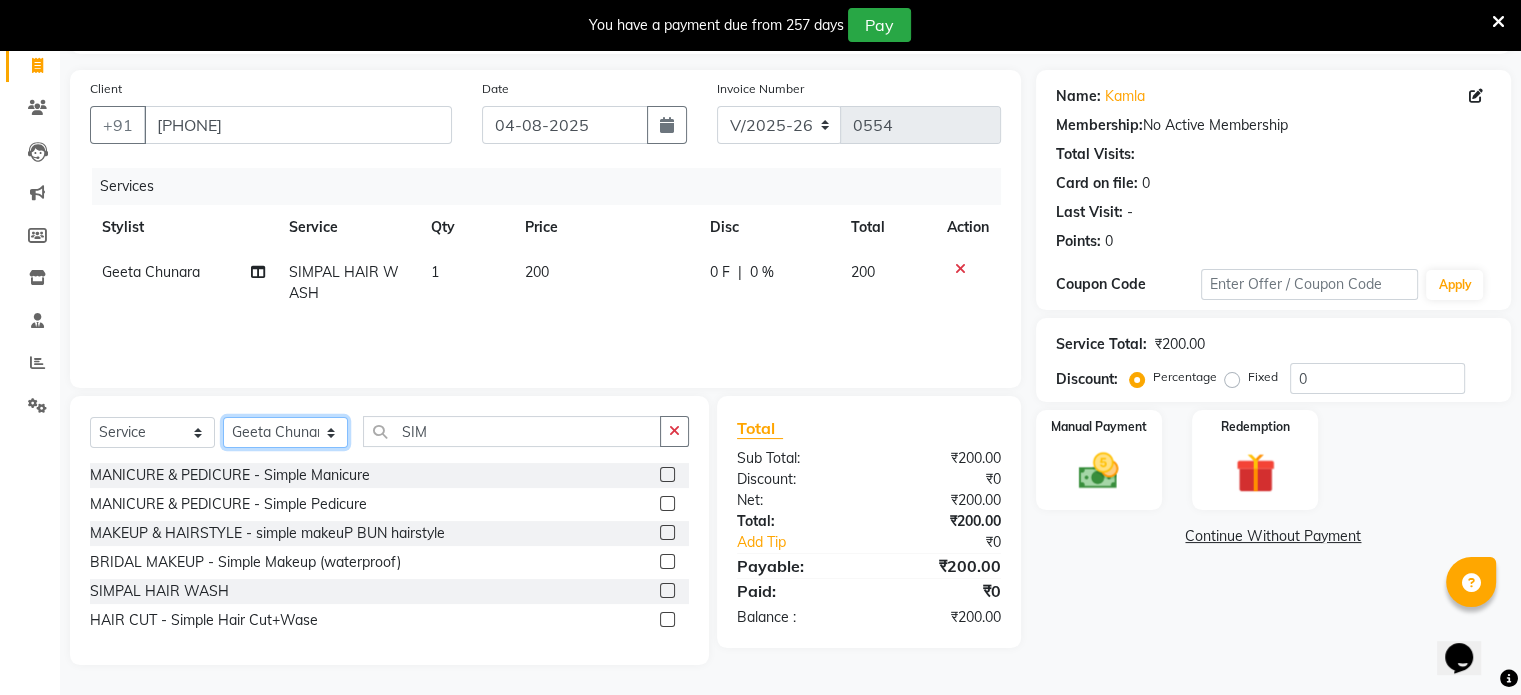 select on "59039" 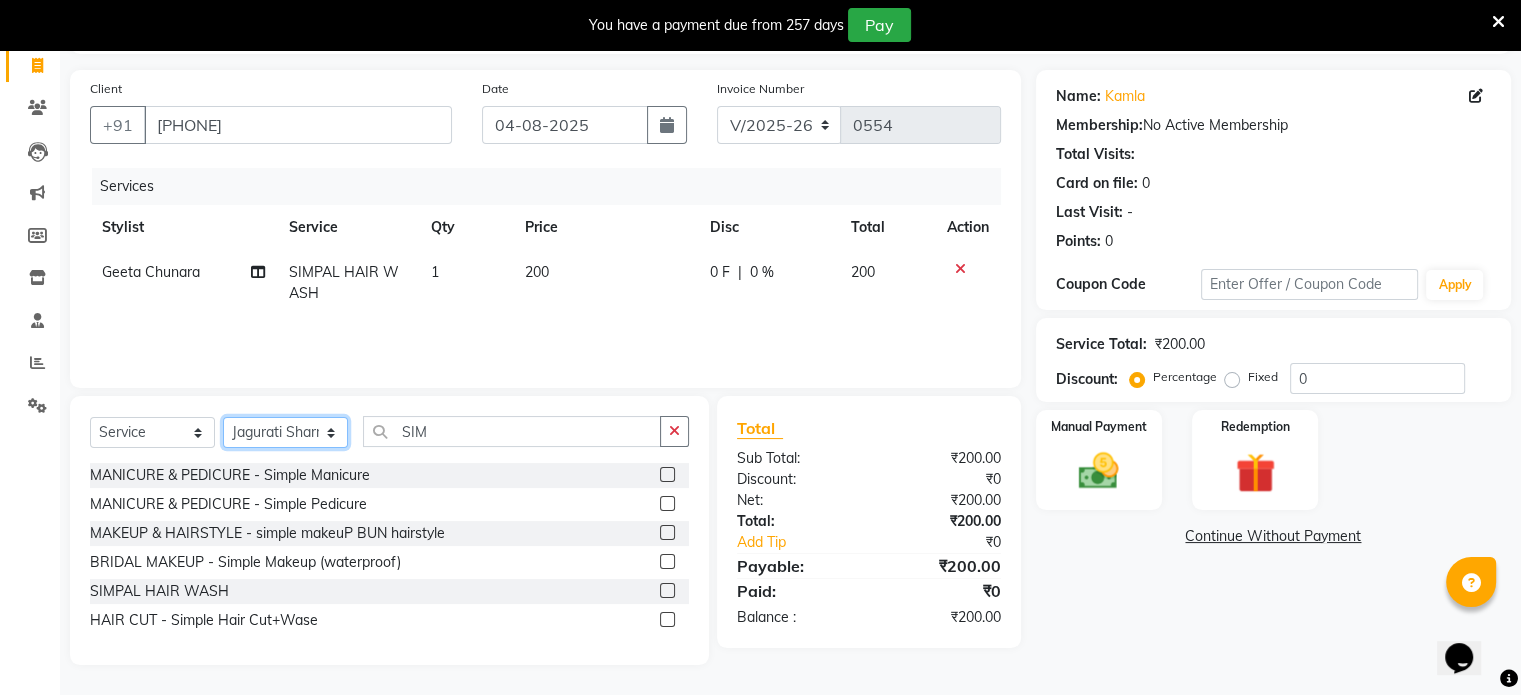click on "Select Stylist Asha Patel gazal panchal Geeta Chunara Jagurati Sharma Meghna Panchal Urvashi zala" 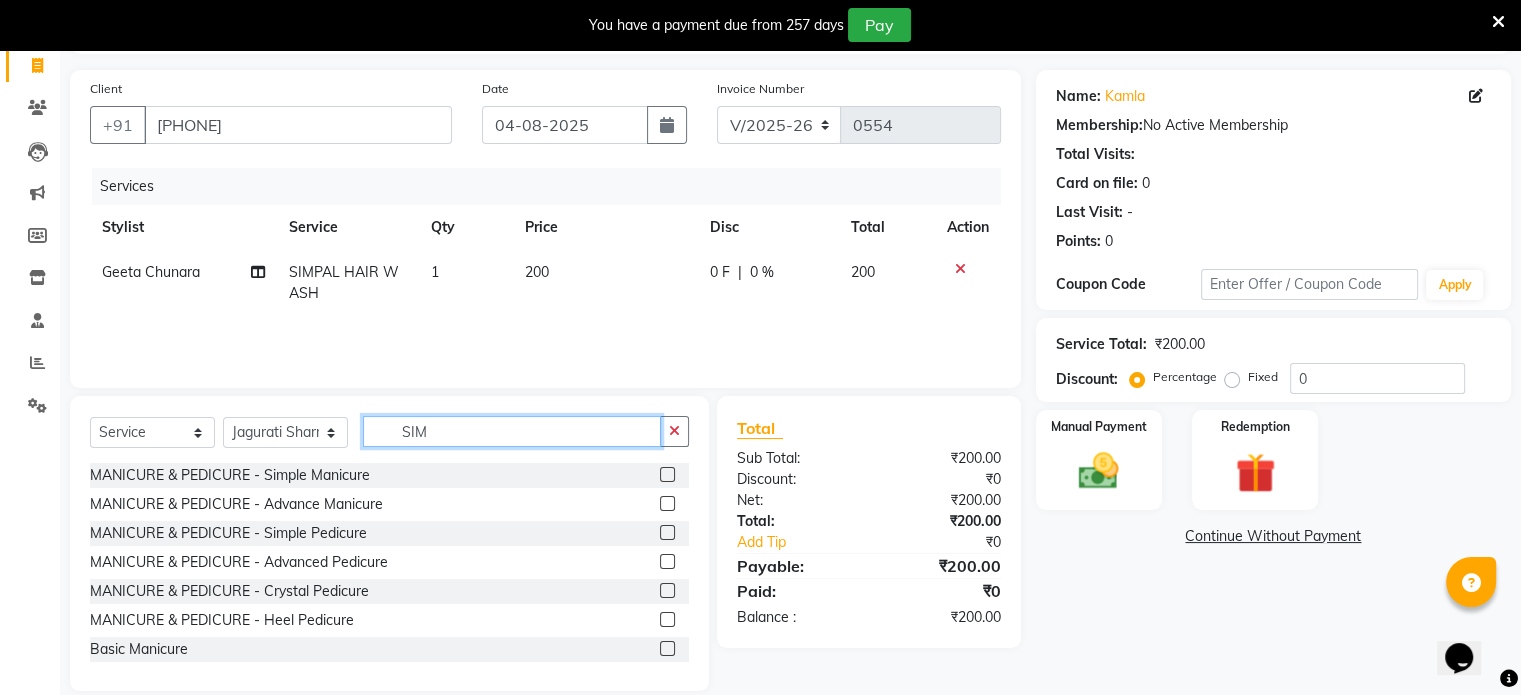 click on "SIM" 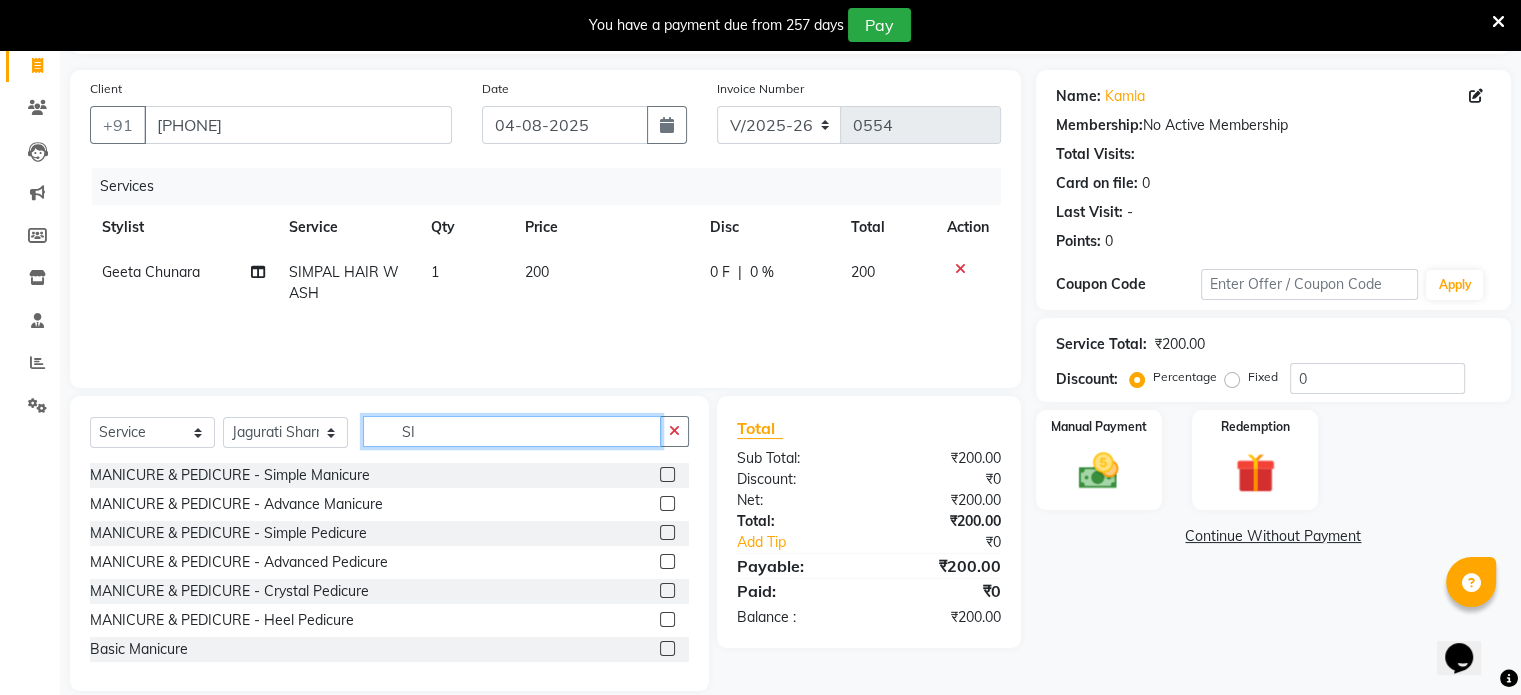 type on "S" 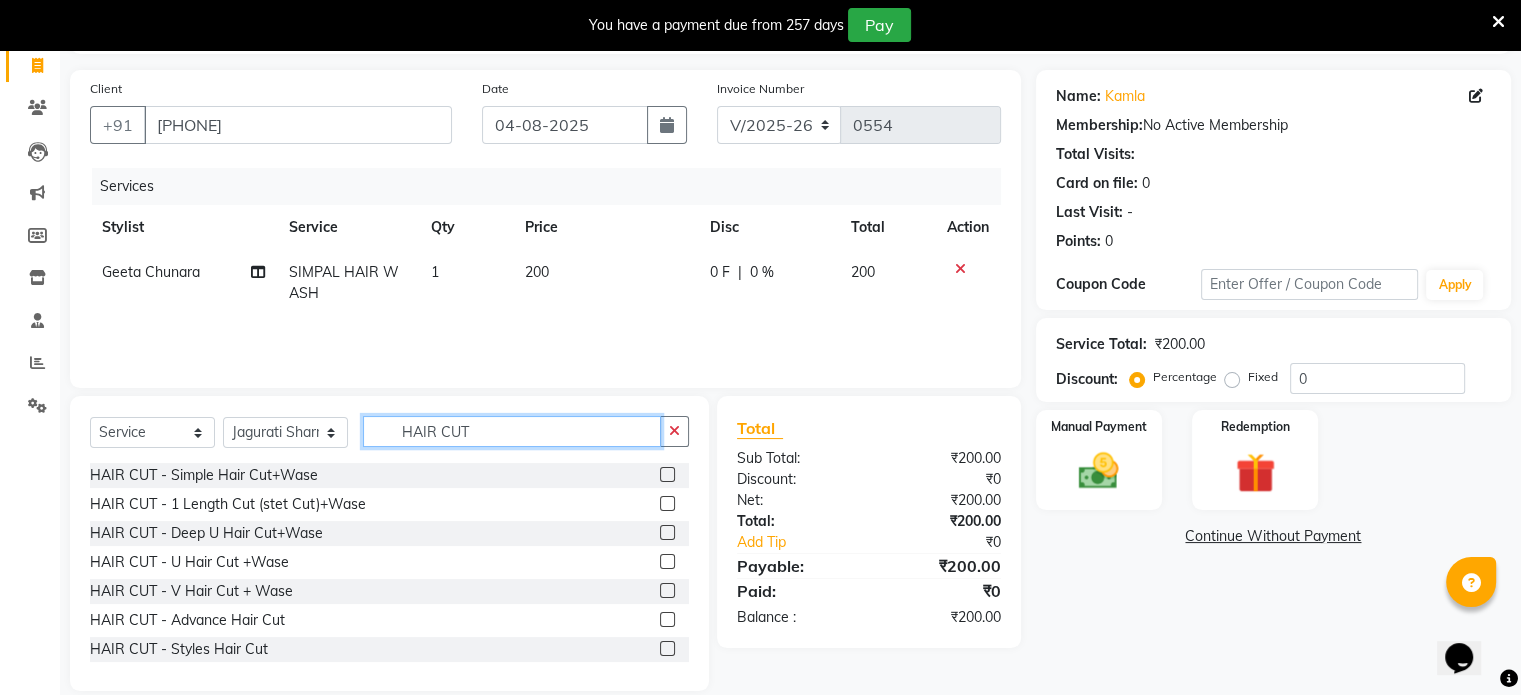 type on "HAIR CUT" 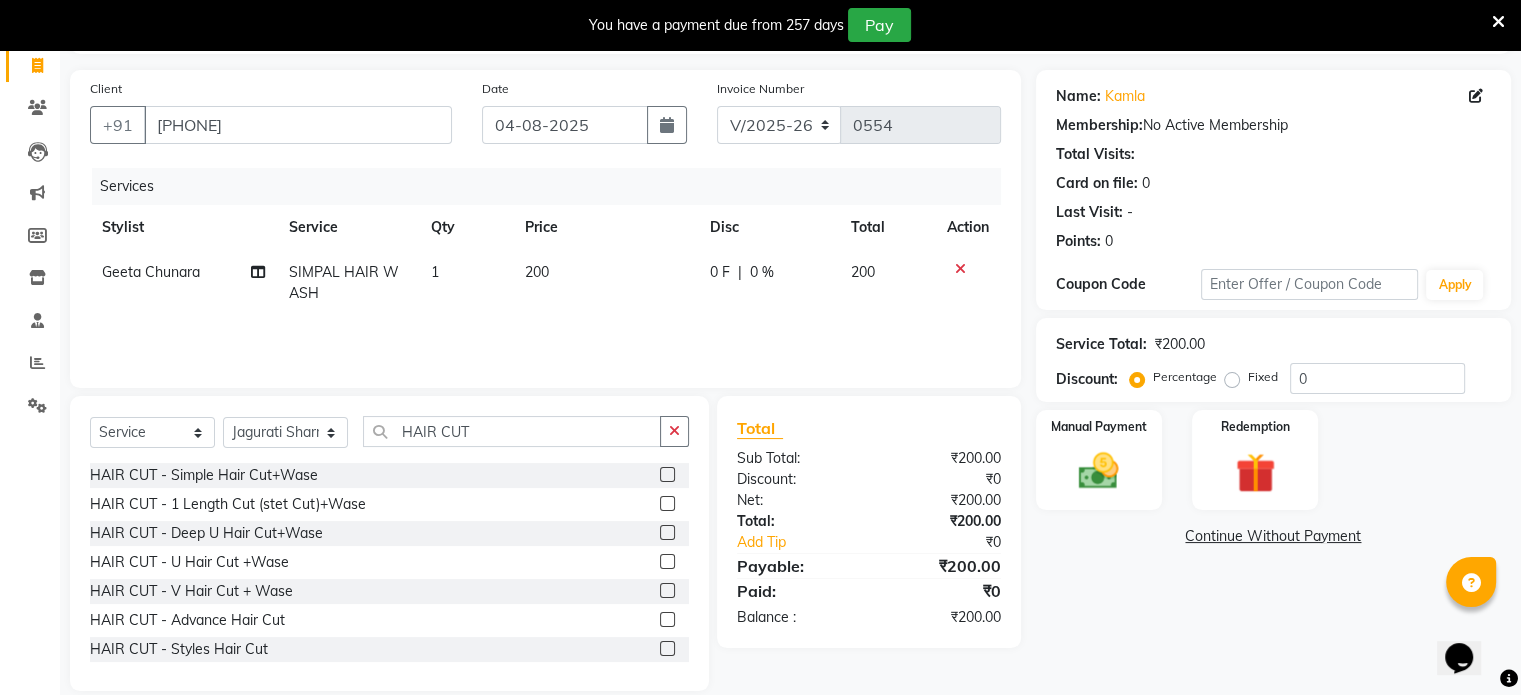 click 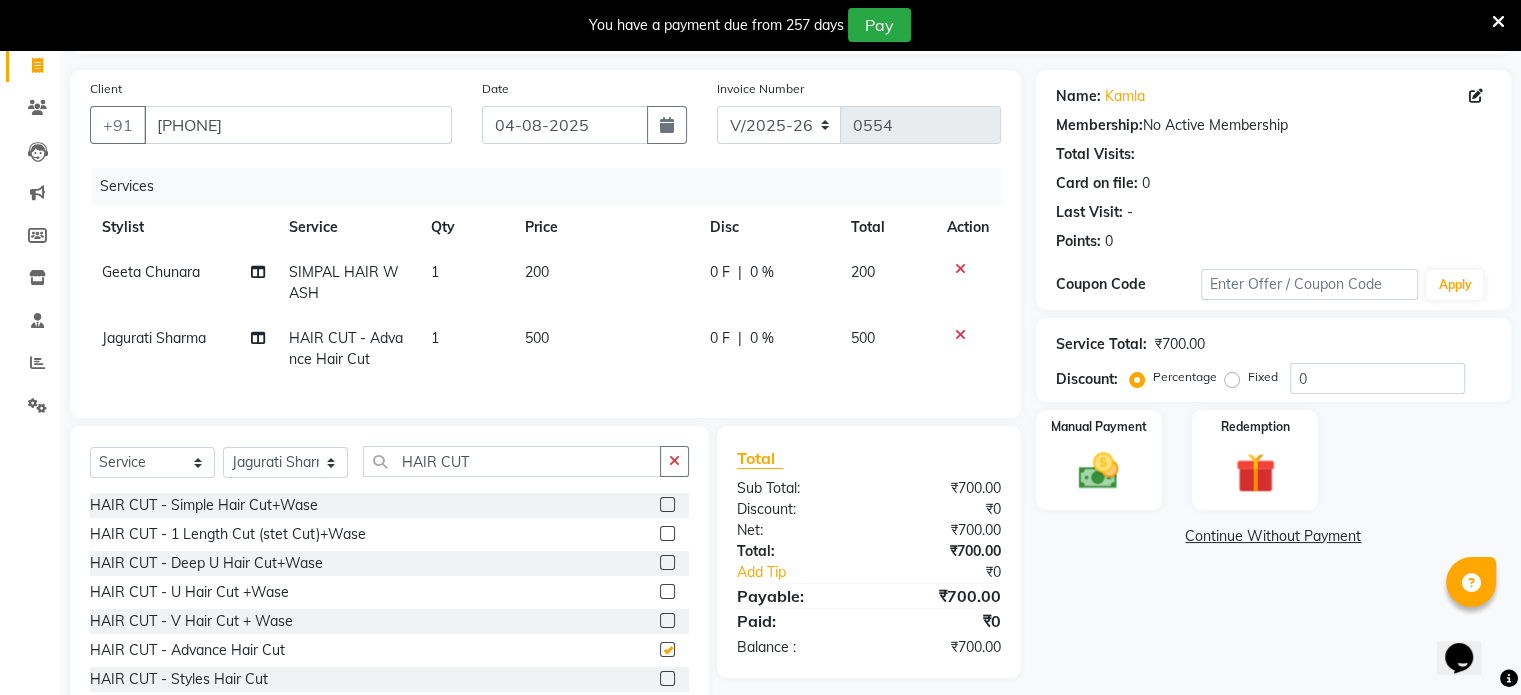 checkbox on "false" 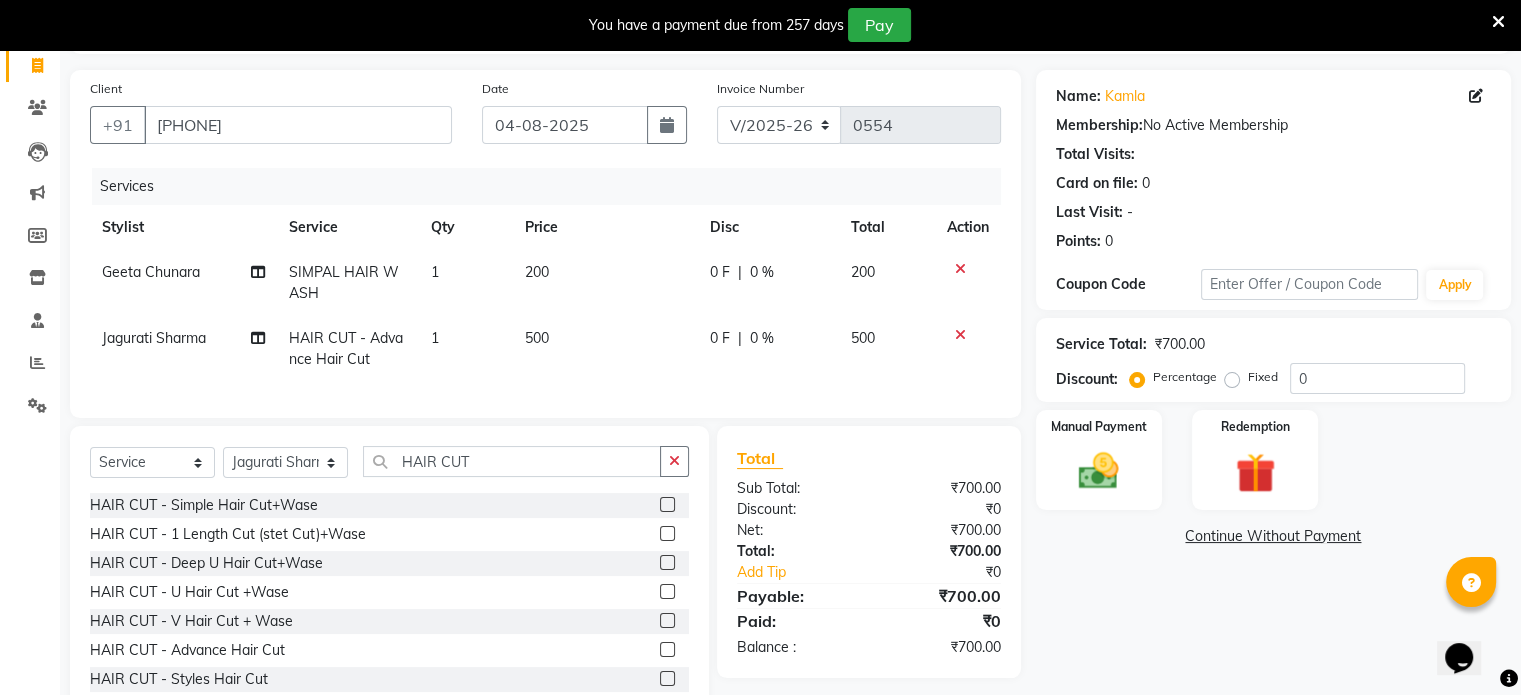 click on "200" 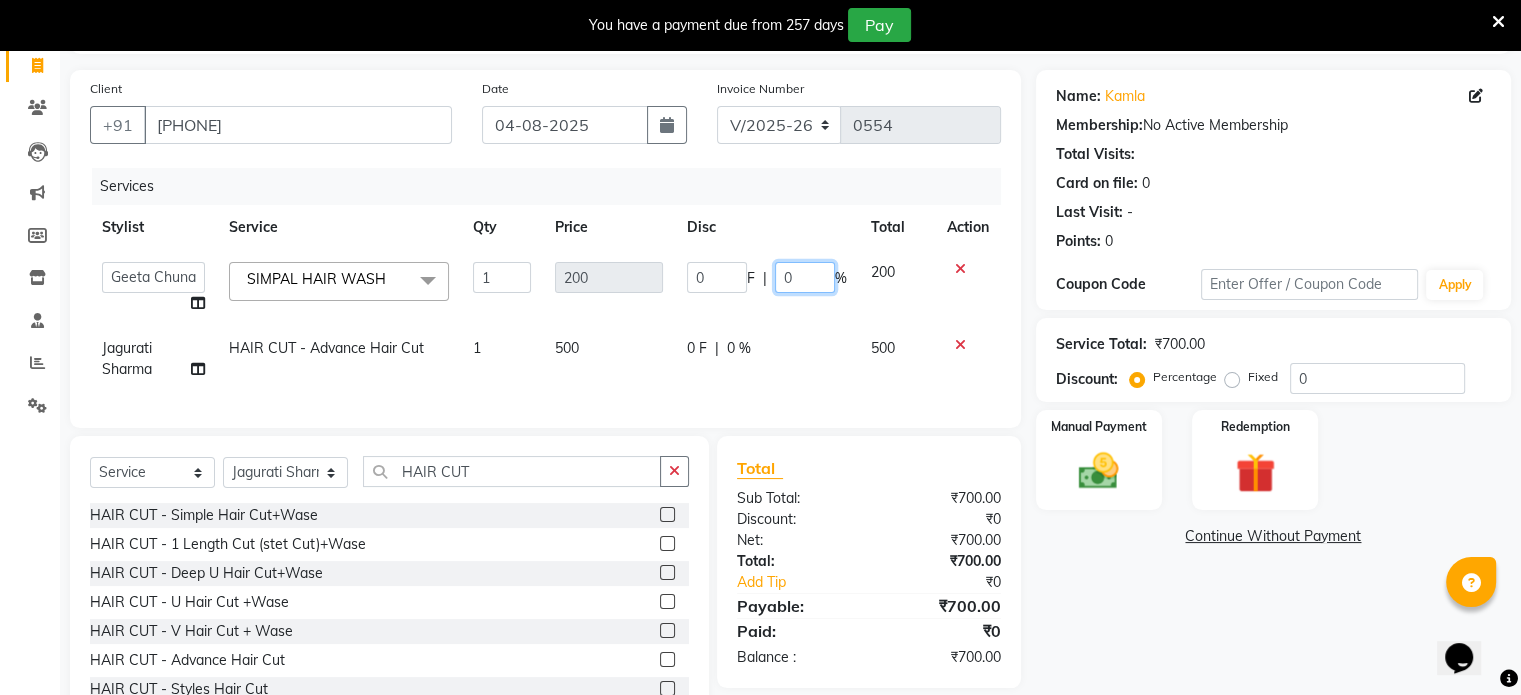 drag, startPoint x: 832, startPoint y: 305, endPoint x: 735, endPoint y: 261, distance: 106.51291 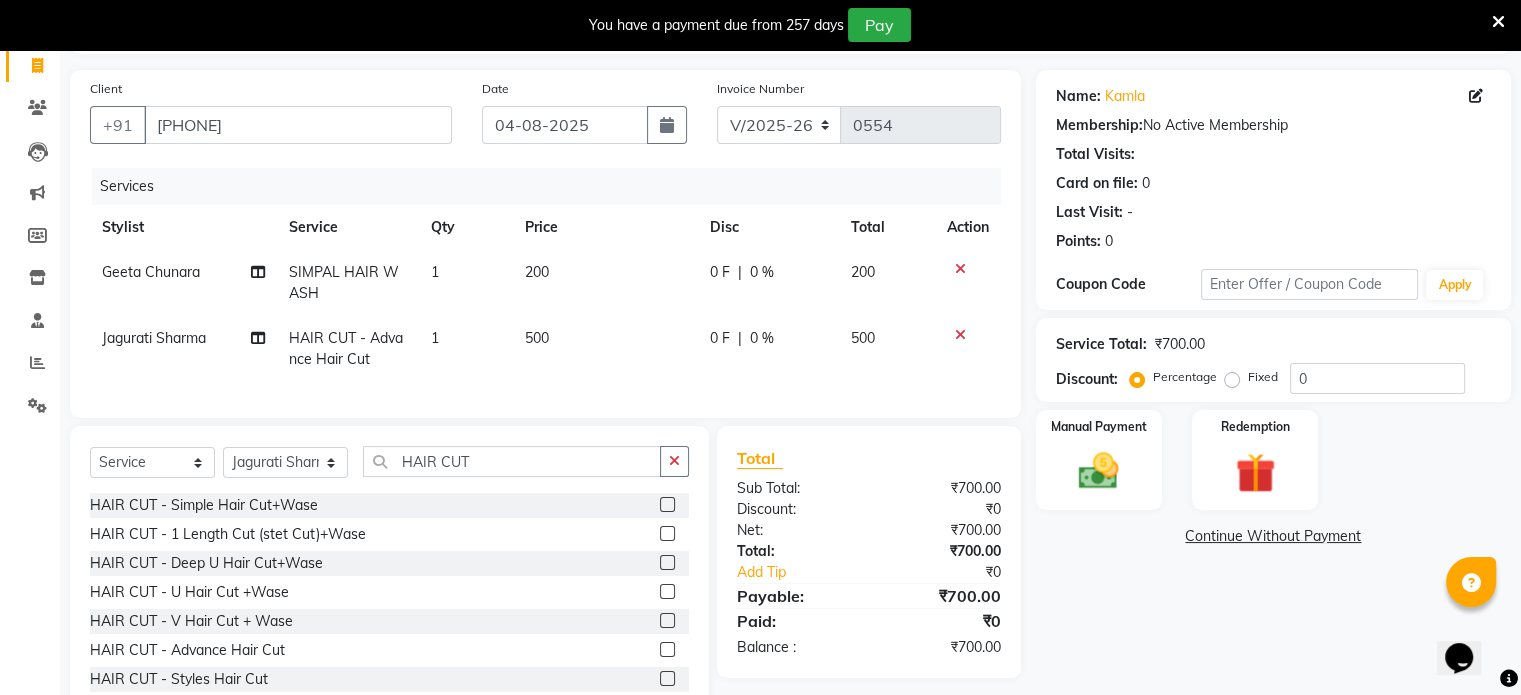 click on "0 %" 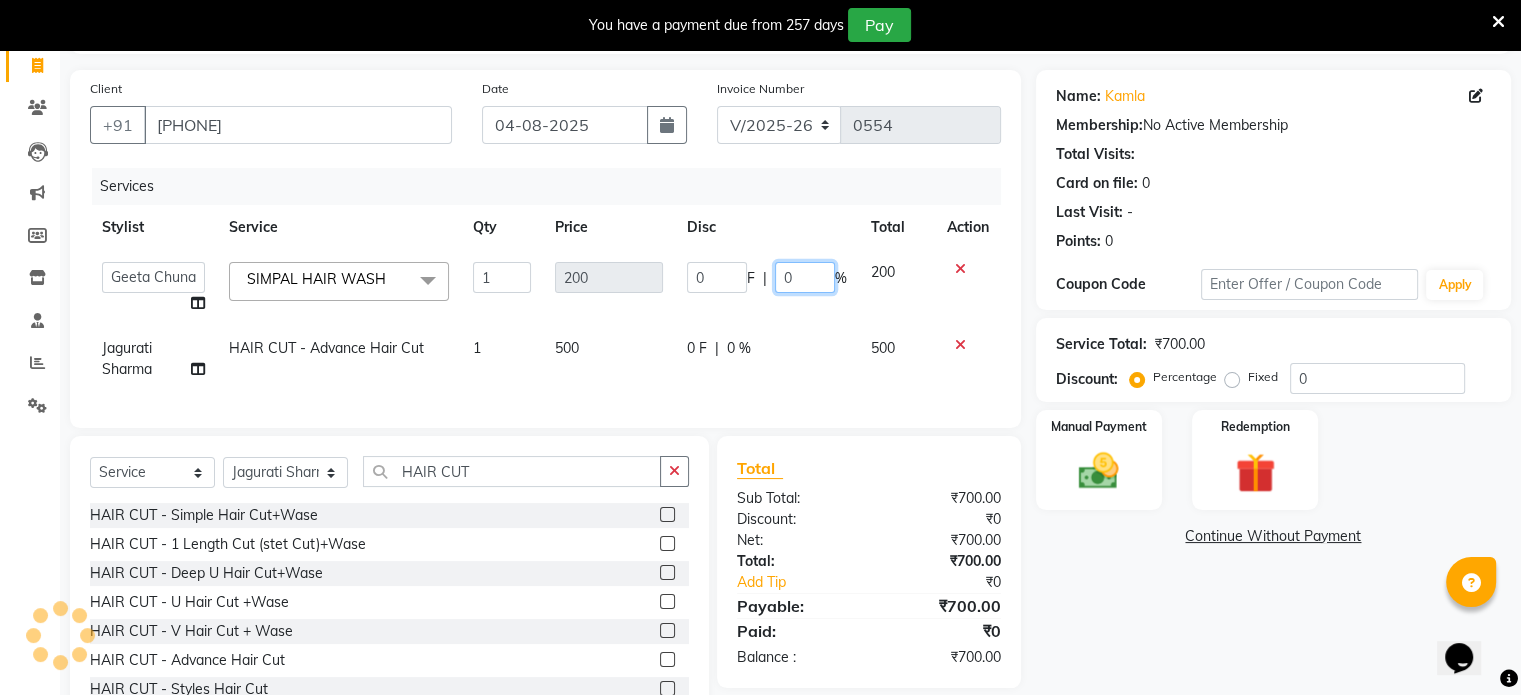 click on "0" 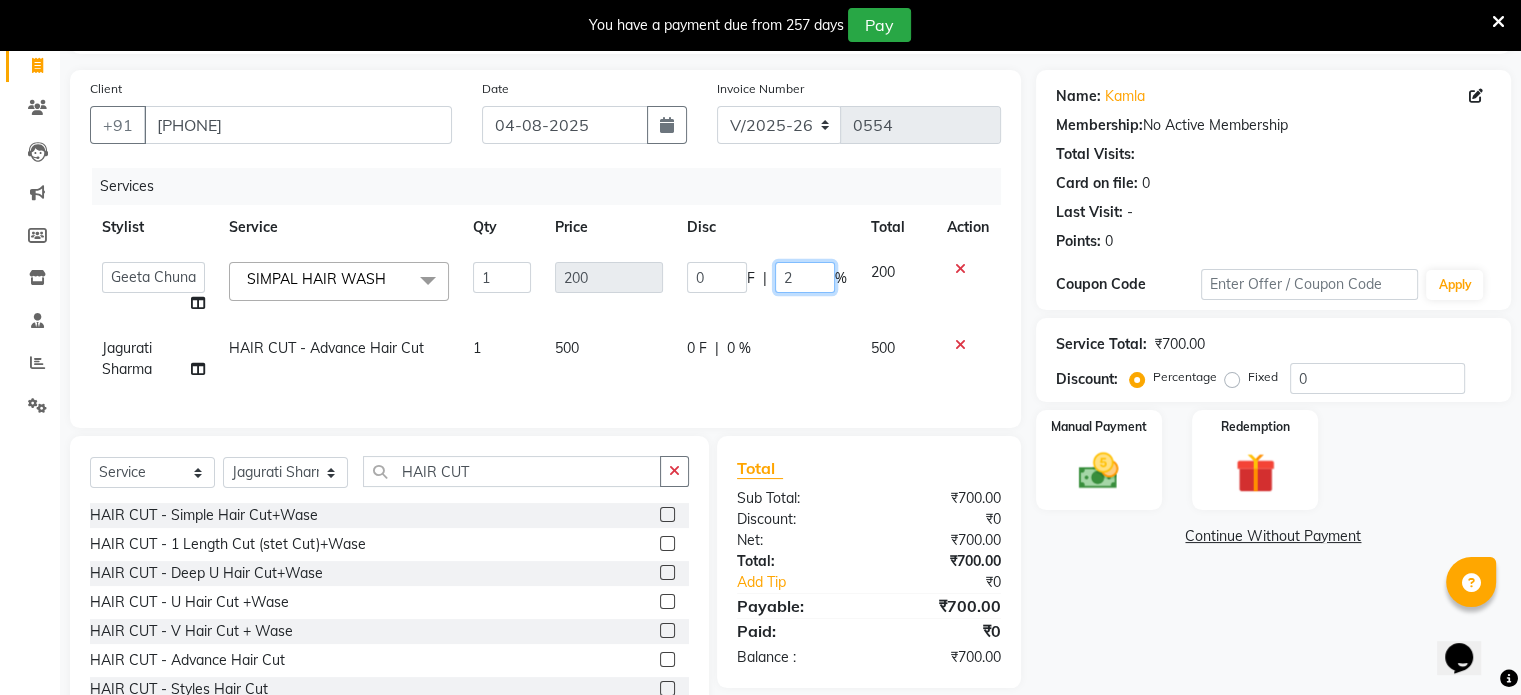 type on "25" 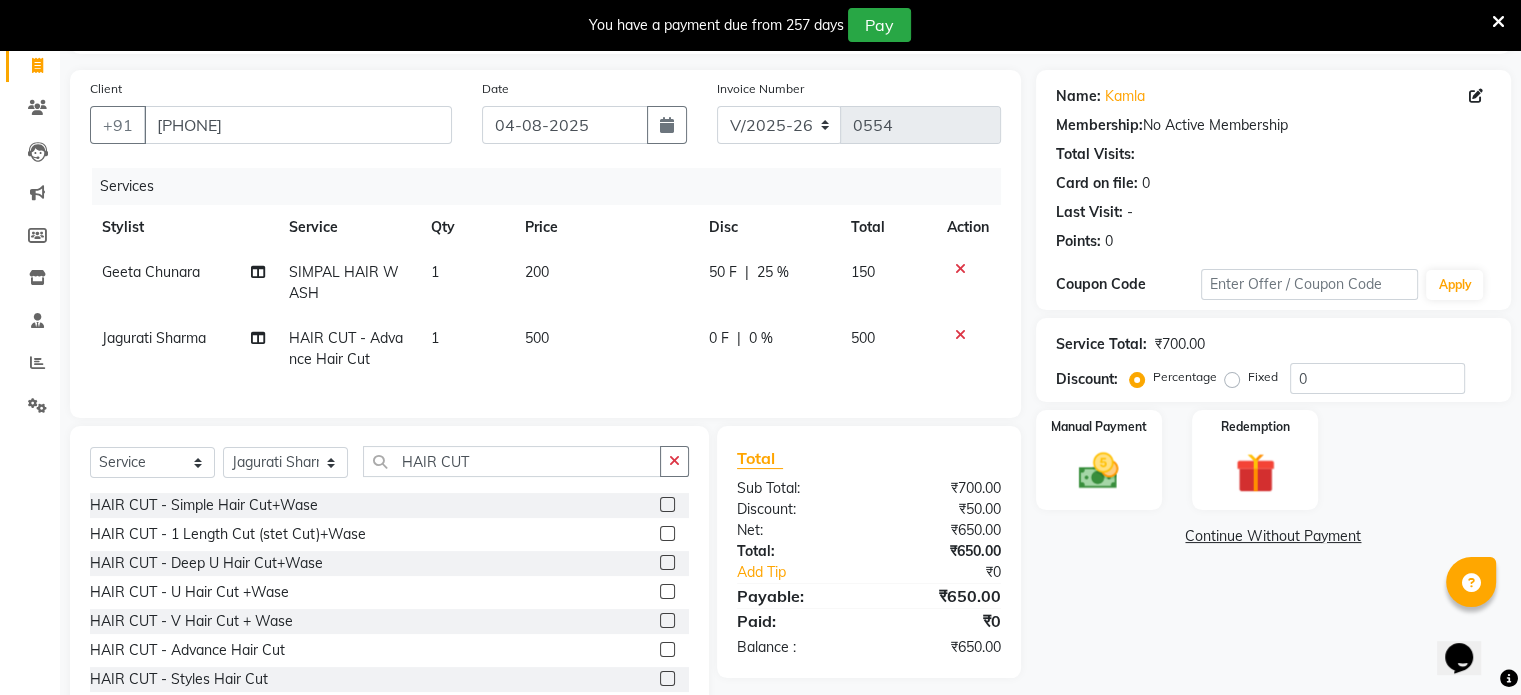 click on "Geeta Chunara SIMPAL HAIR WASH 1 200 50 F | 25 % 150 Jagurati Sharma HAIR CUT - Advance Hair Cut 1 500 0 F | 0 % 500" 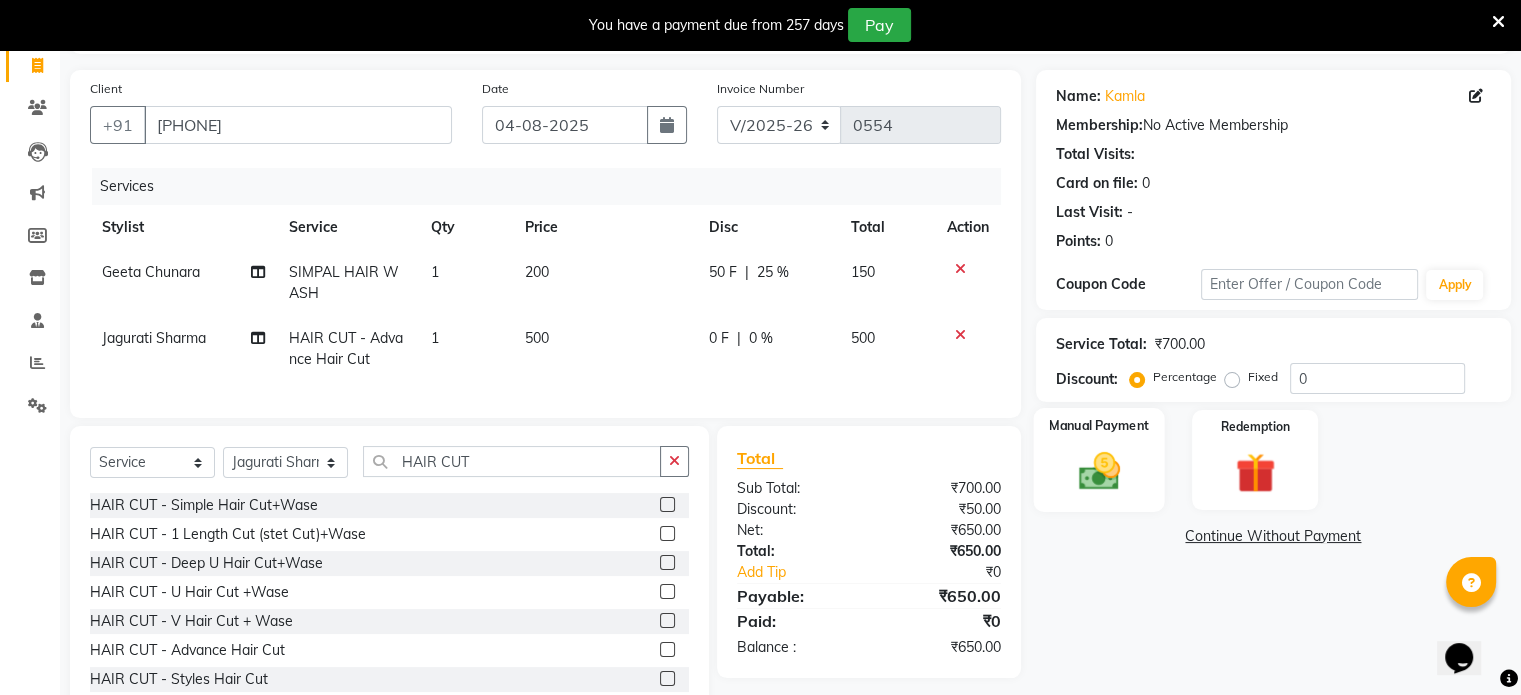 click on "Manual Payment" 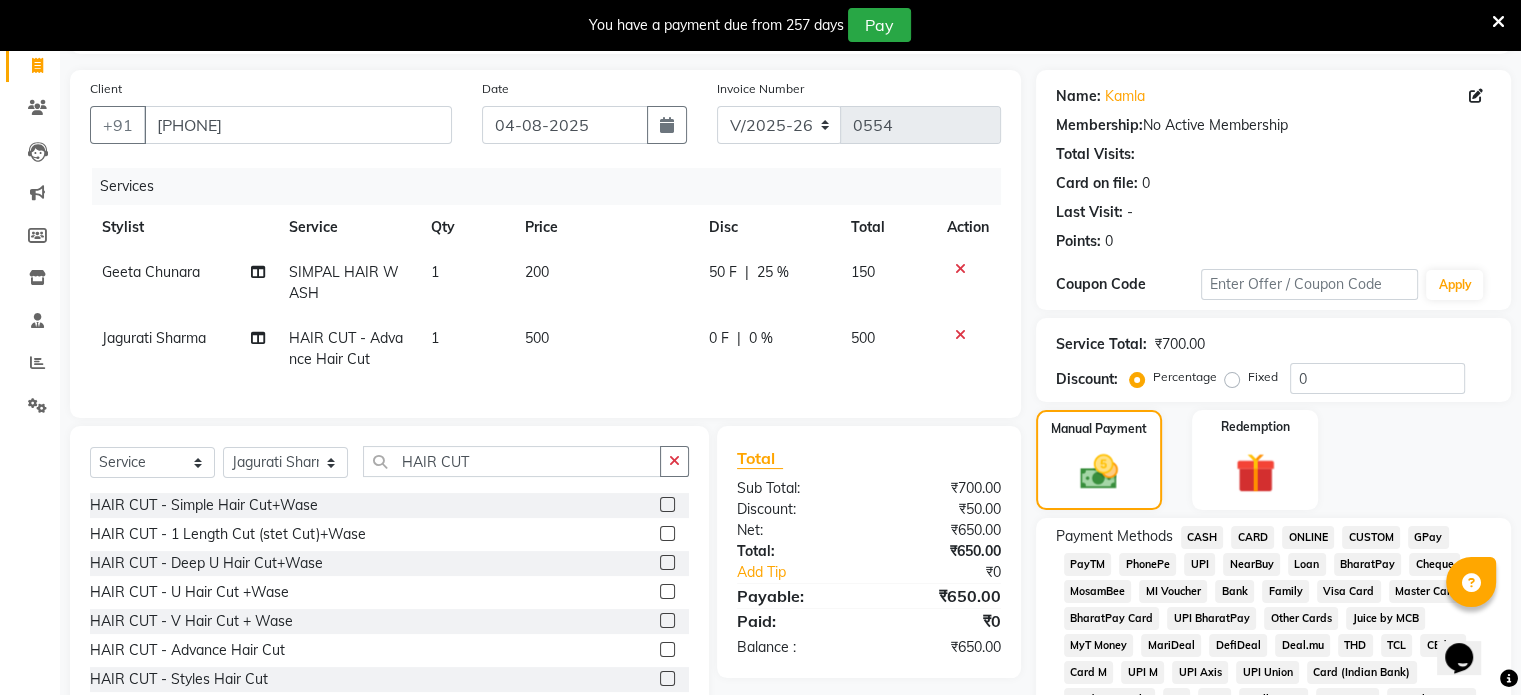 click on "CASH" 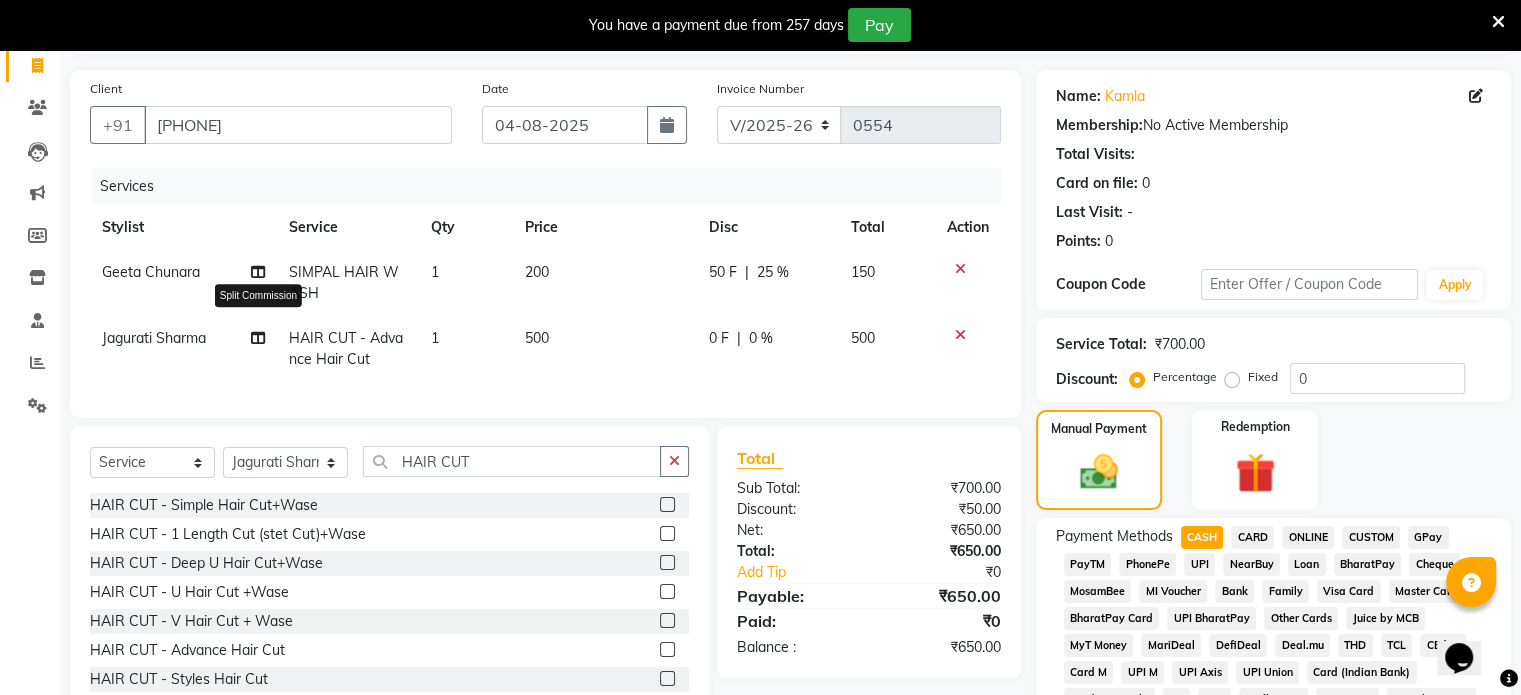 click 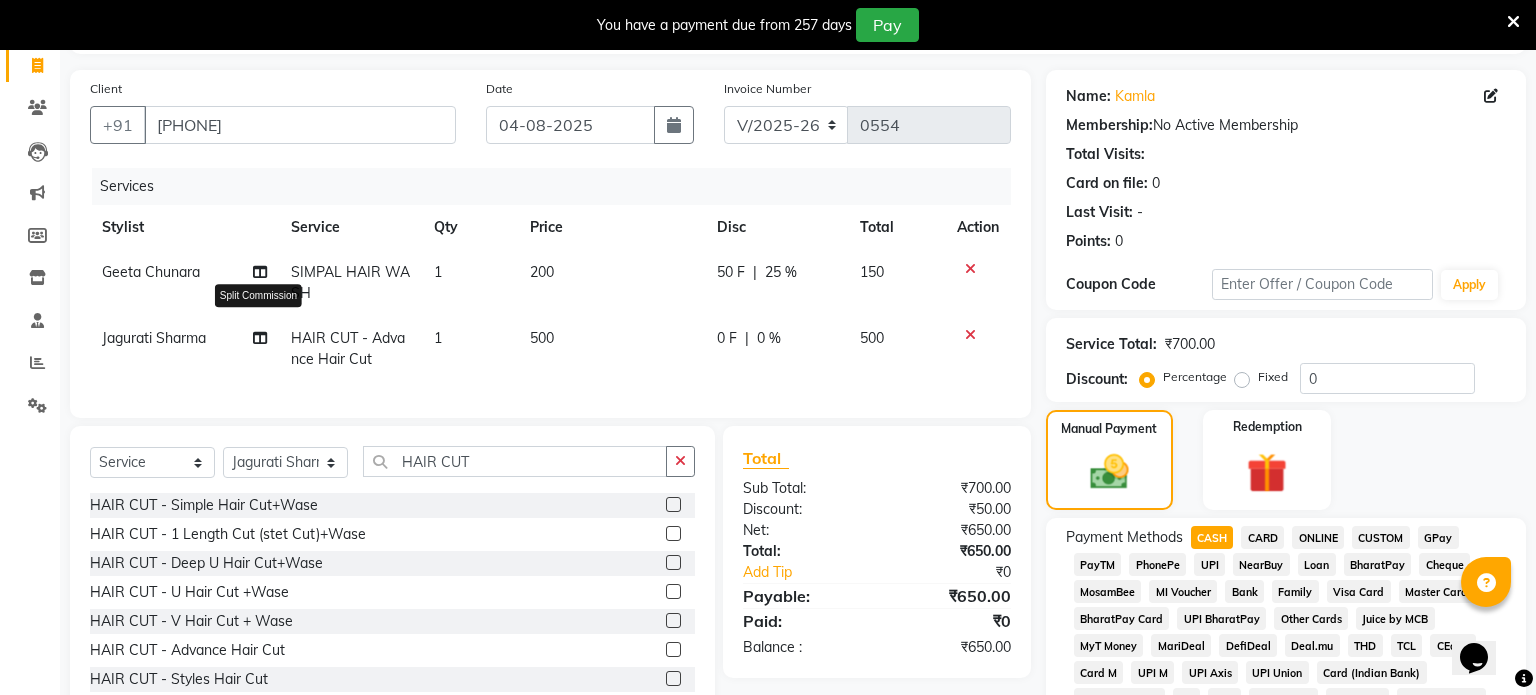select on "59039" 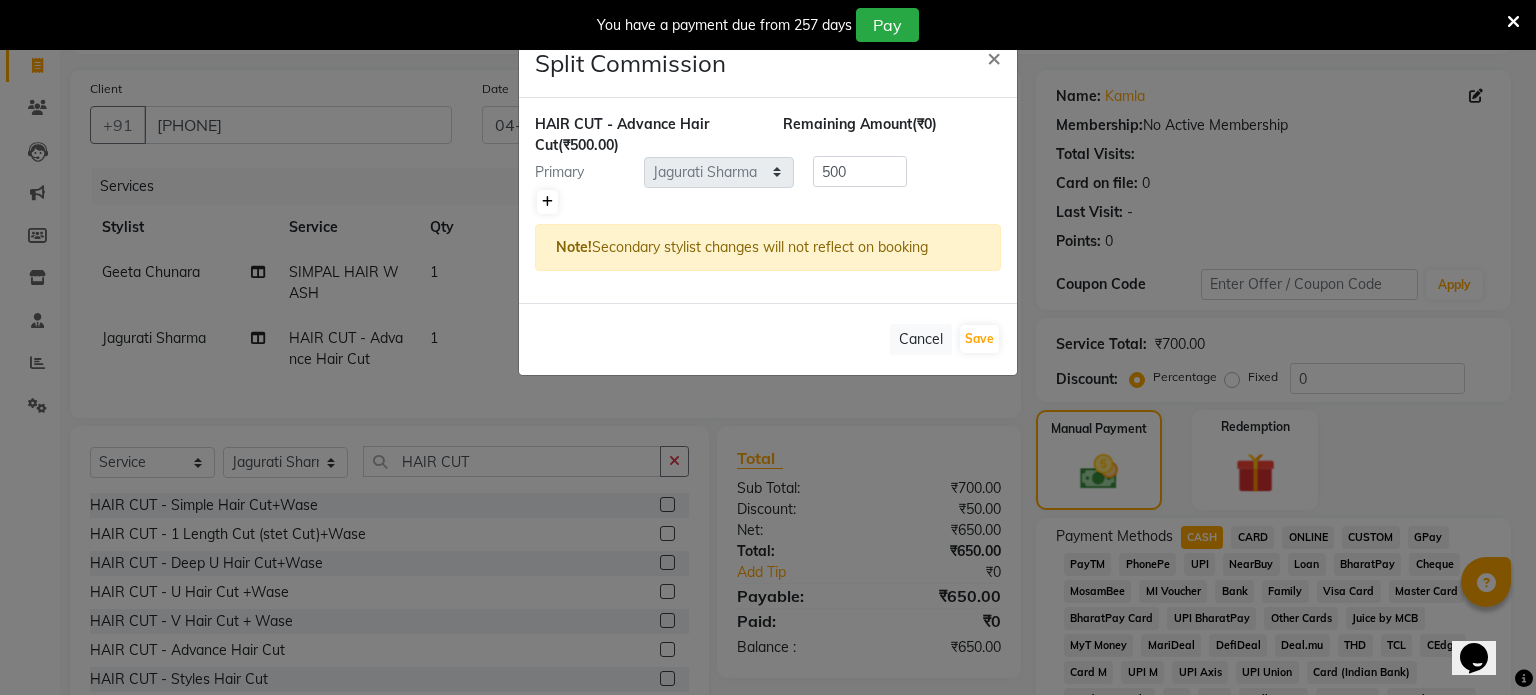 click 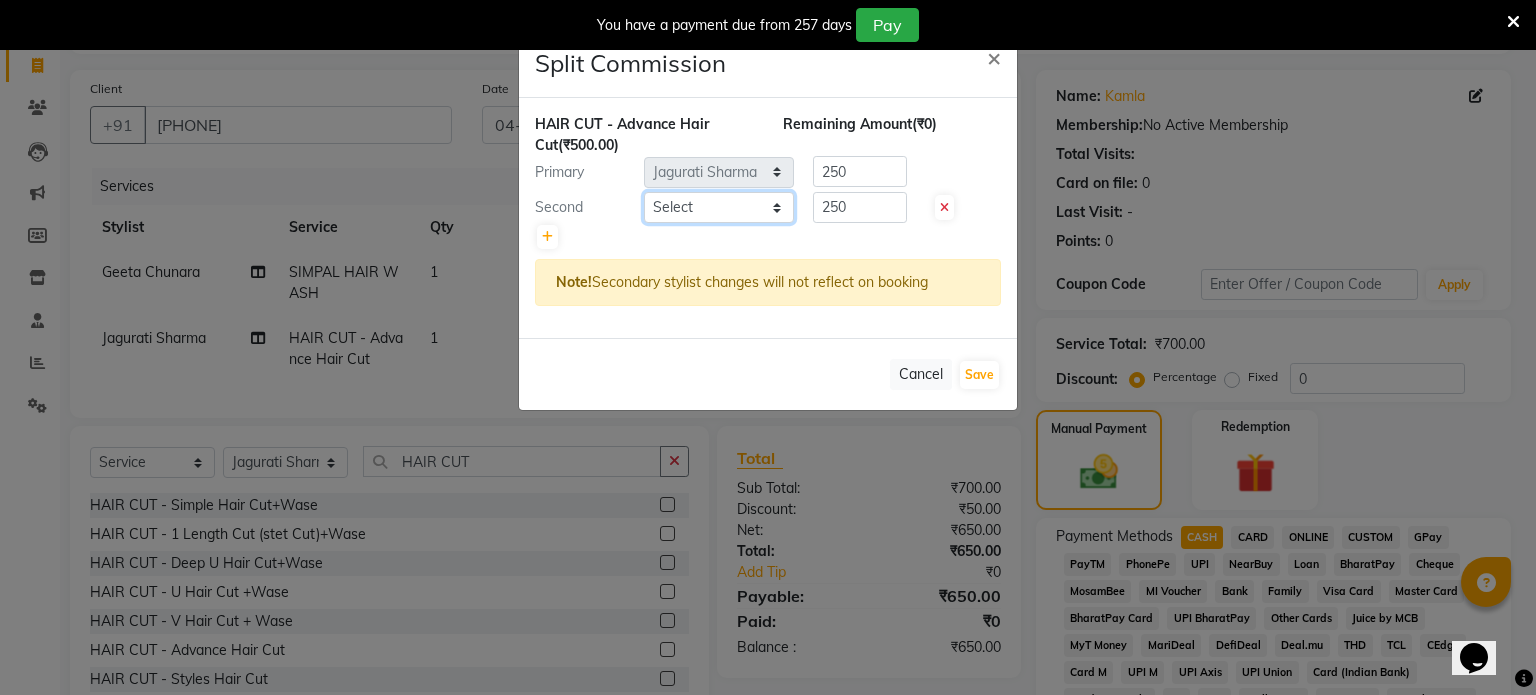 click on "Select  Asha Patel   gazal panchal   Geeta Chunara   Jagurati Sharma   Meghna Panchal   Urvashi zala" 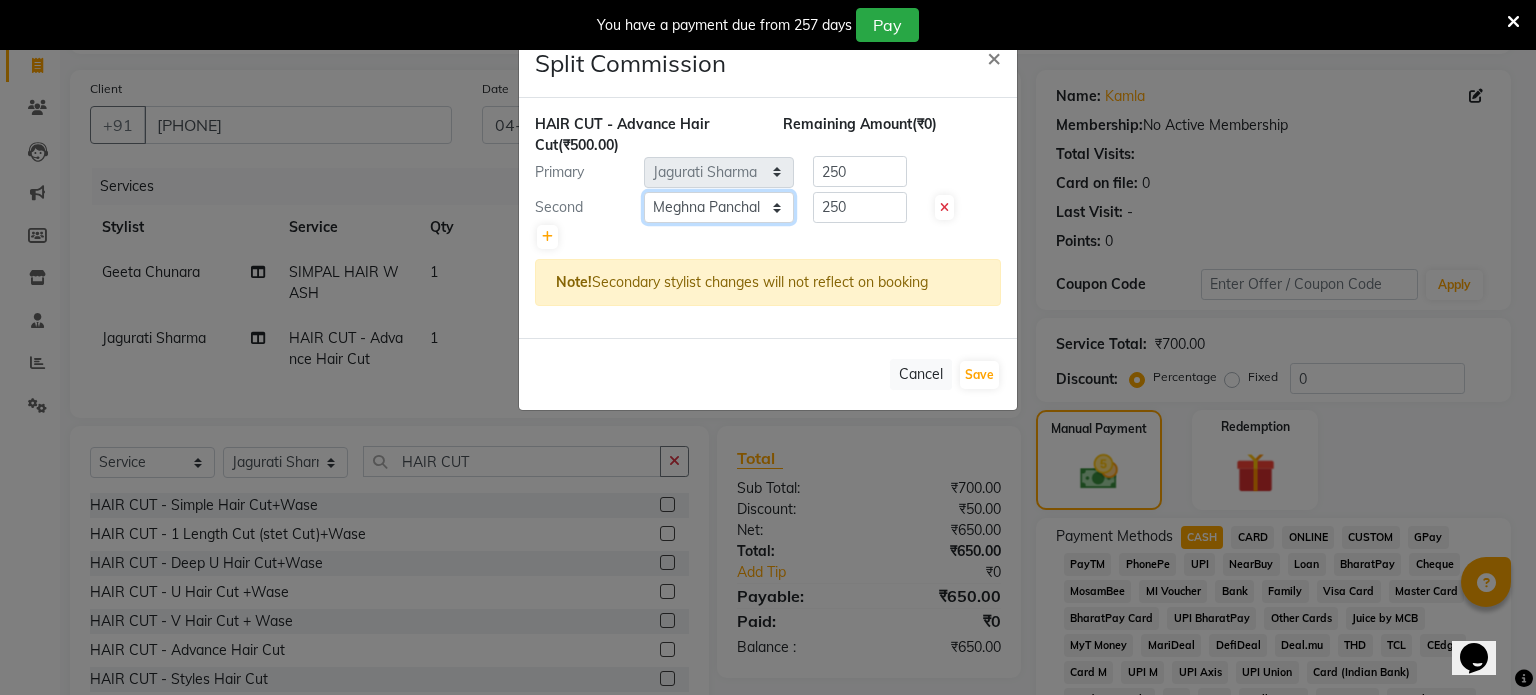 click on "Select  Asha Patel   gazal panchal   Geeta Chunara   Jagurati Sharma   Meghna Panchal   Urvashi zala" 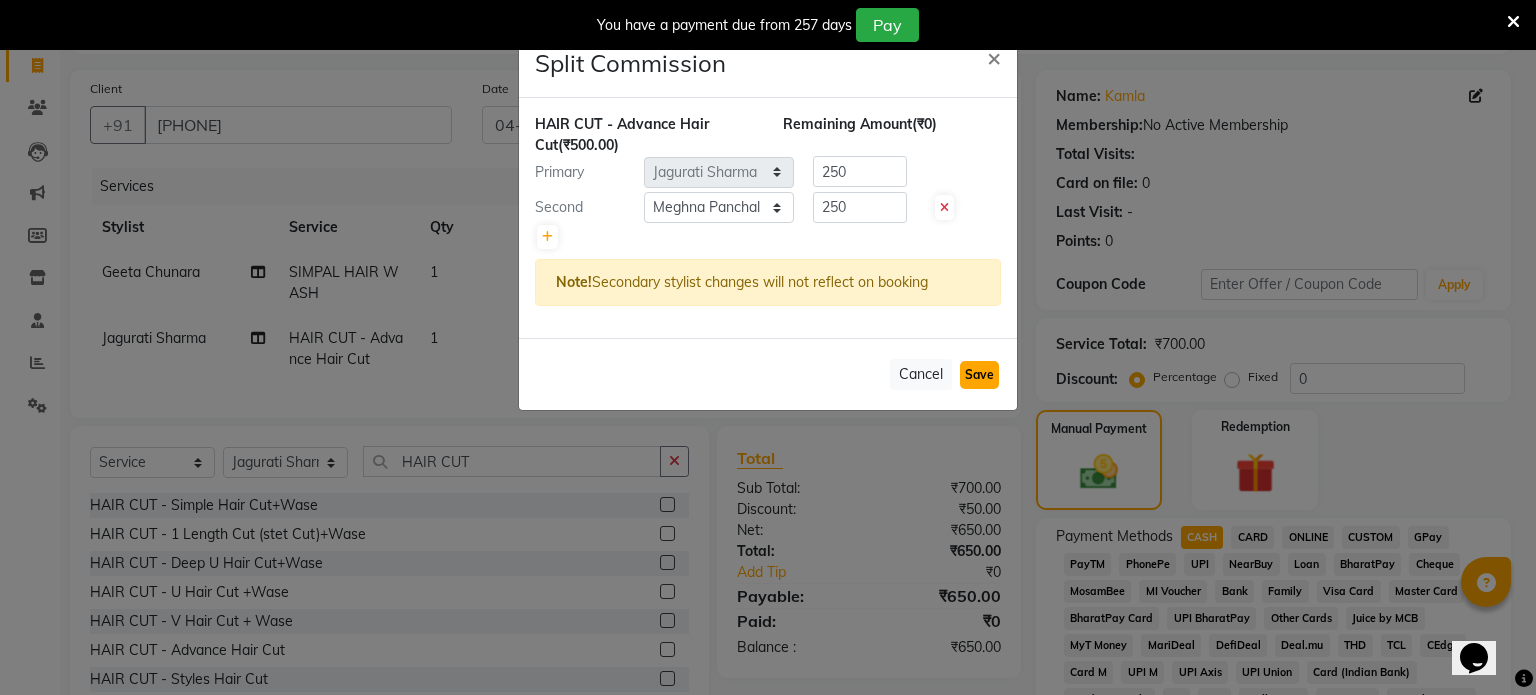 click on "Save" 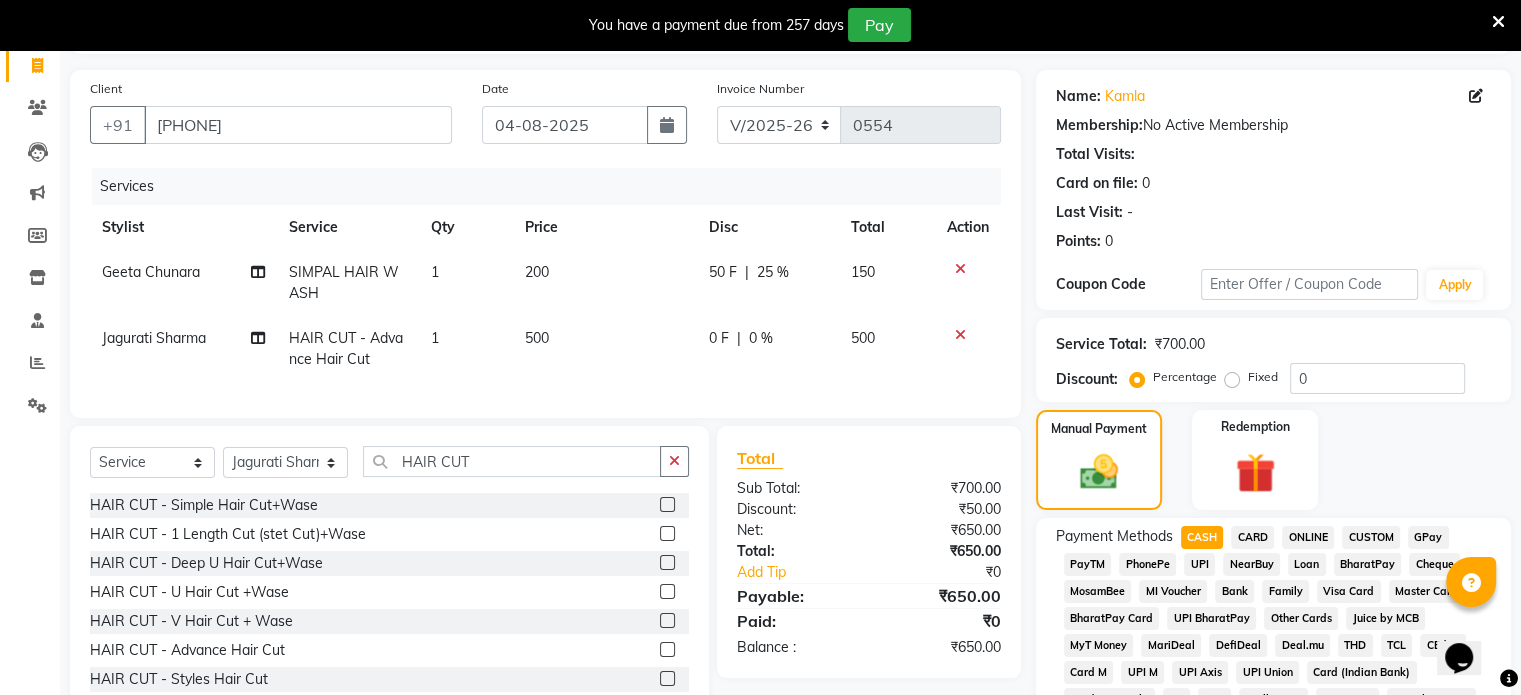 scroll, scrollTop: 738, scrollLeft: 0, axis: vertical 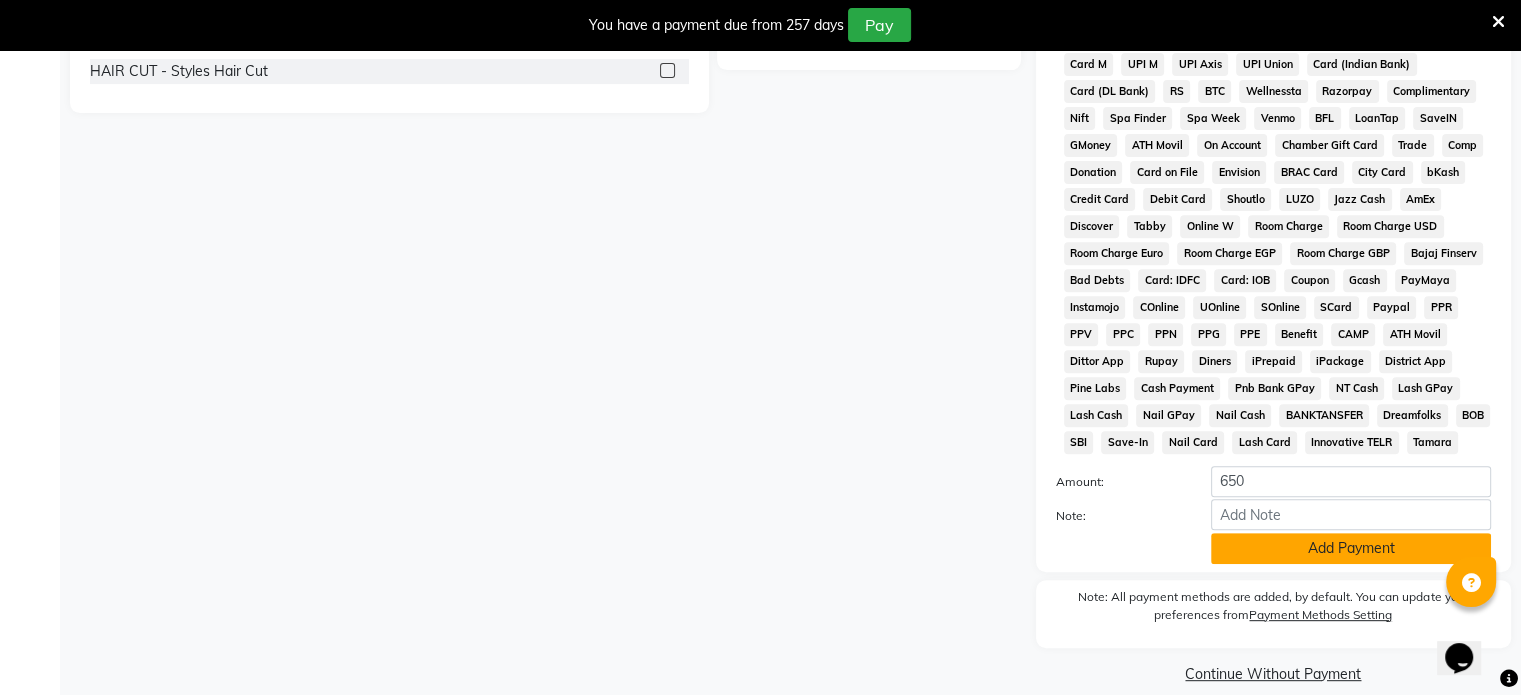 click on "Add Payment" 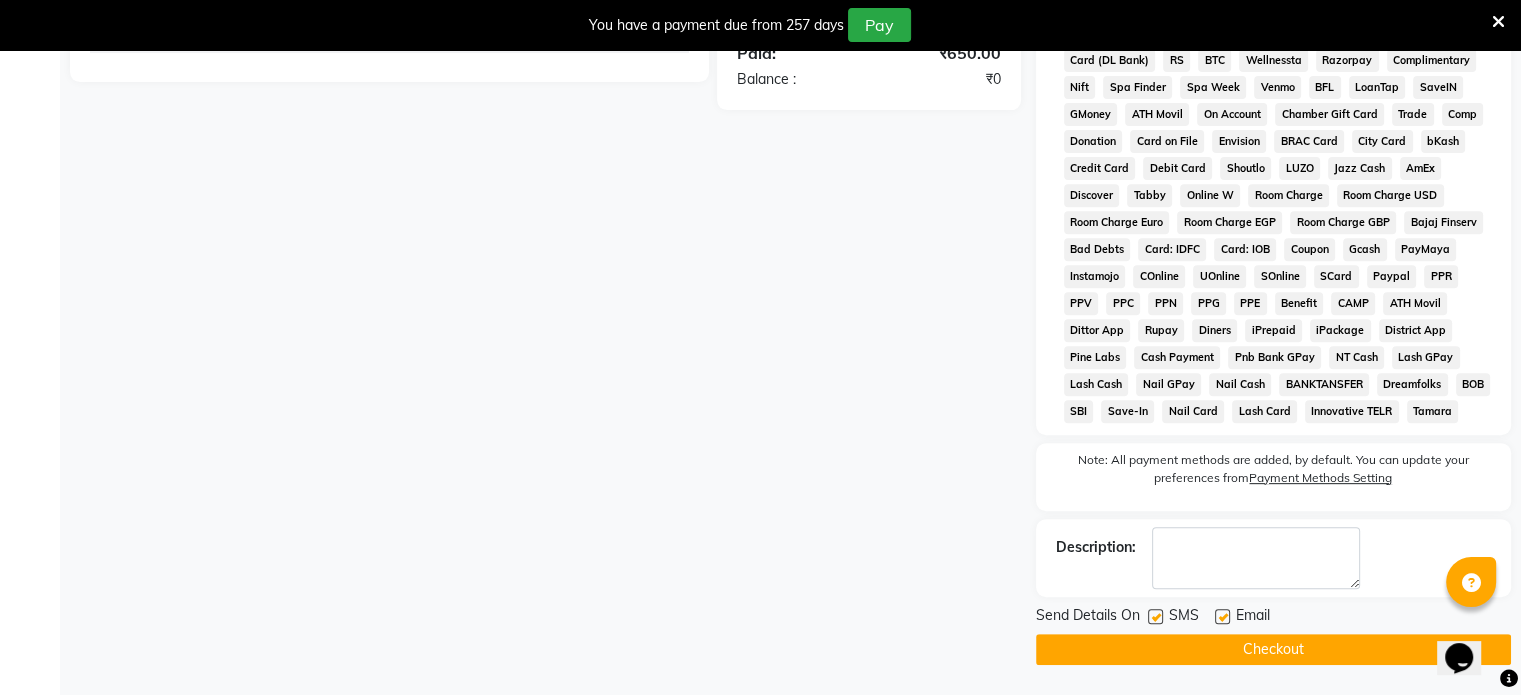scroll, scrollTop: 783, scrollLeft: 0, axis: vertical 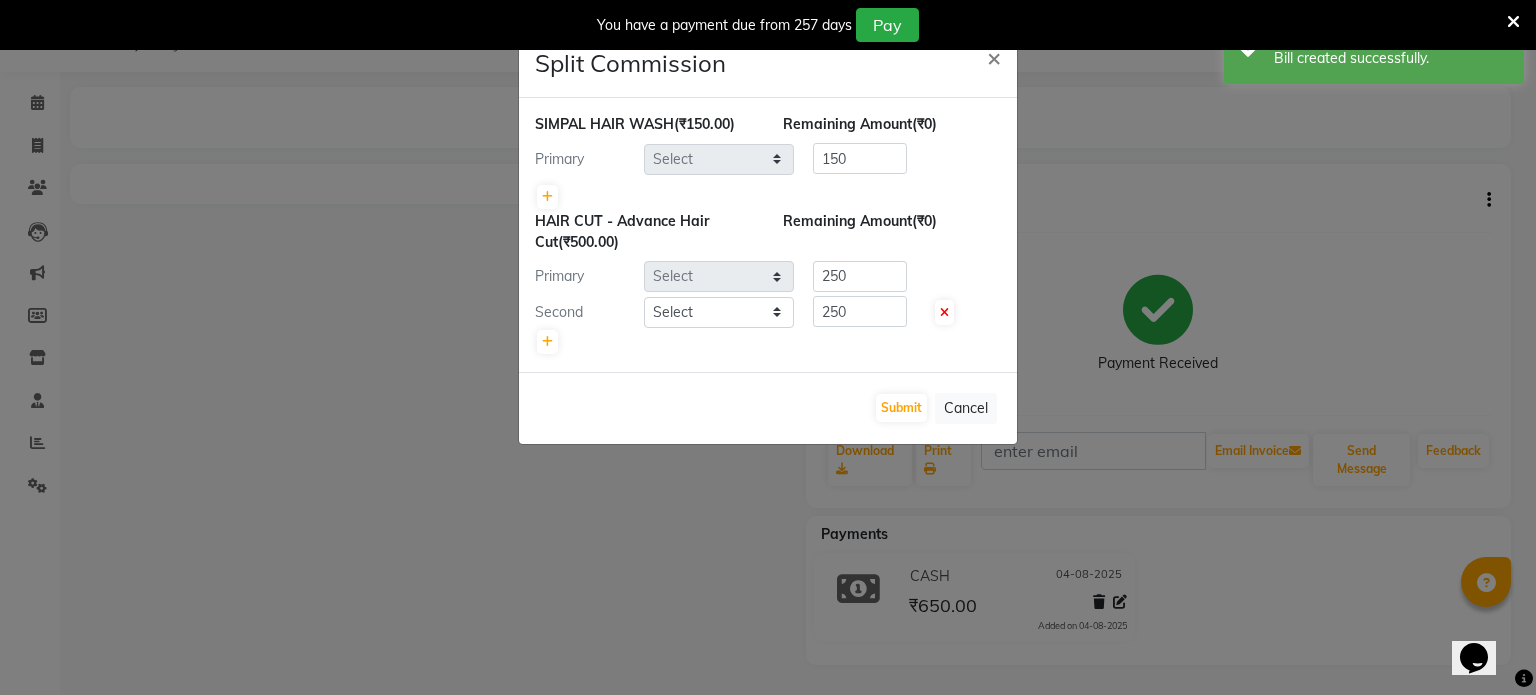 select on "59040" 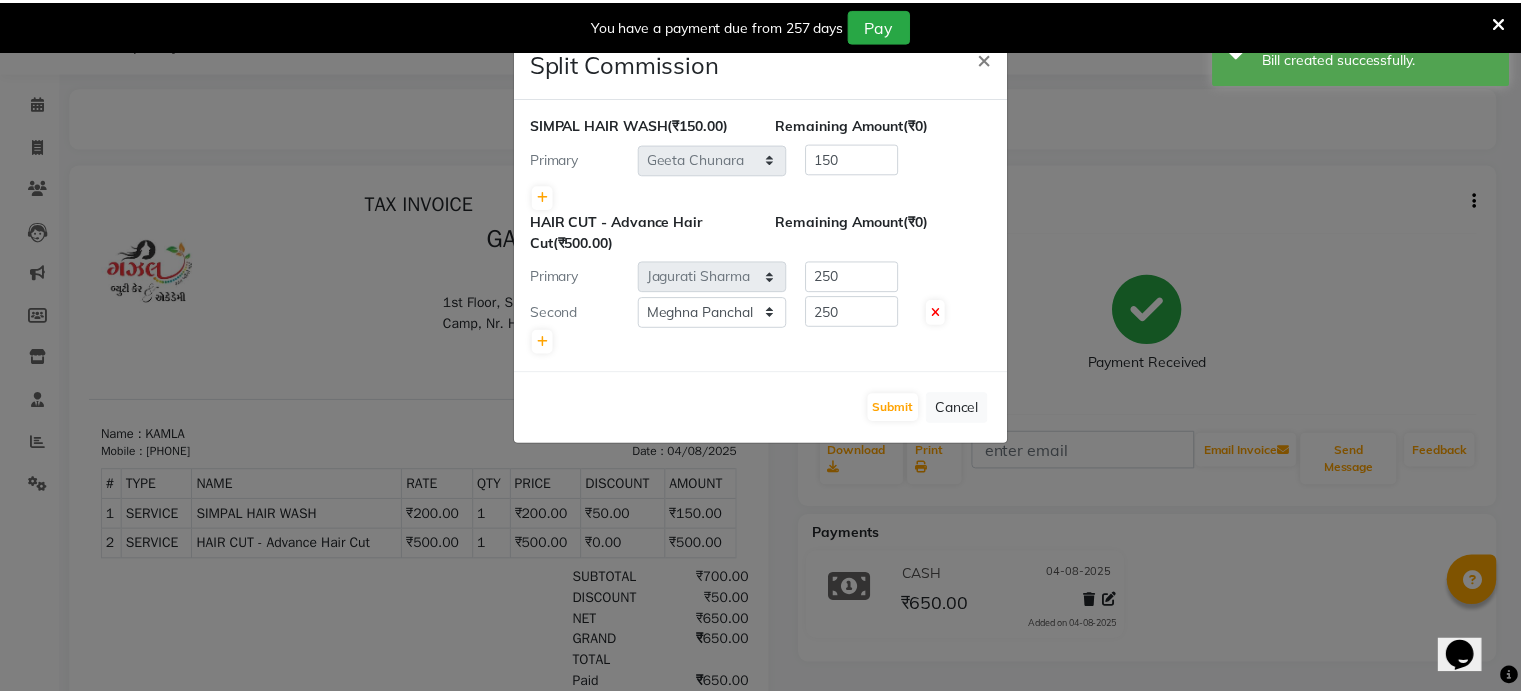 scroll, scrollTop: 0, scrollLeft: 0, axis: both 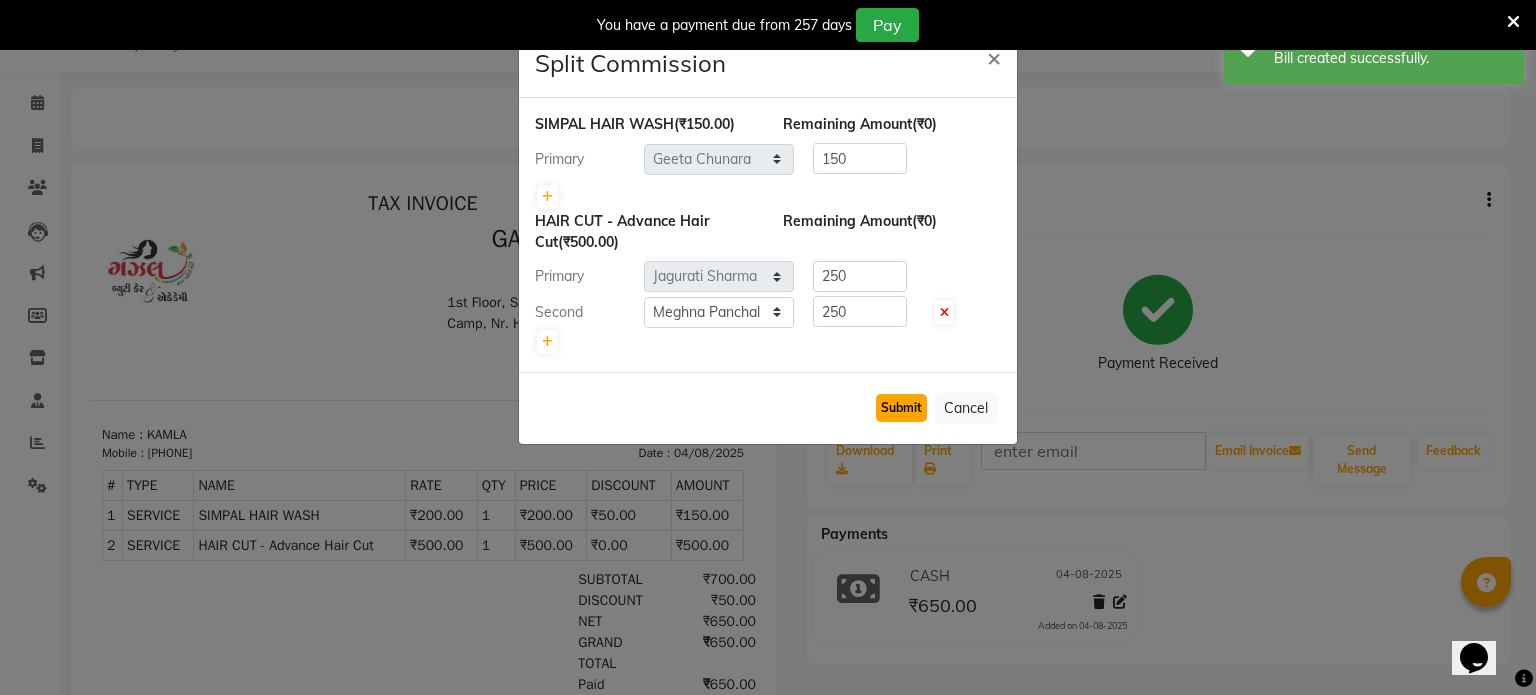 click on "Submit" 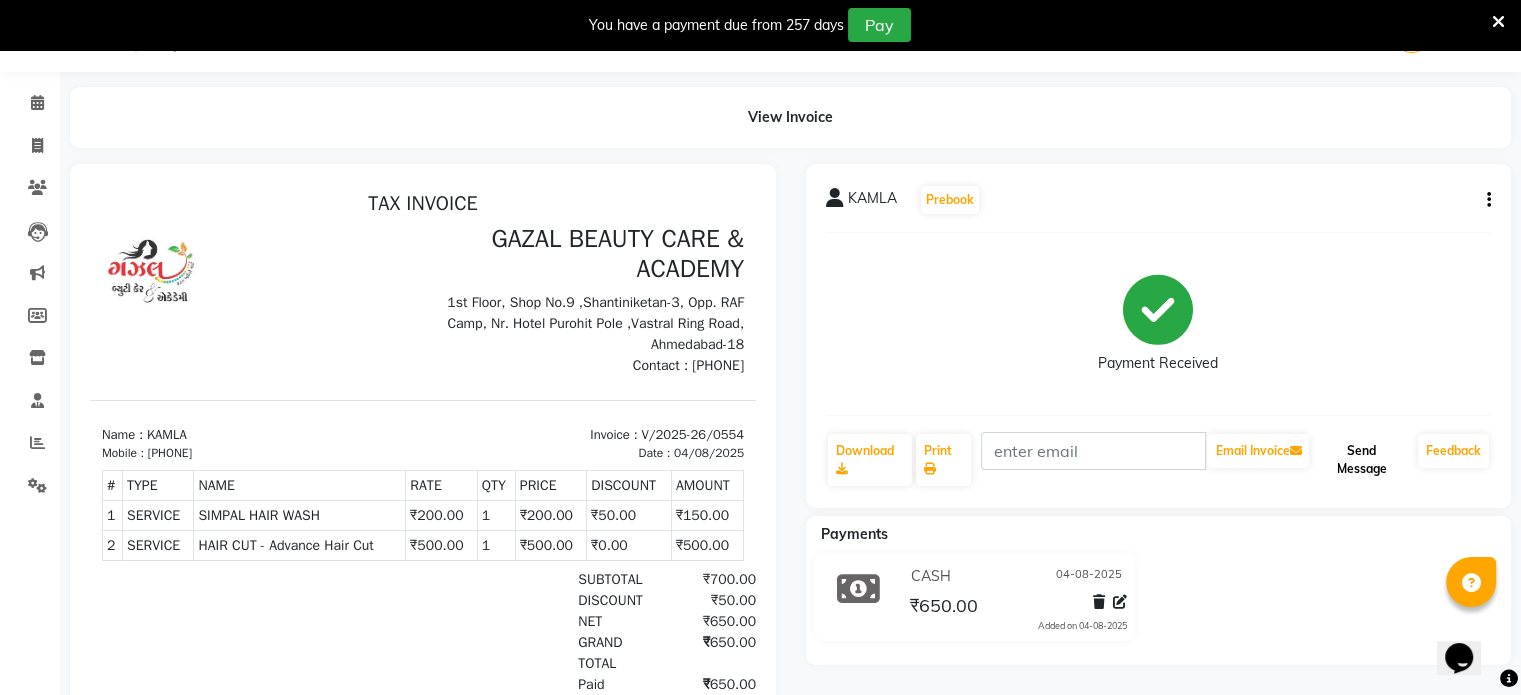 click on "Send Message" 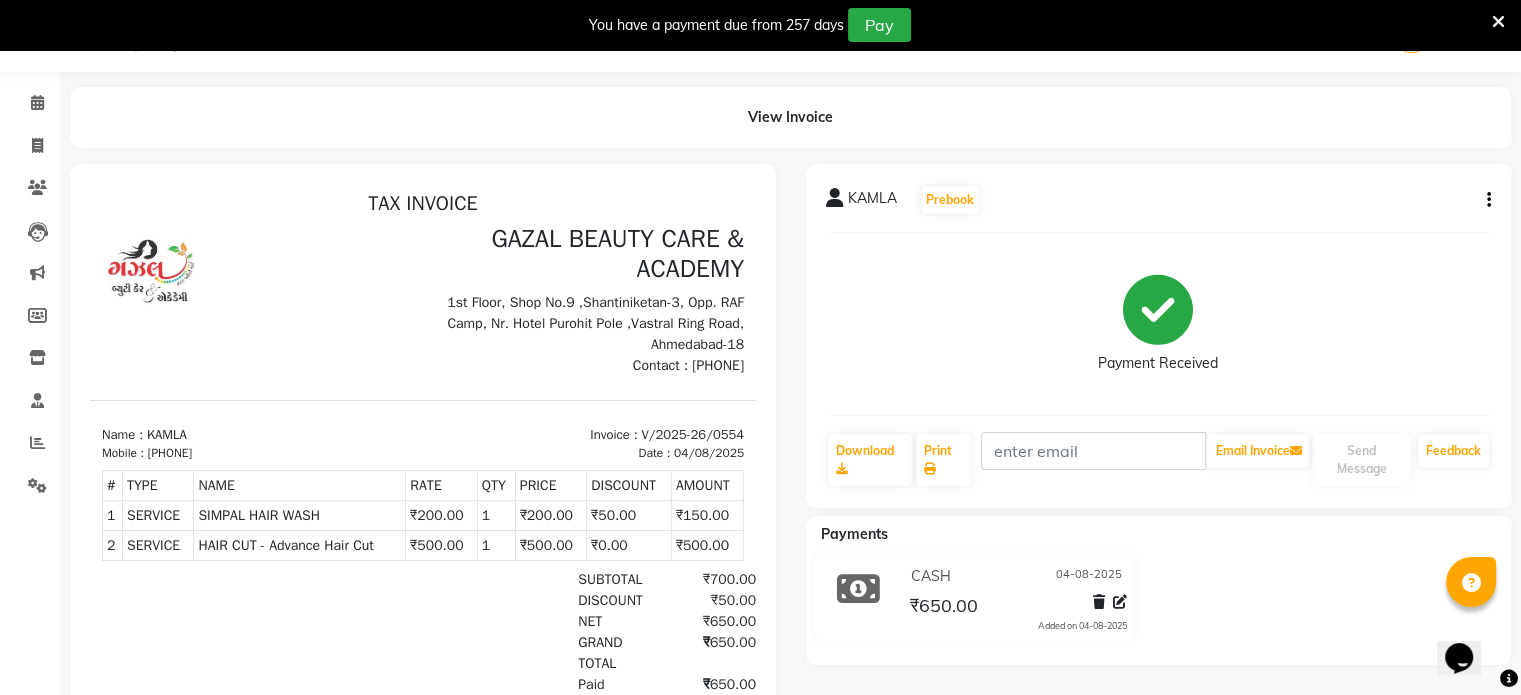 scroll, scrollTop: 180, scrollLeft: 0, axis: vertical 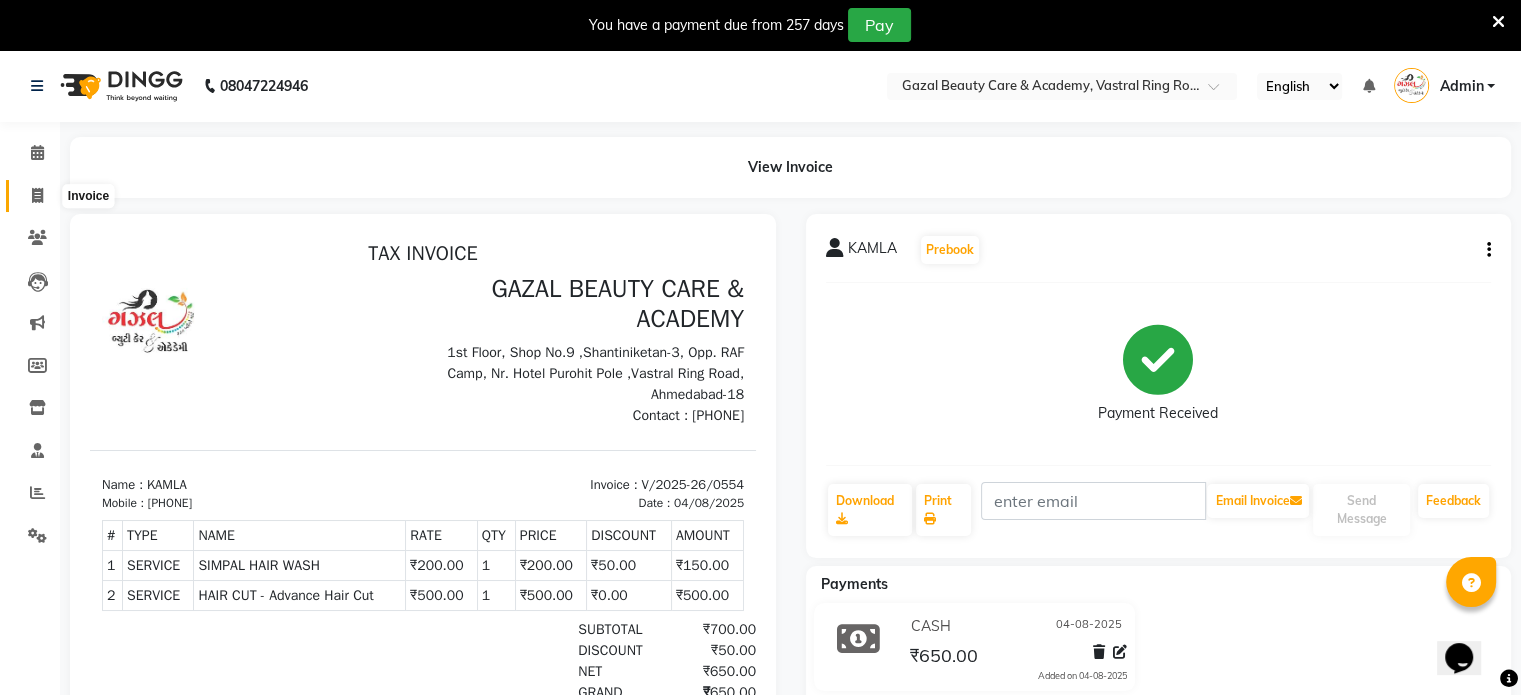 click 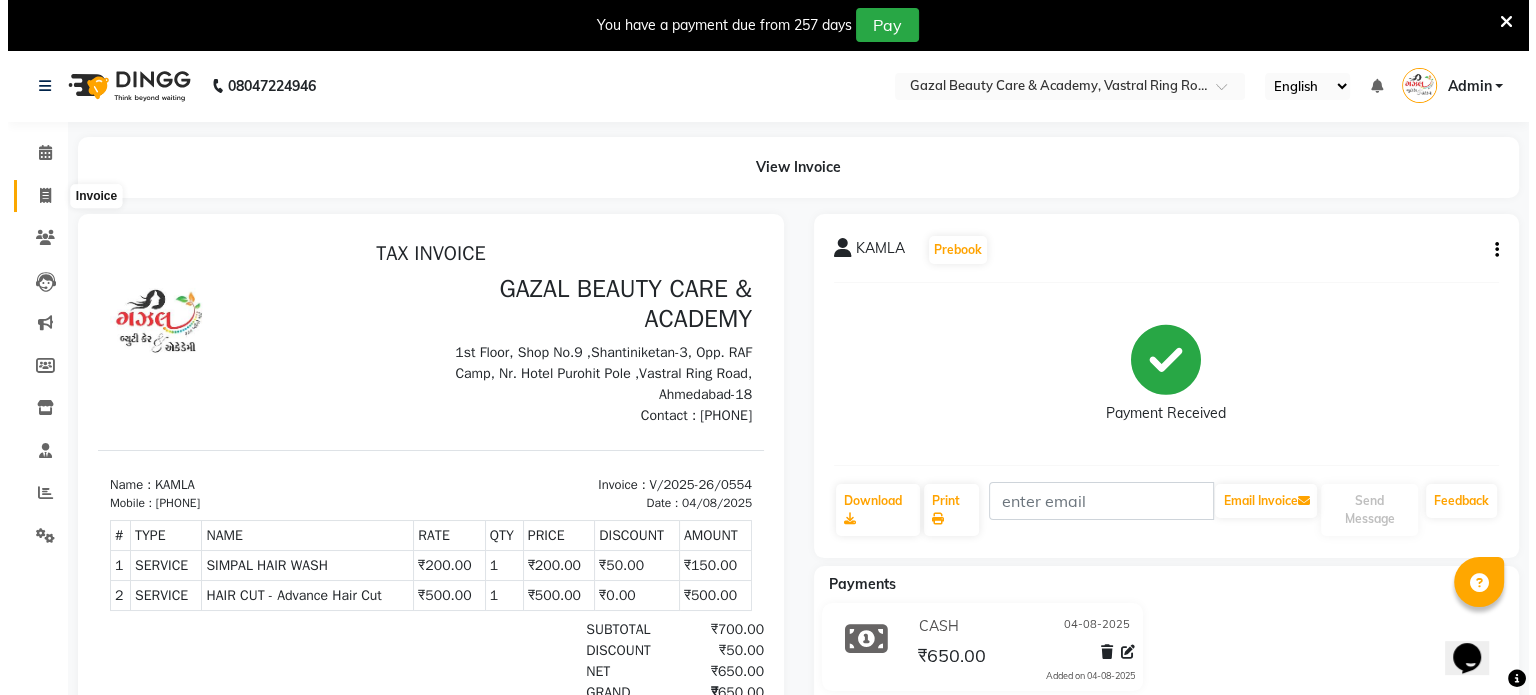 scroll, scrollTop: 50, scrollLeft: 0, axis: vertical 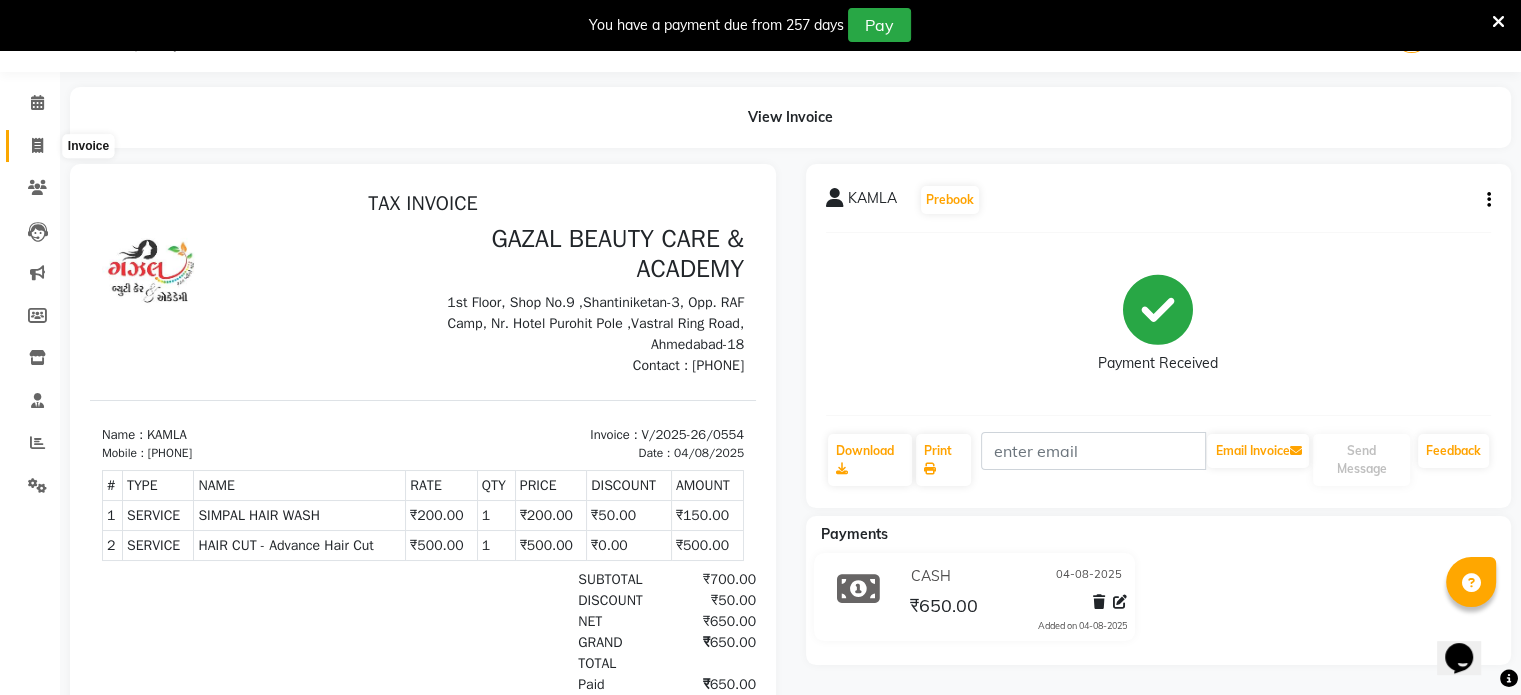 select on "7049" 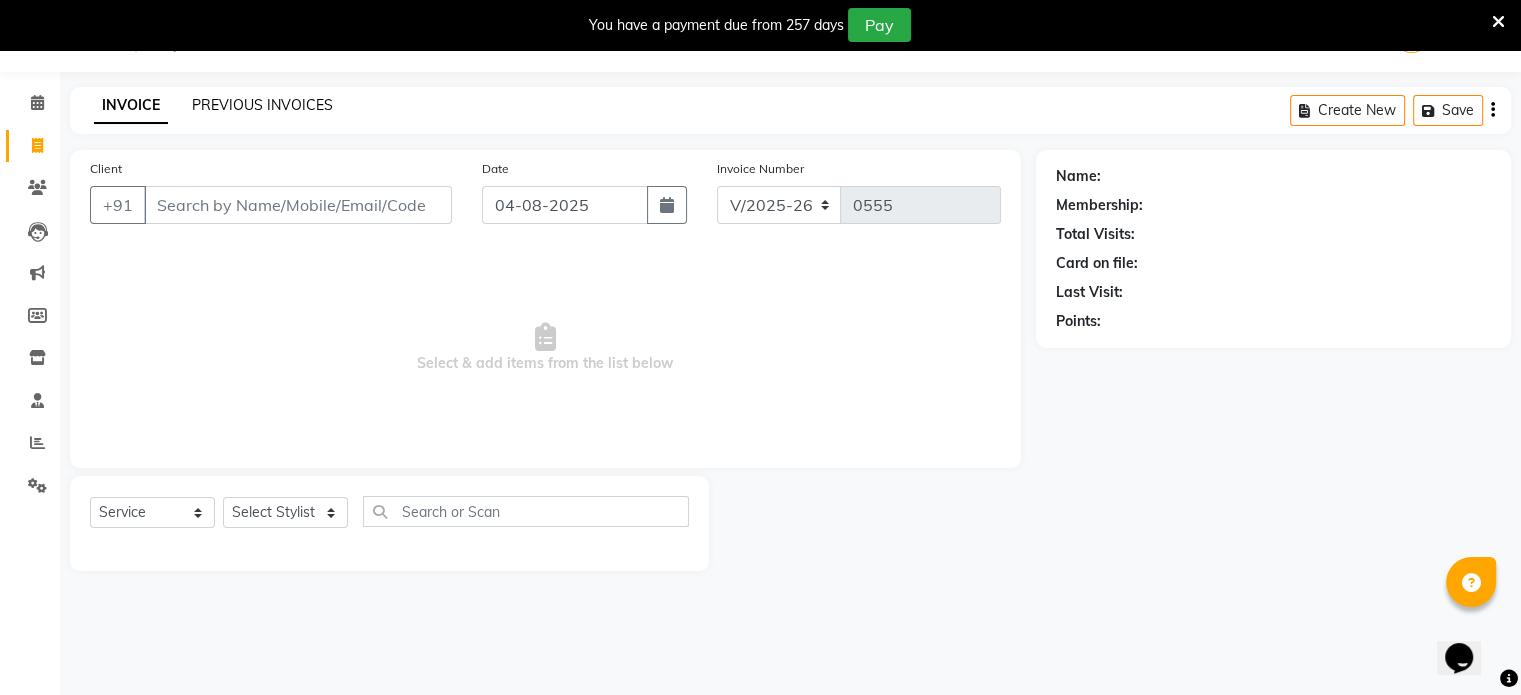 click on "PREVIOUS INVOICES" 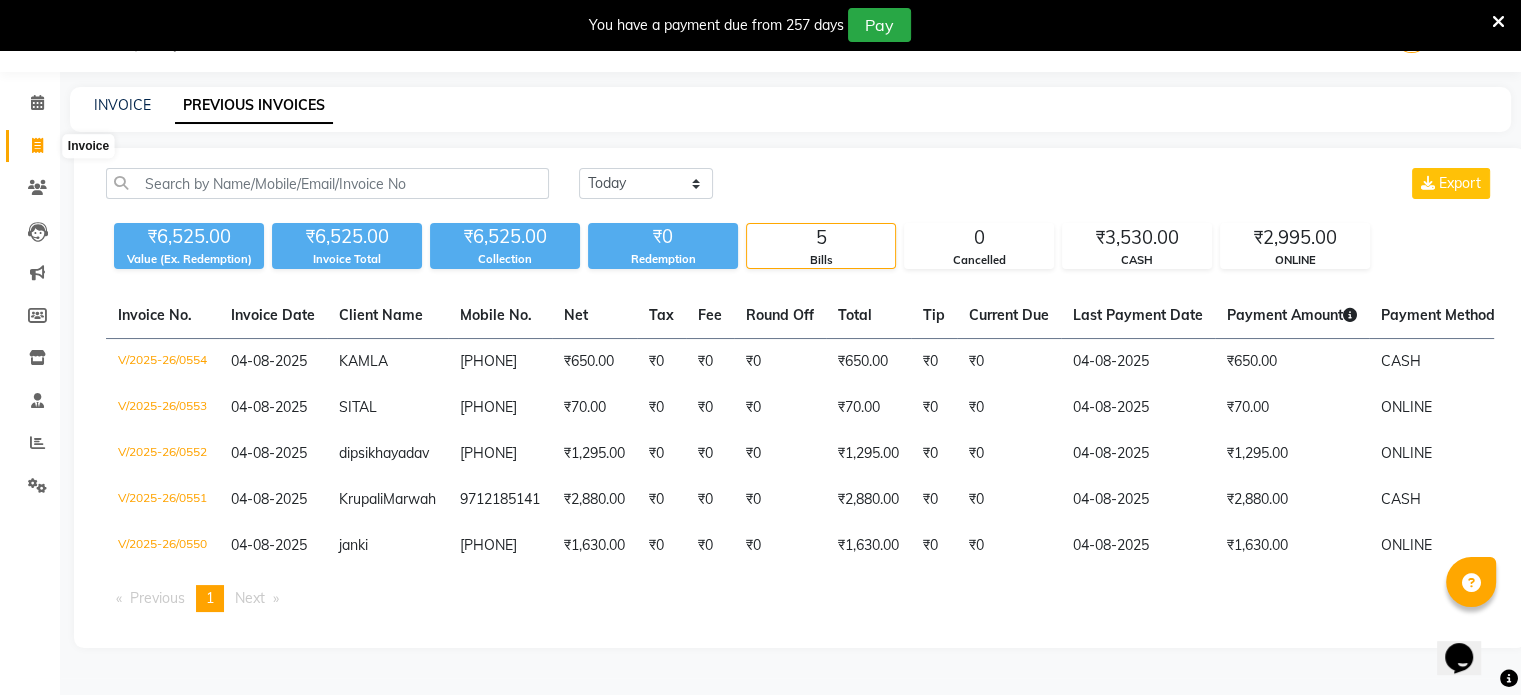 click 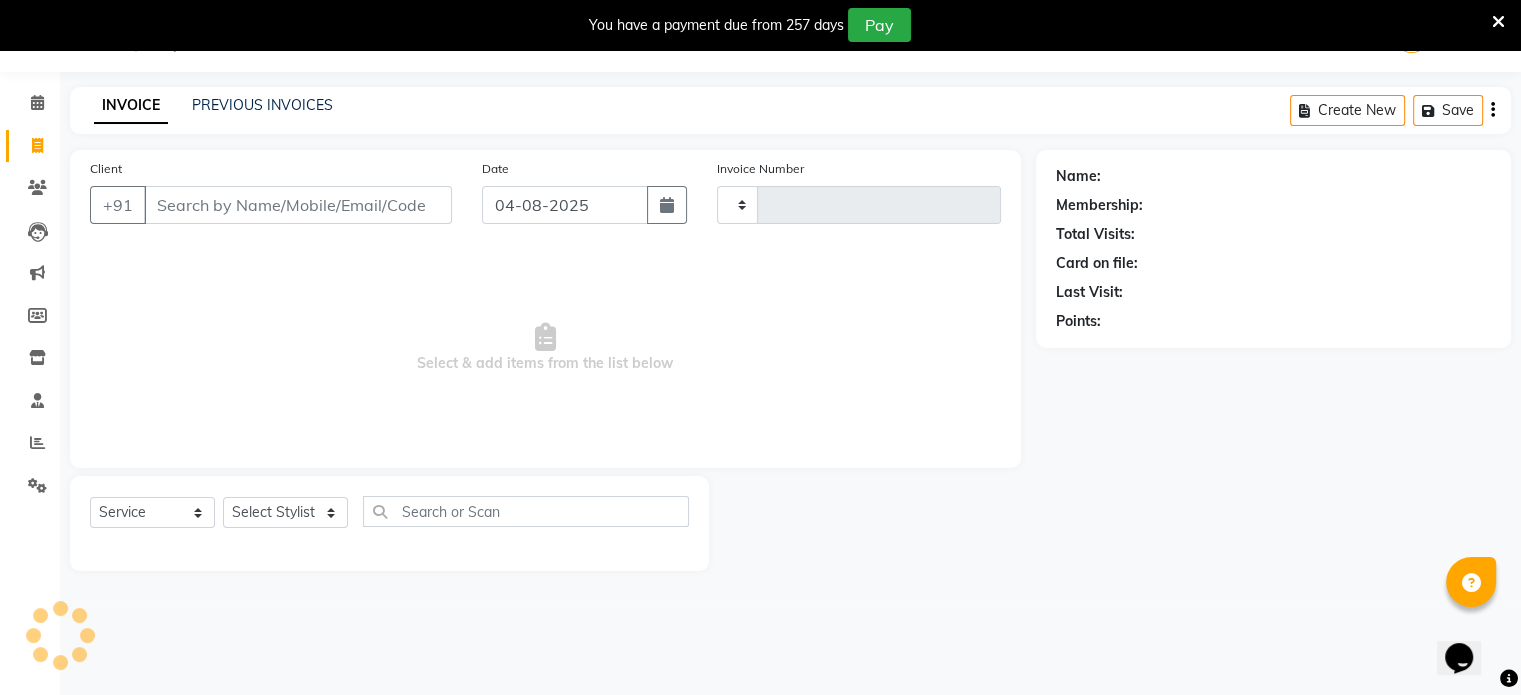 type on "0555" 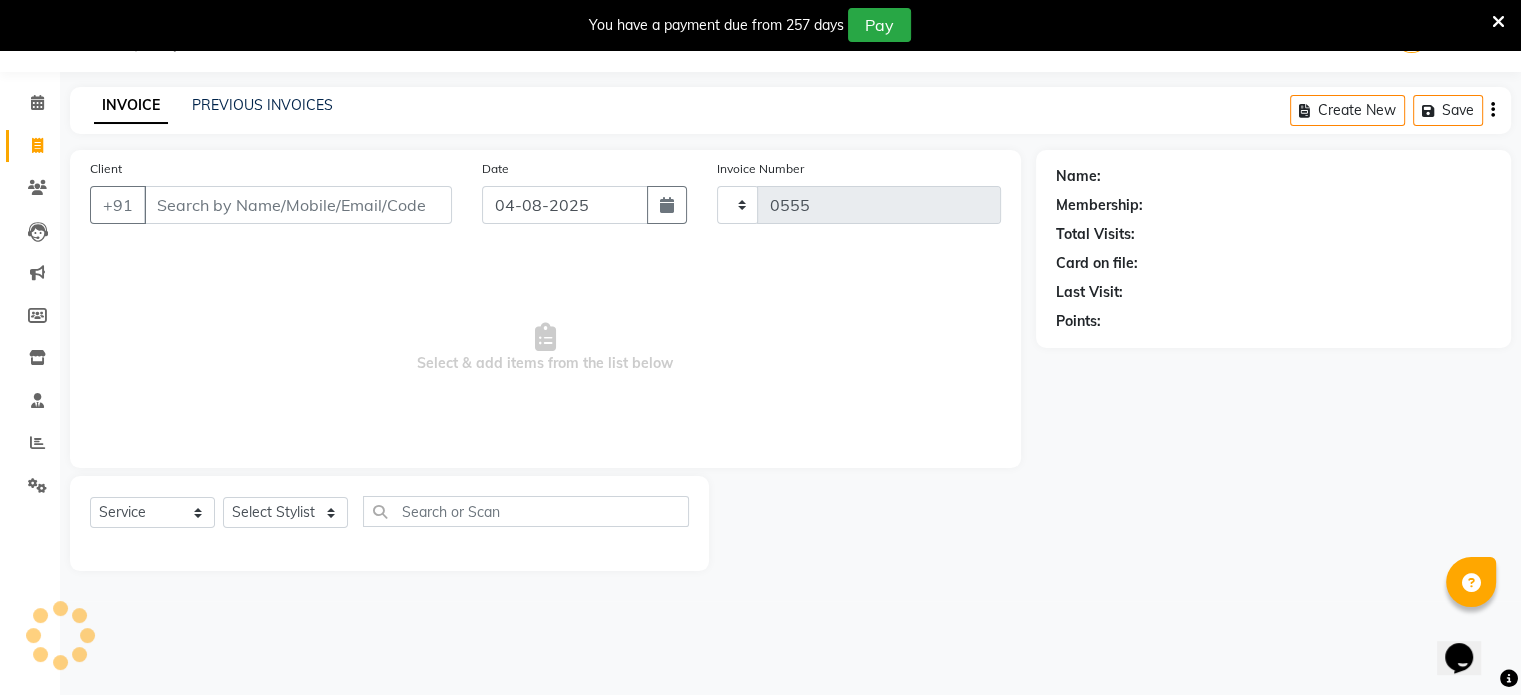 select on "7049" 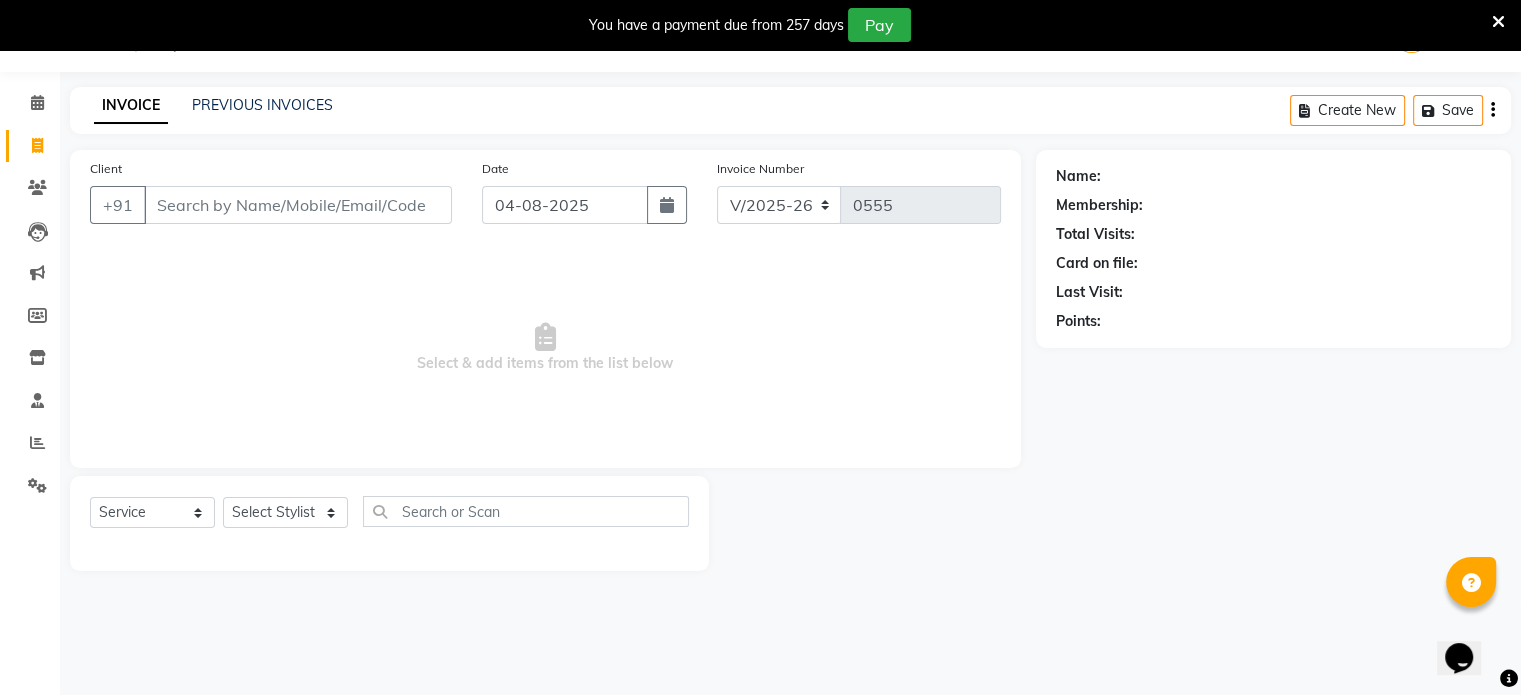 click on "Client" at bounding box center [298, 205] 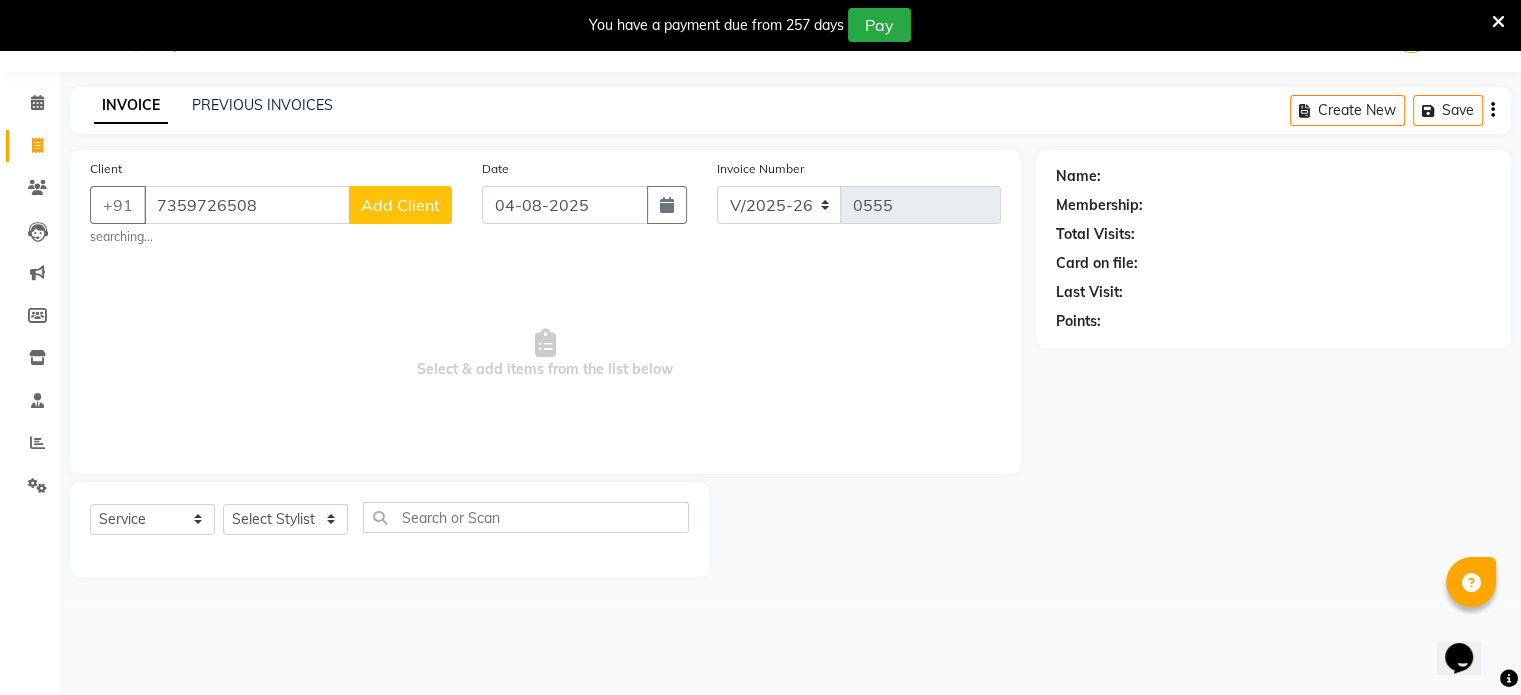 type on "7359726508" 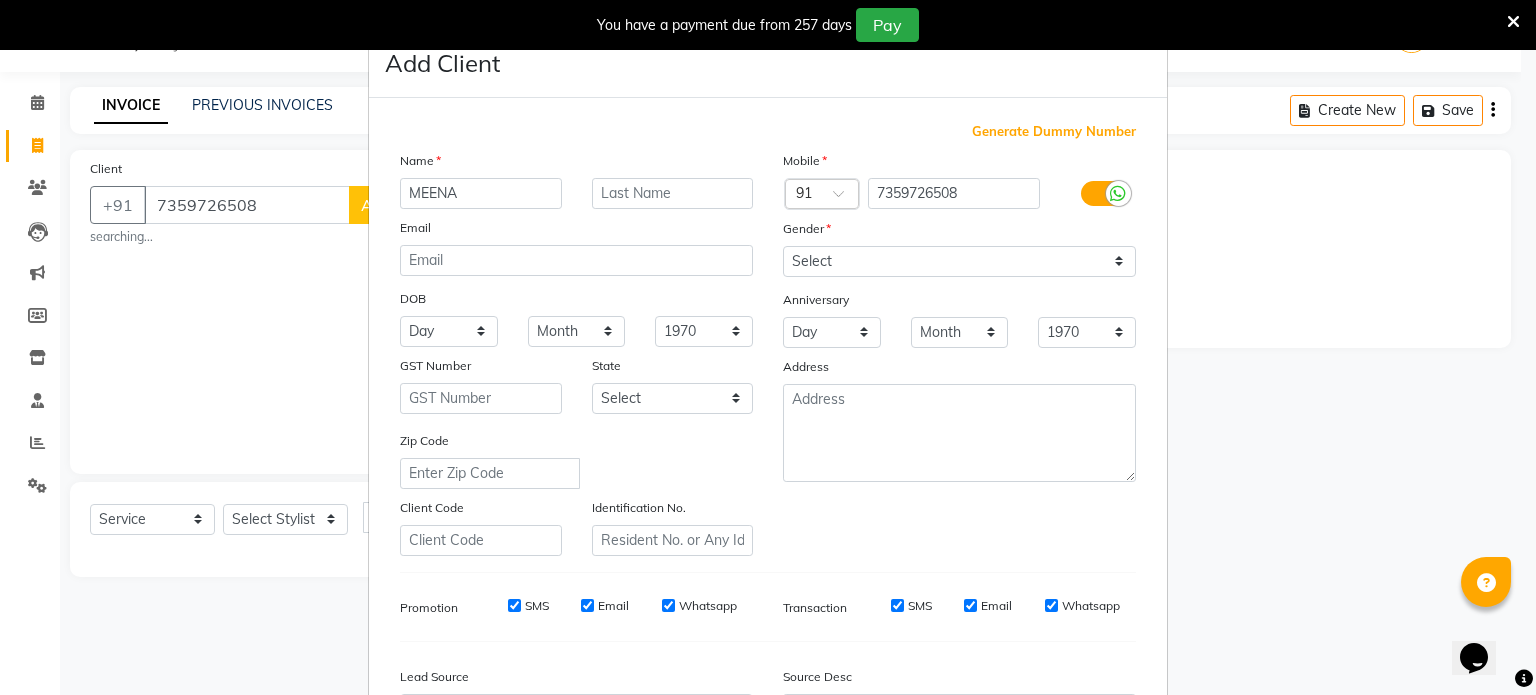 type on "MEENA" 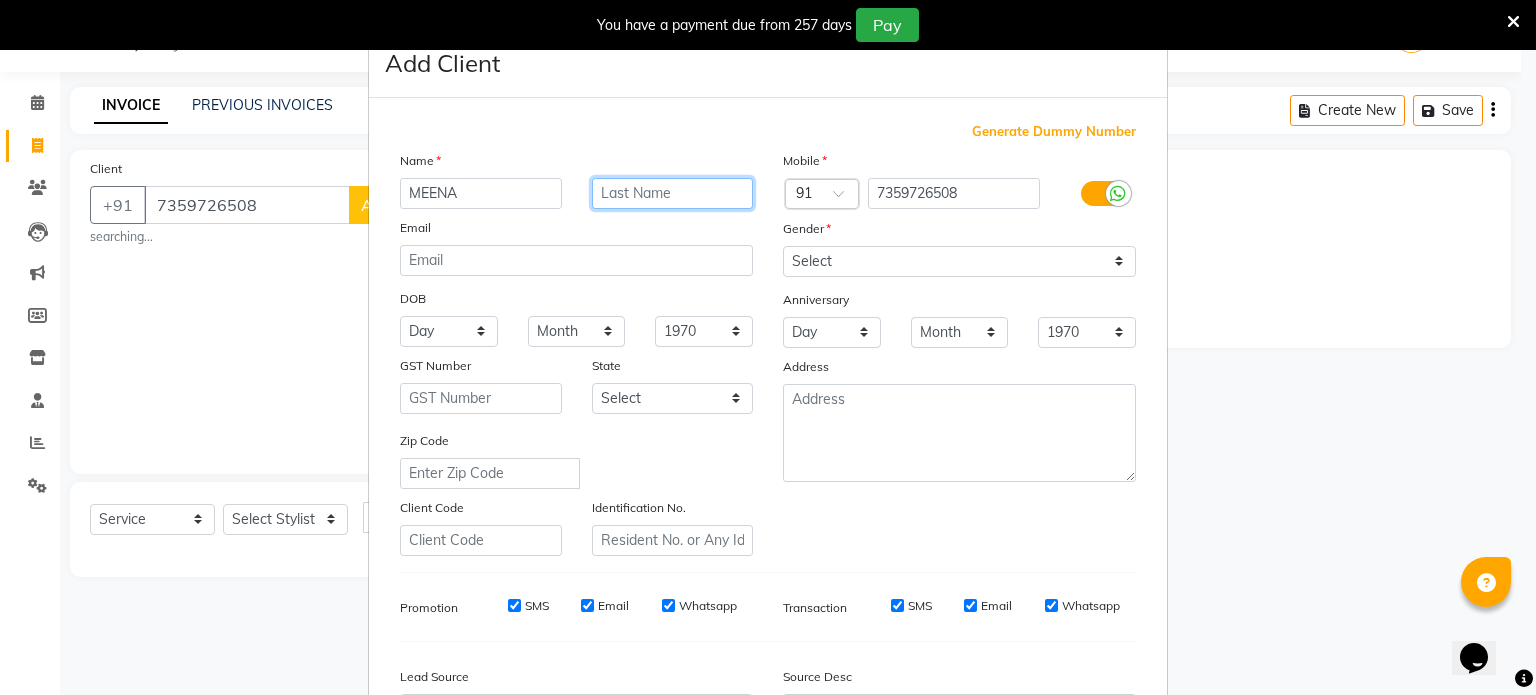 click at bounding box center (673, 193) 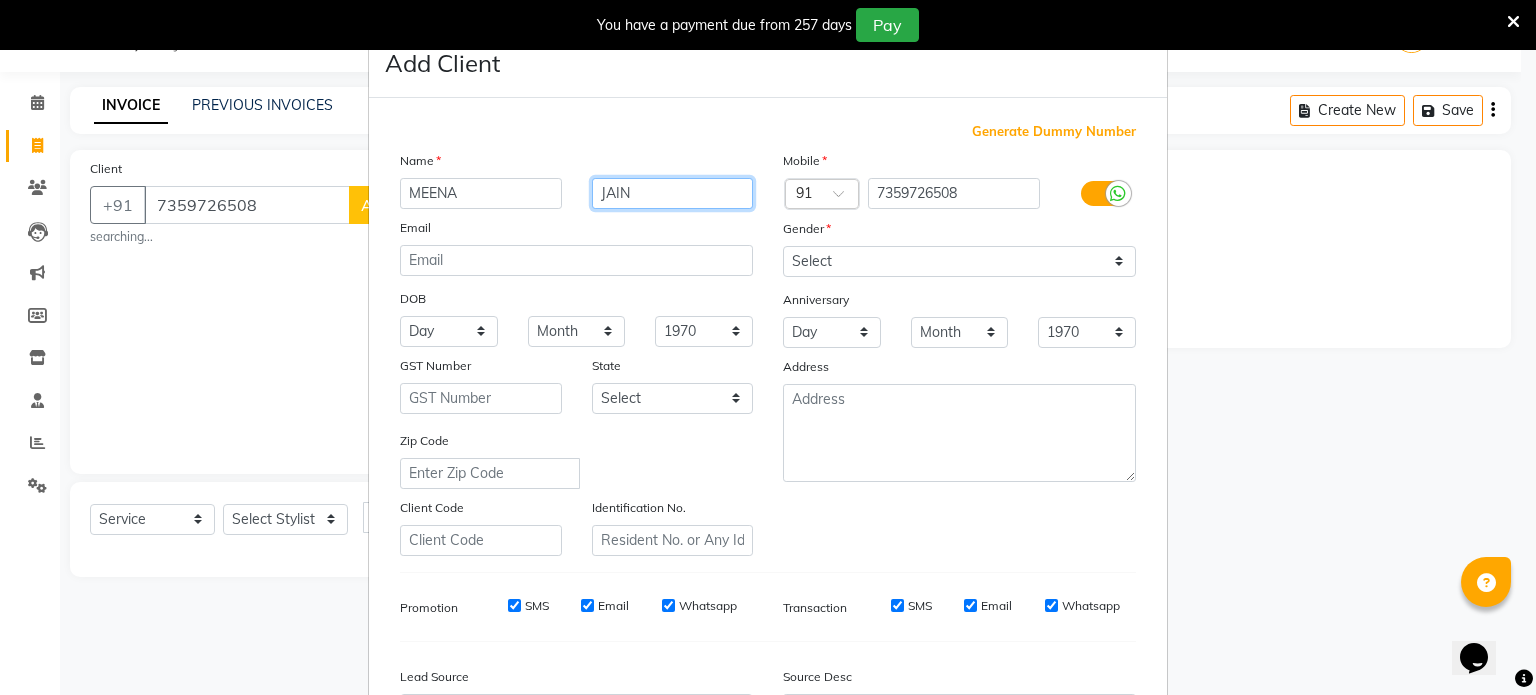 type on "JAIN" 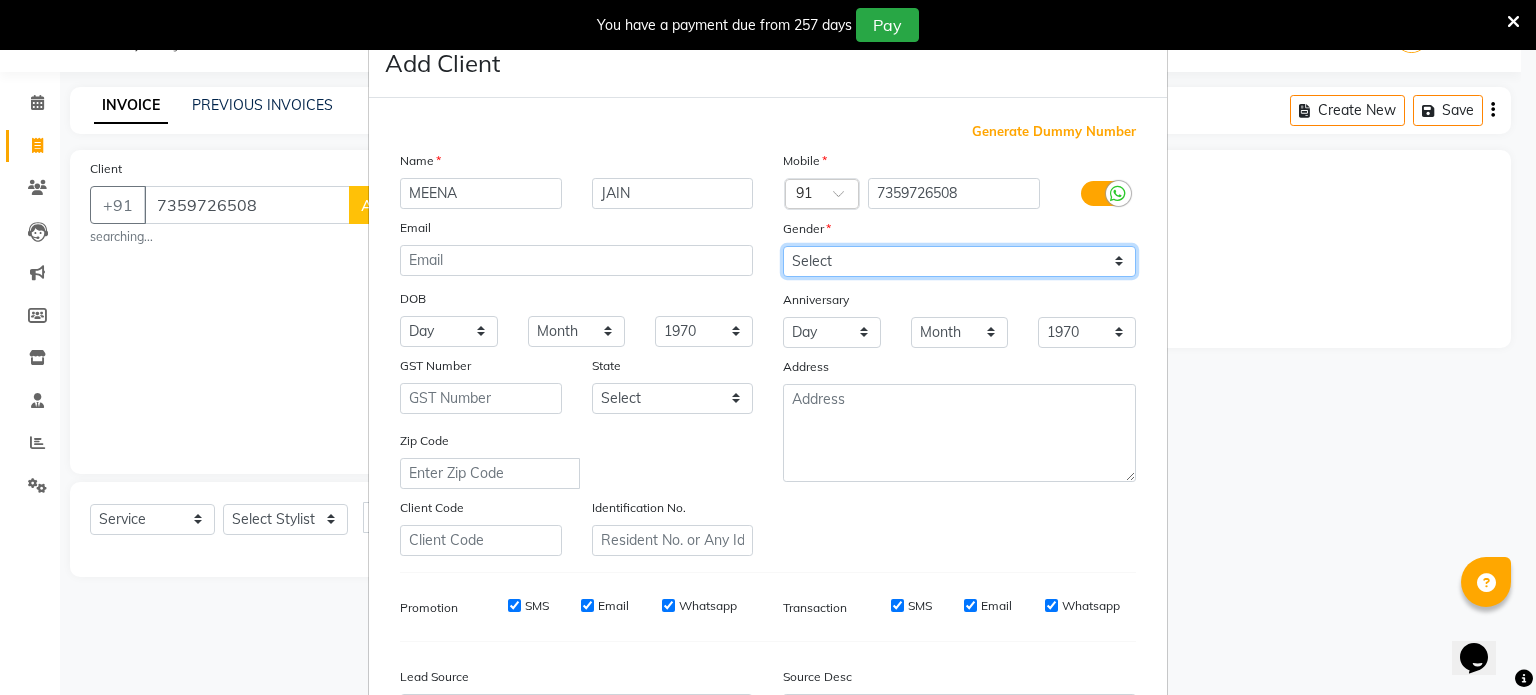 click on "Select Male Female Other Prefer Not To Say" at bounding box center (959, 261) 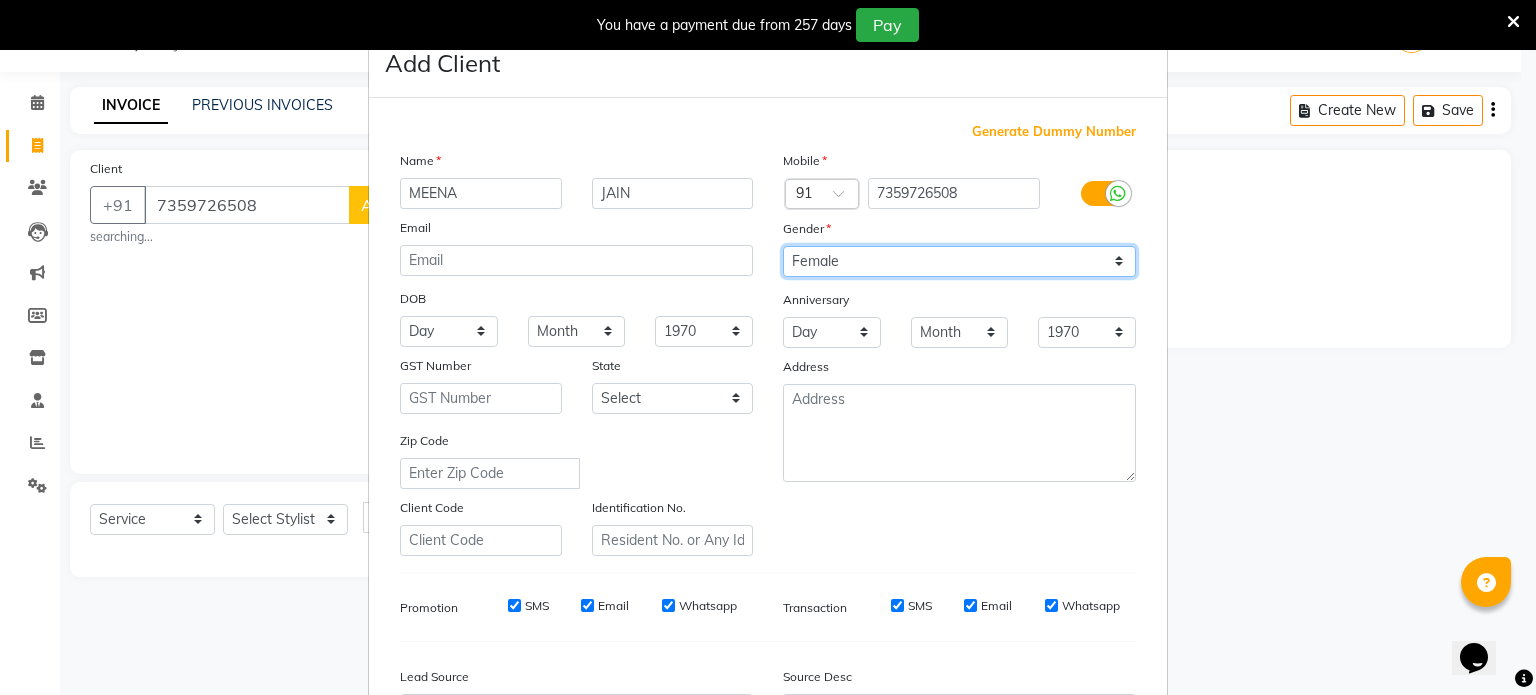 click on "Select Male Female Other Prefer Not To Say" at bounding box center [959, 261] 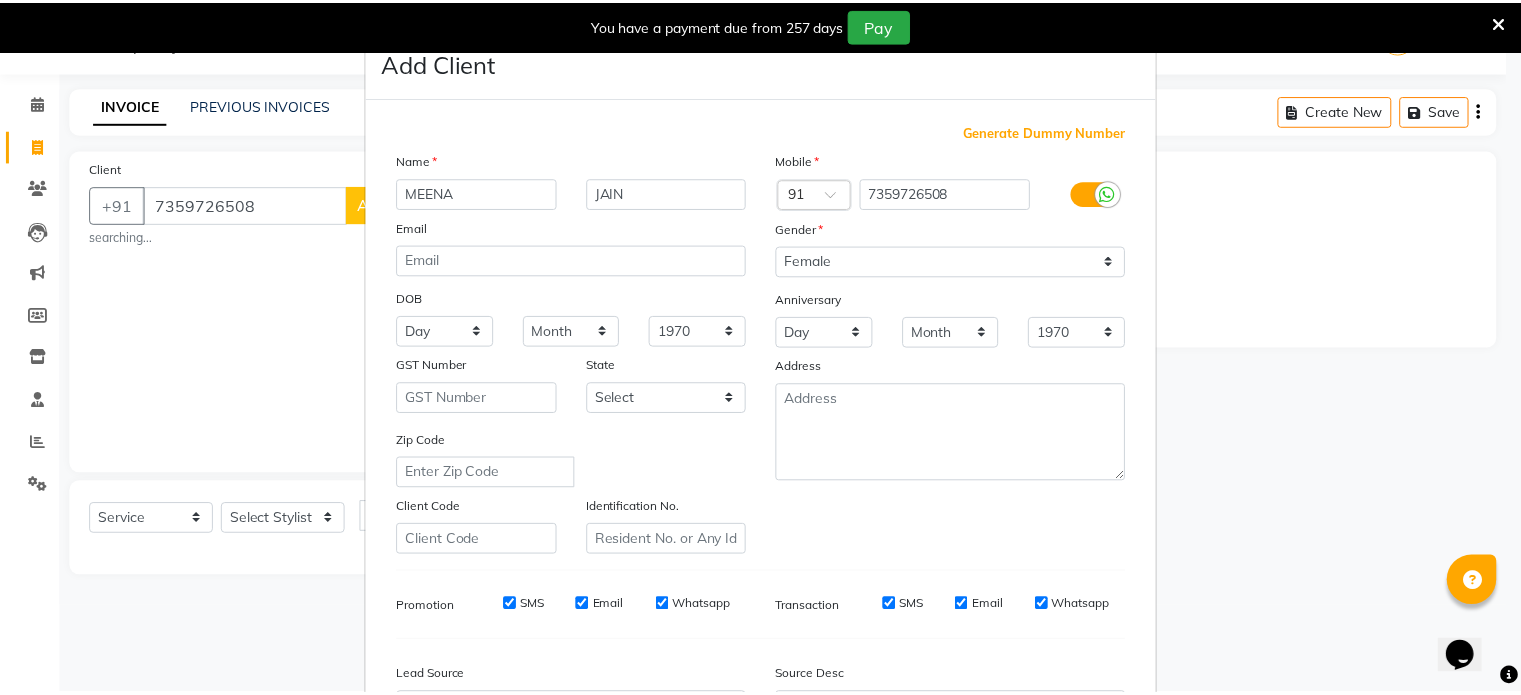 scroll, scrollTop: 237, scrollLeft: 0, axis: vertical 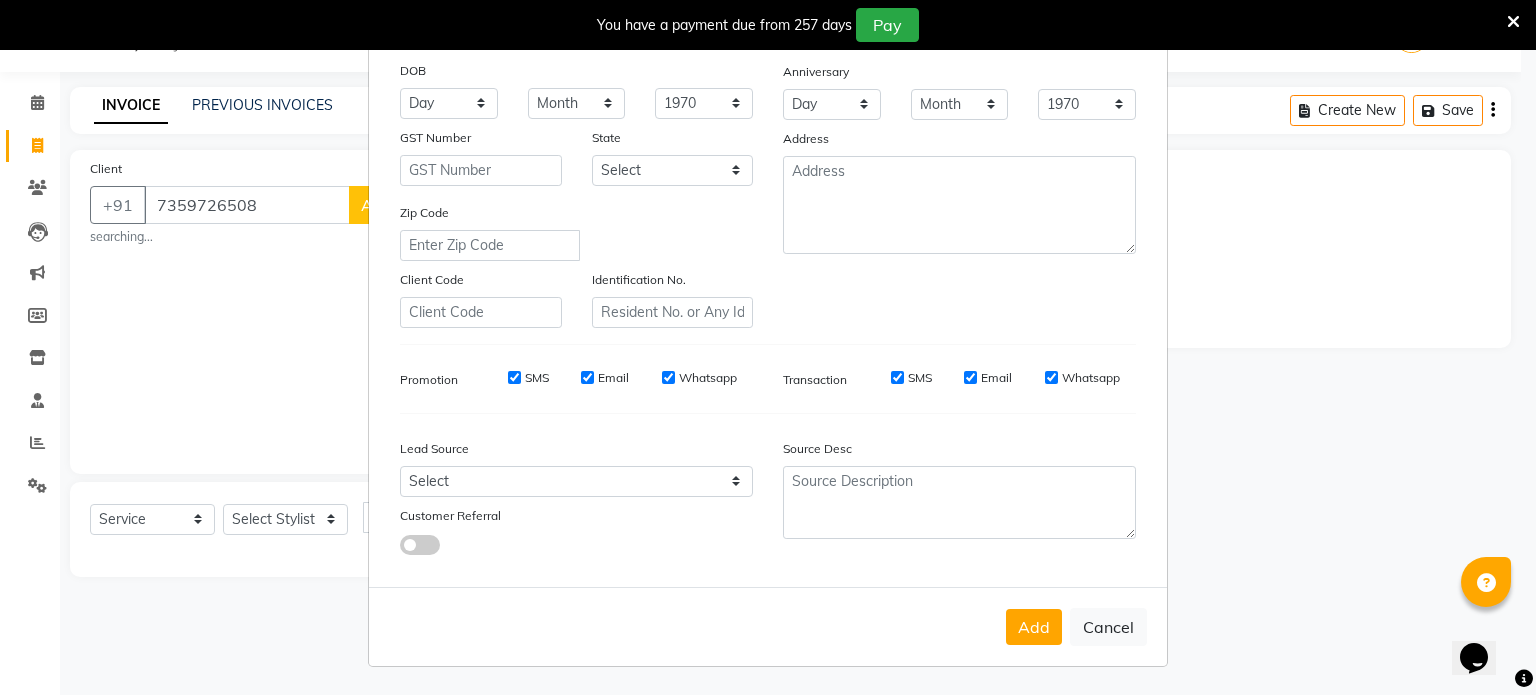 click on "Add   Cancel" at bounding box center [768, 626] 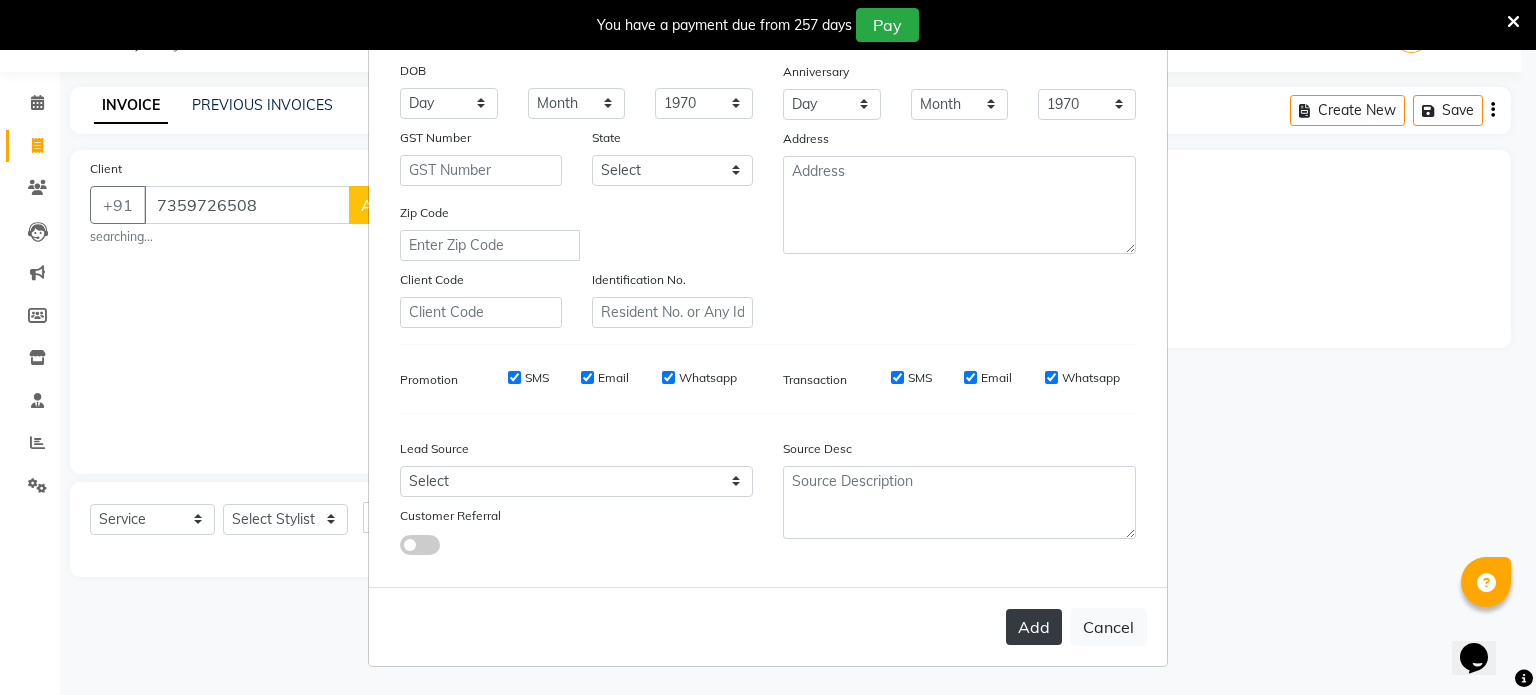 click on "Add" at bounding box center [1034, 627] 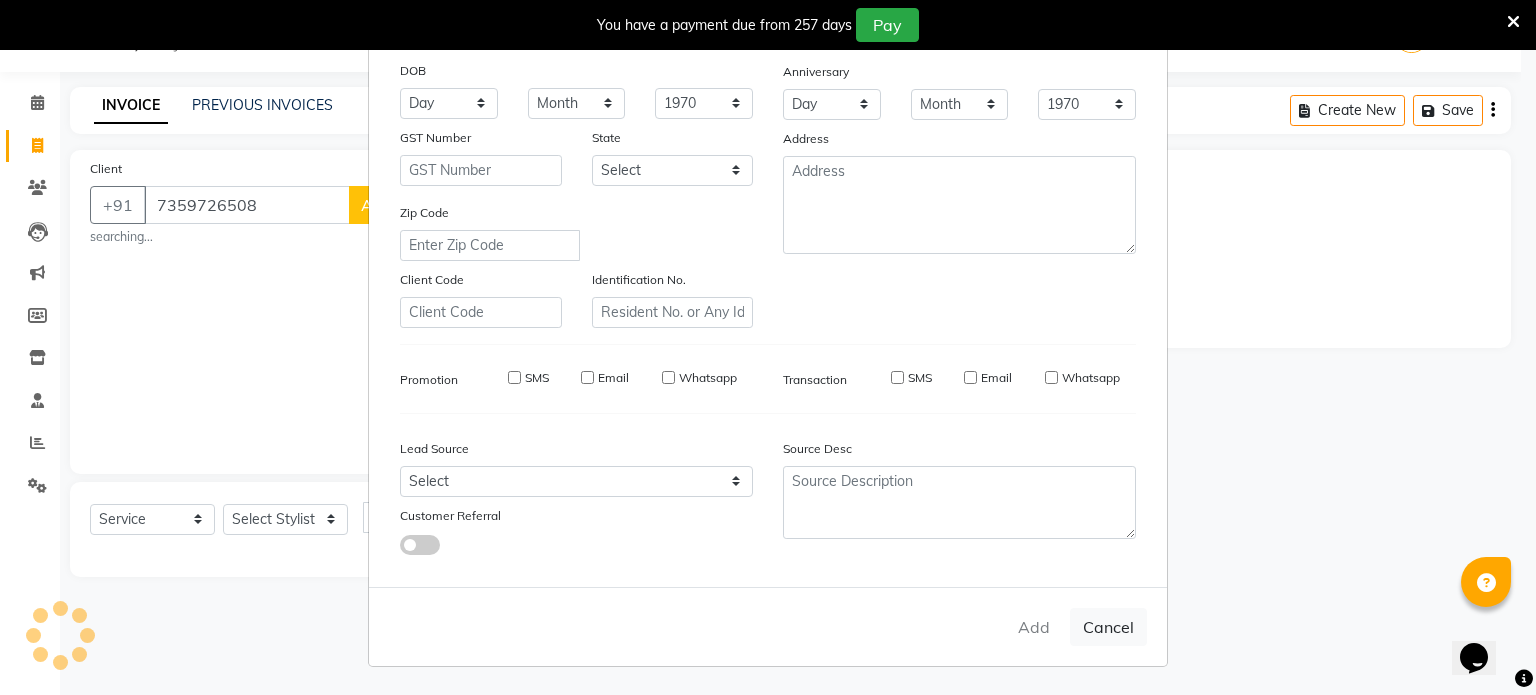 type 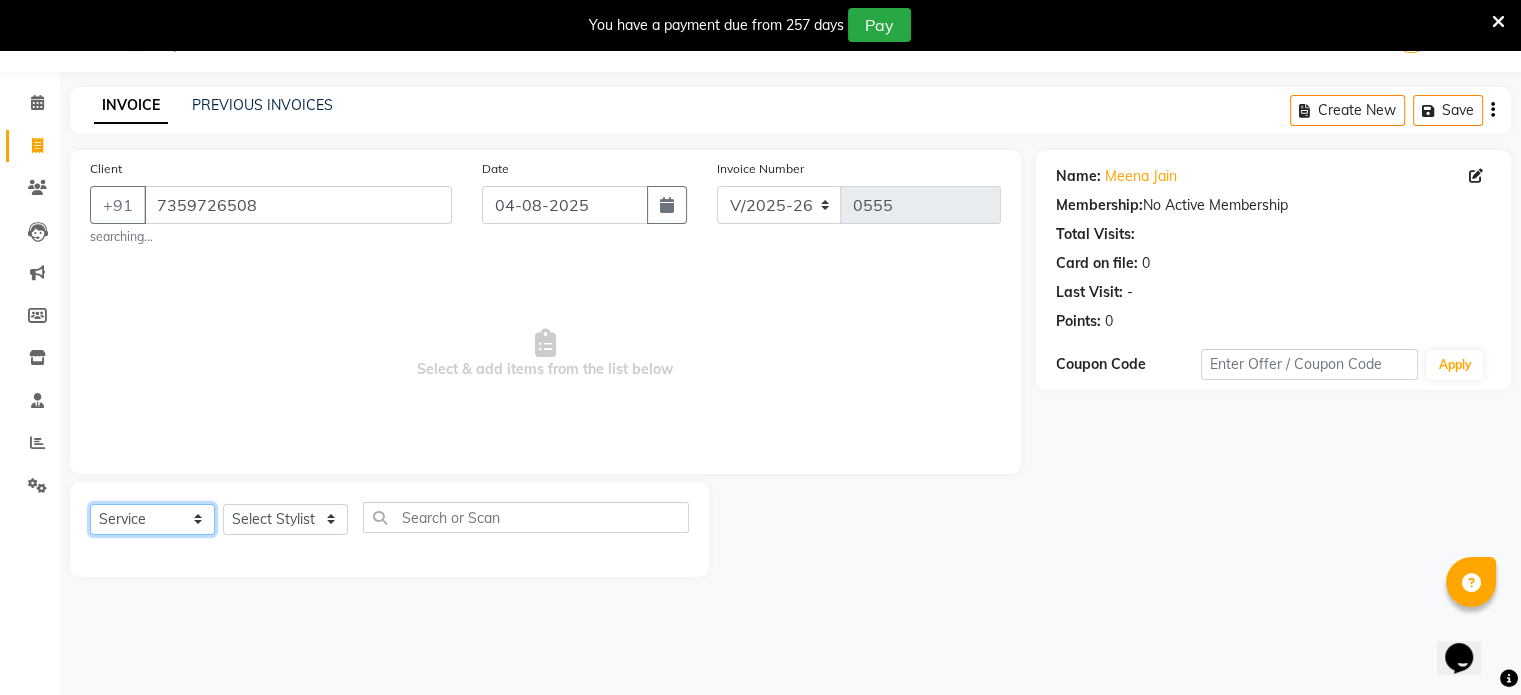 click on "Select  Service  Product  Membership  Package Voucher Prepaid Gift Card" 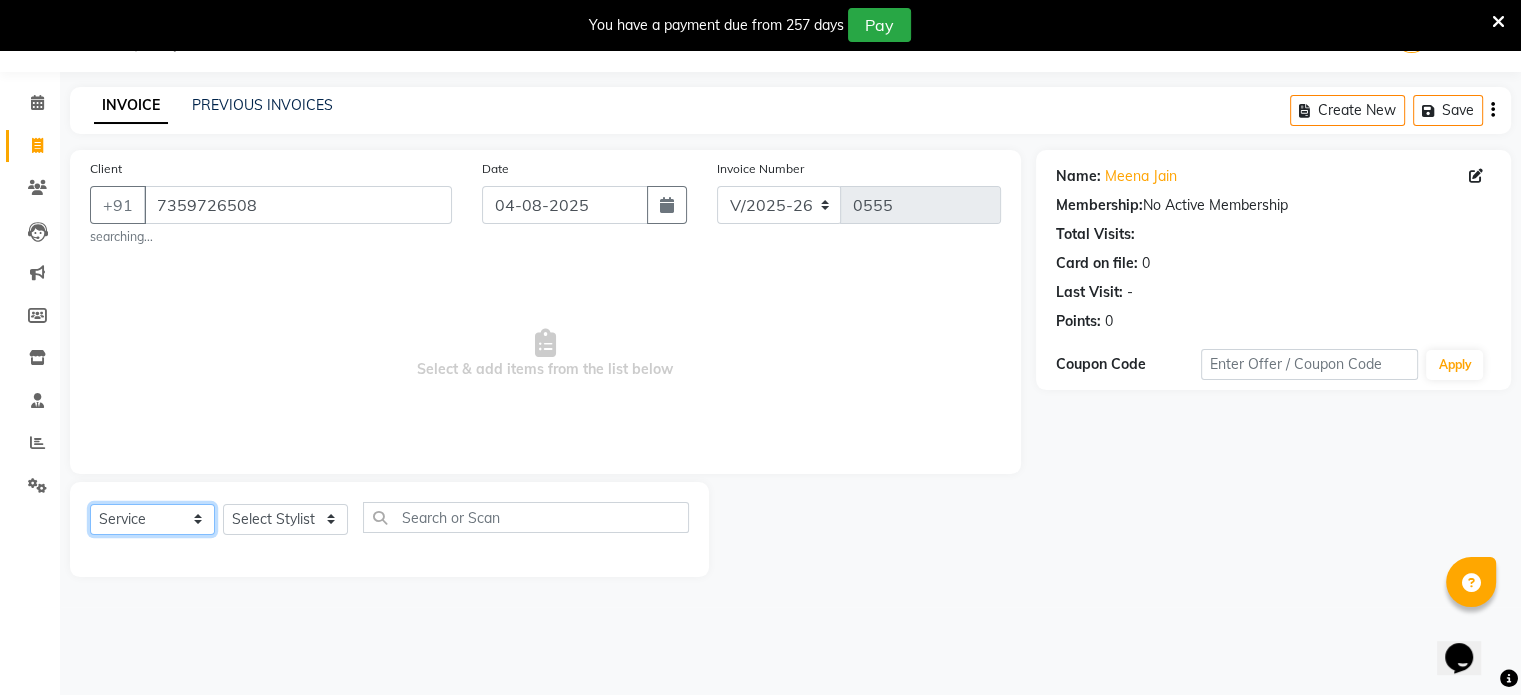 click on "Select  Service  Product  Membership  Package Voucher Prepaid Gift Card" 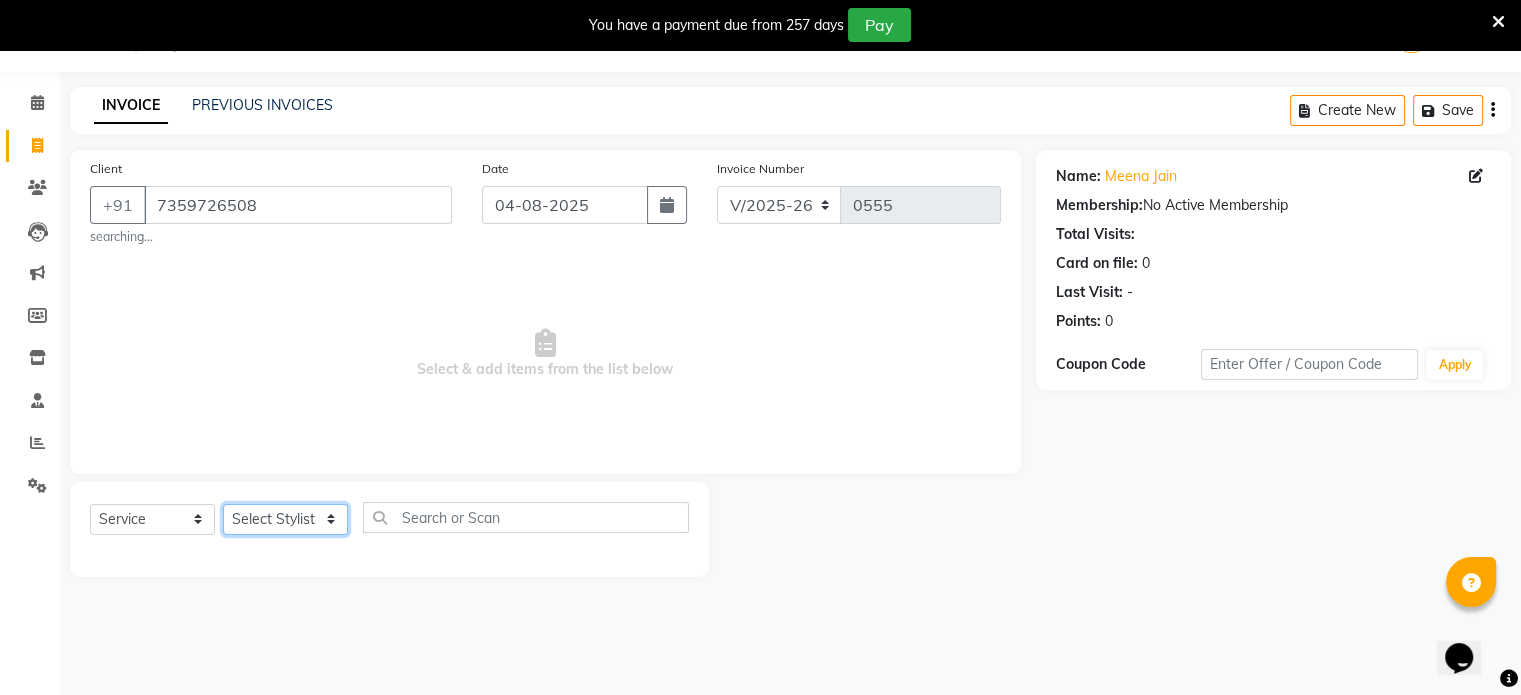 click on "Select Stylist Asha Patel gazal panchal Geeta Chunara Jagurati Sharma Meghna Panchal Urvashi zala" 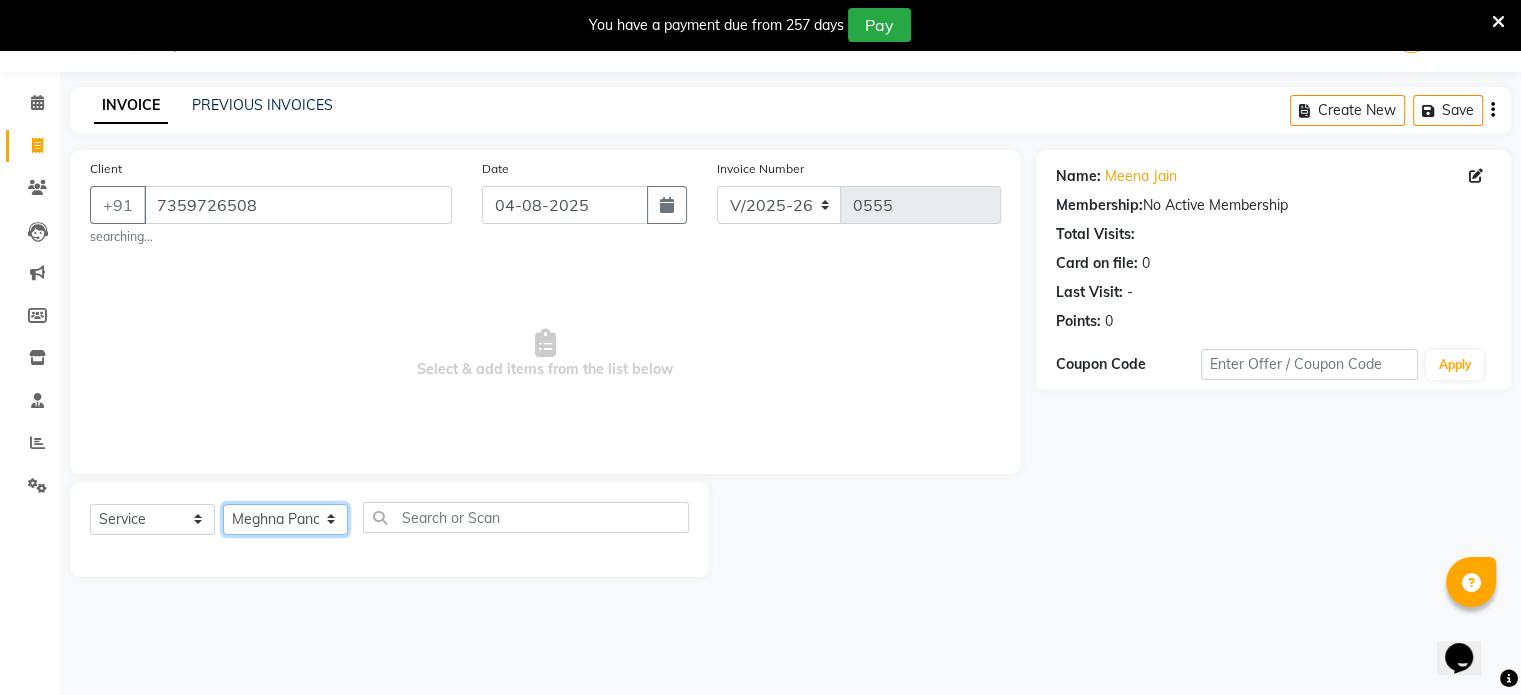 click on "Select Stylist Asha Patel gazal panchal Geeta Chunara Jagurati Sharma Meghna Panchal Urvashi zala" 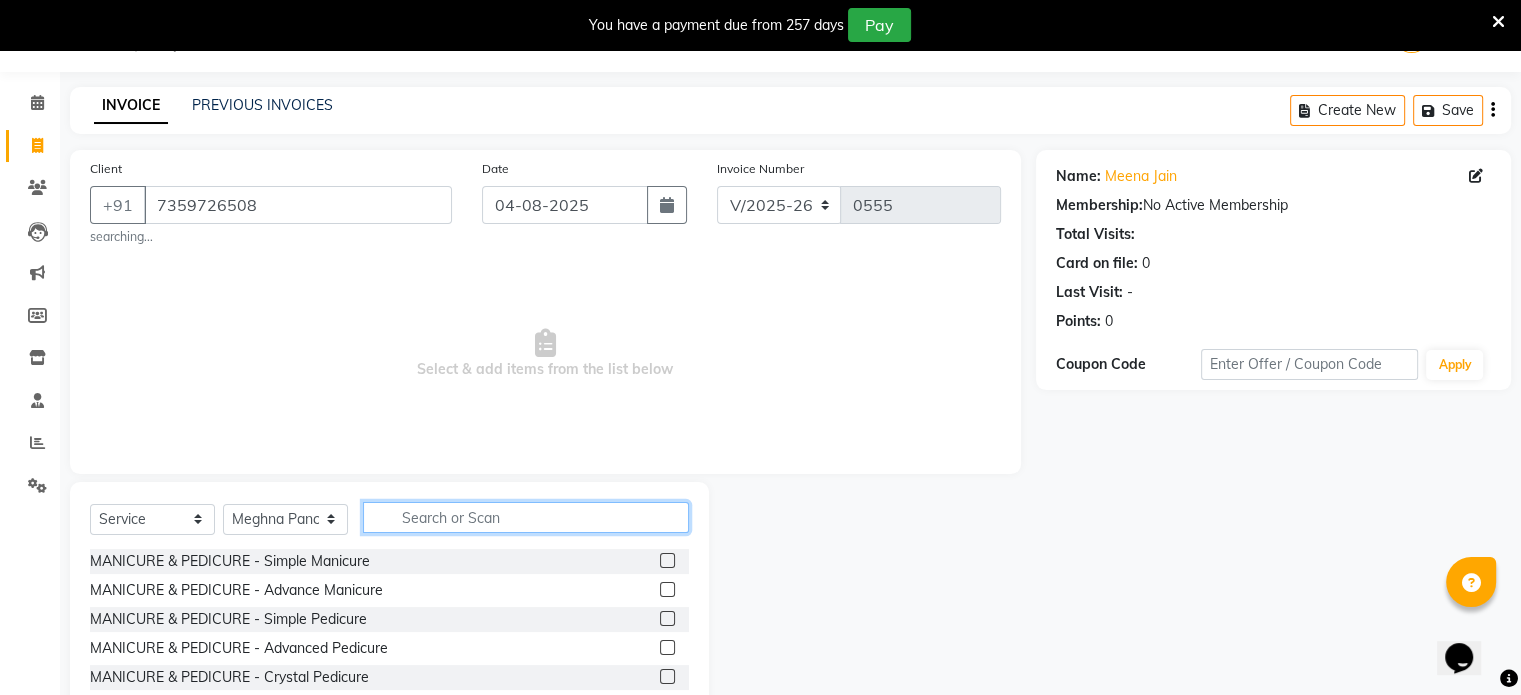click 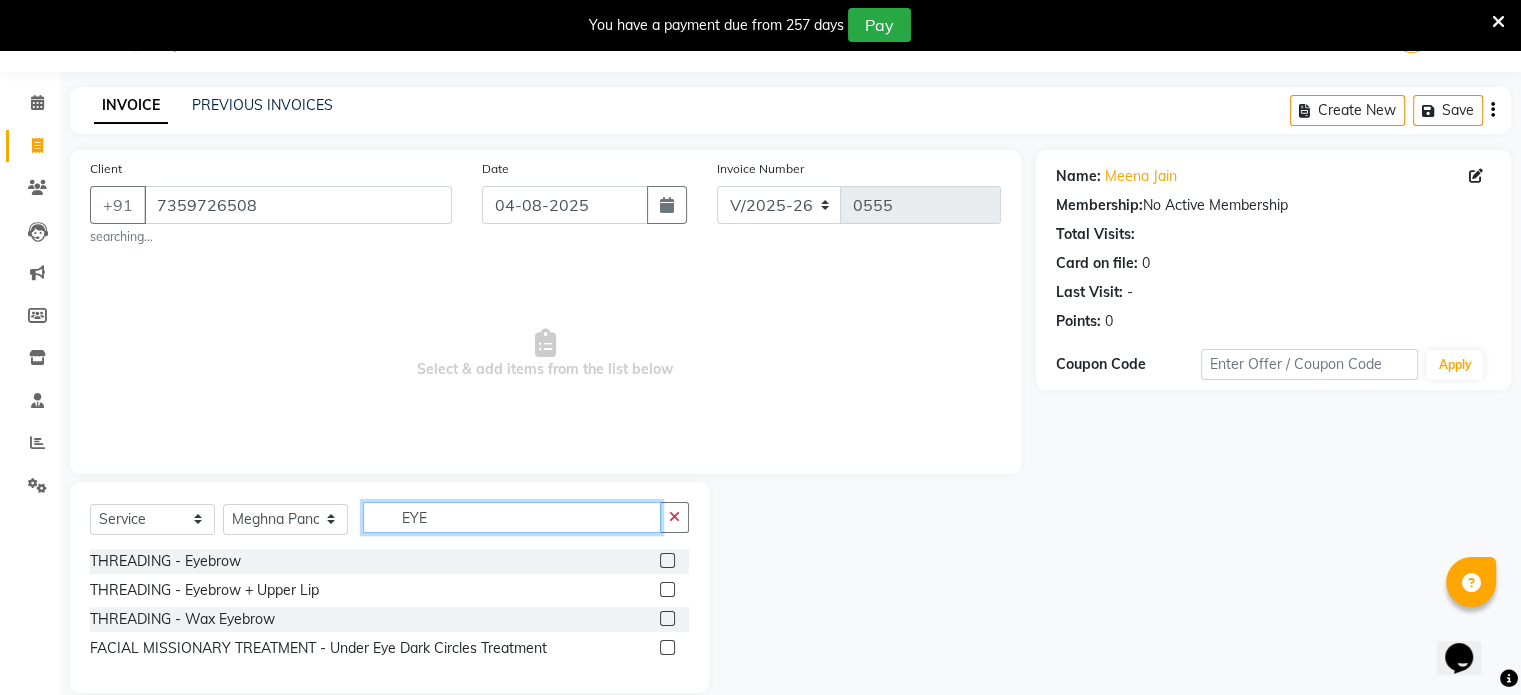 type on "EYE" 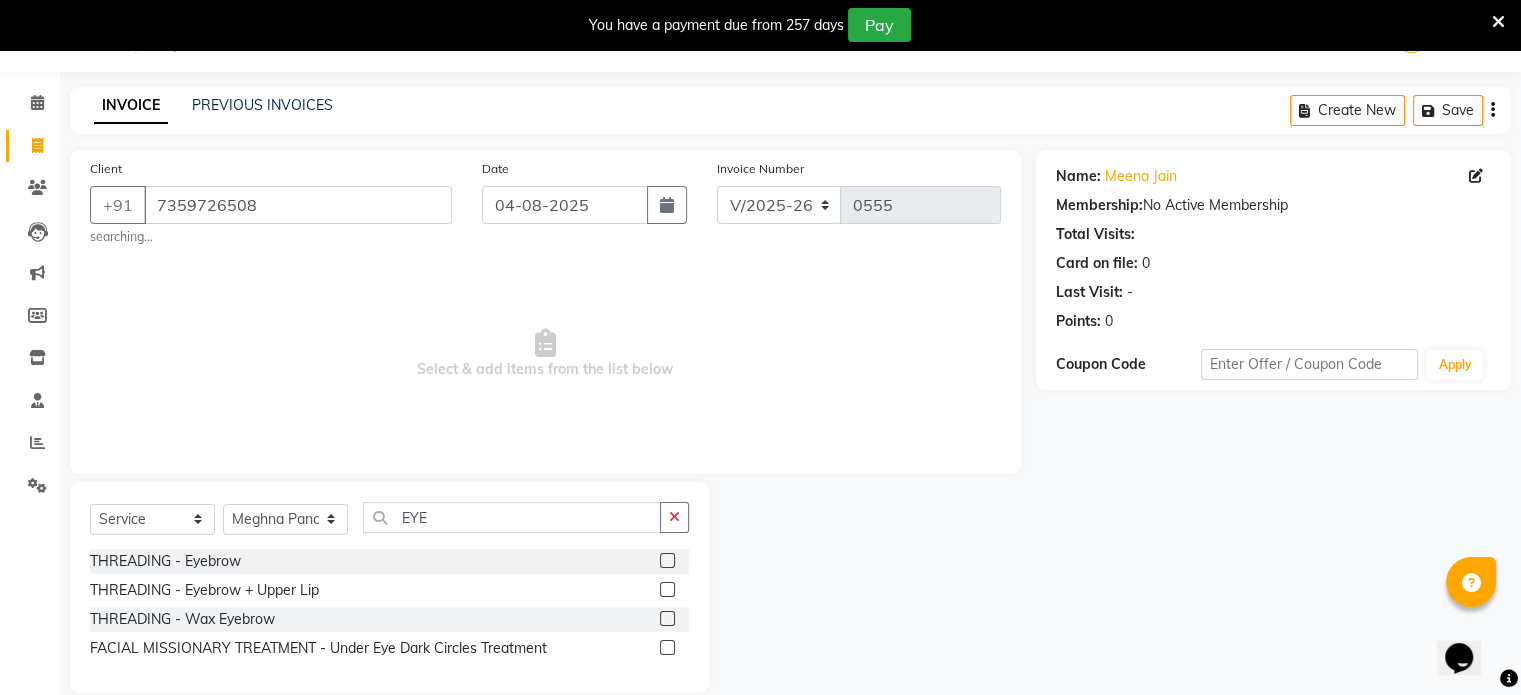 click 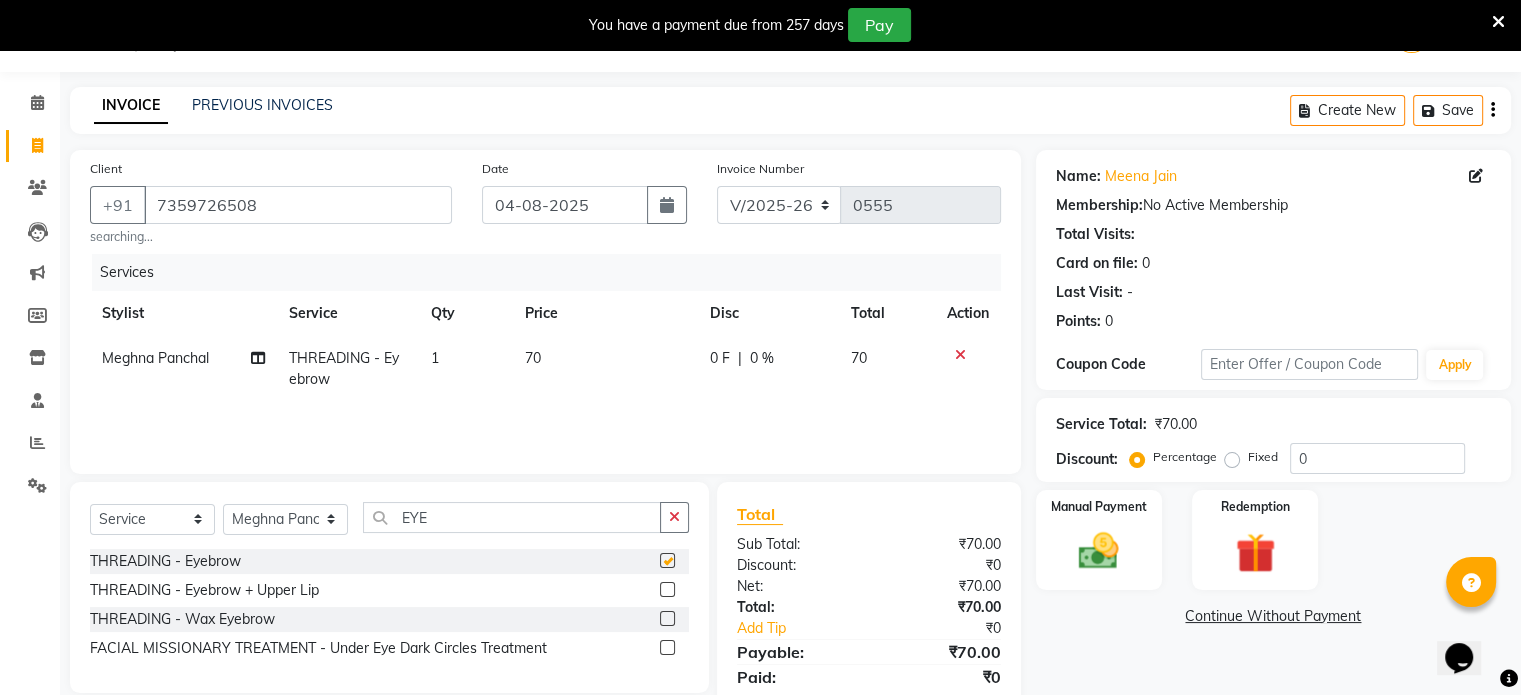 checkbox on "false" 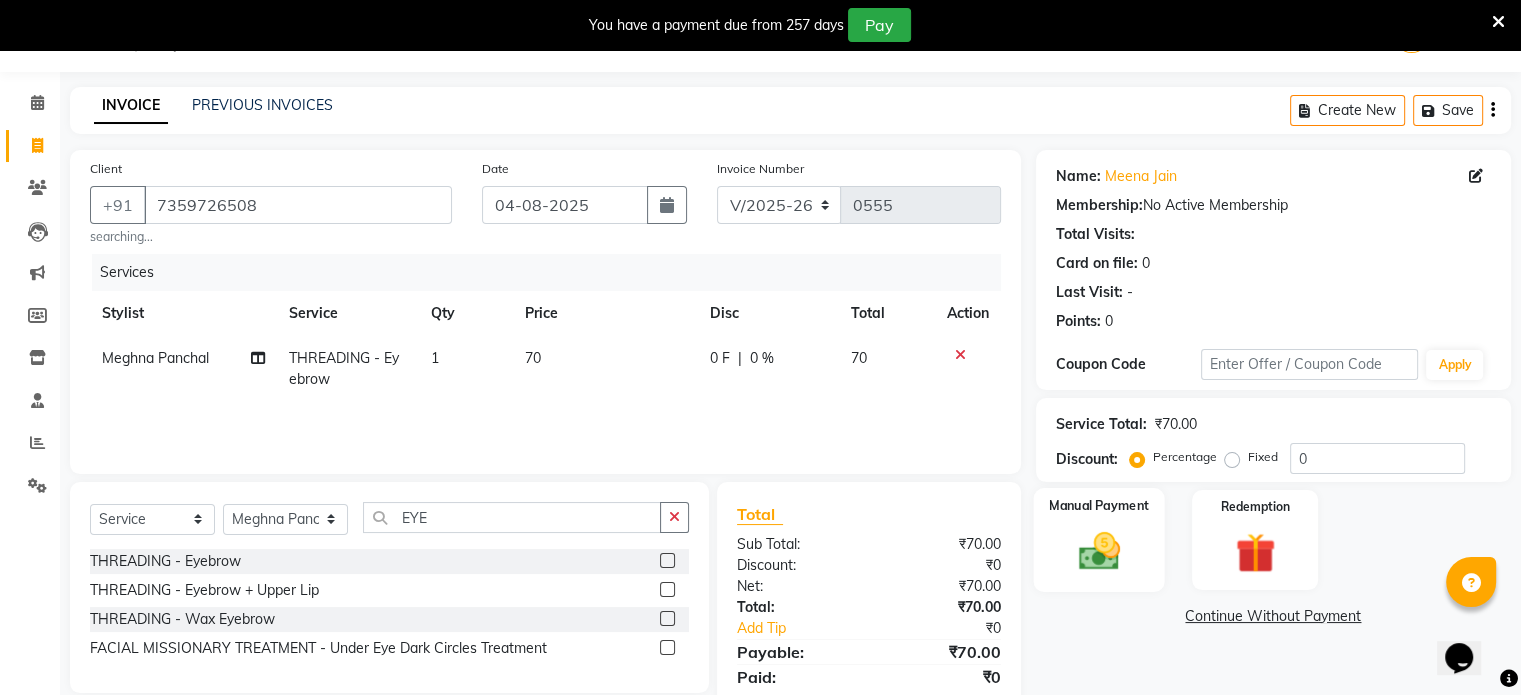 click on "Manual Payment" 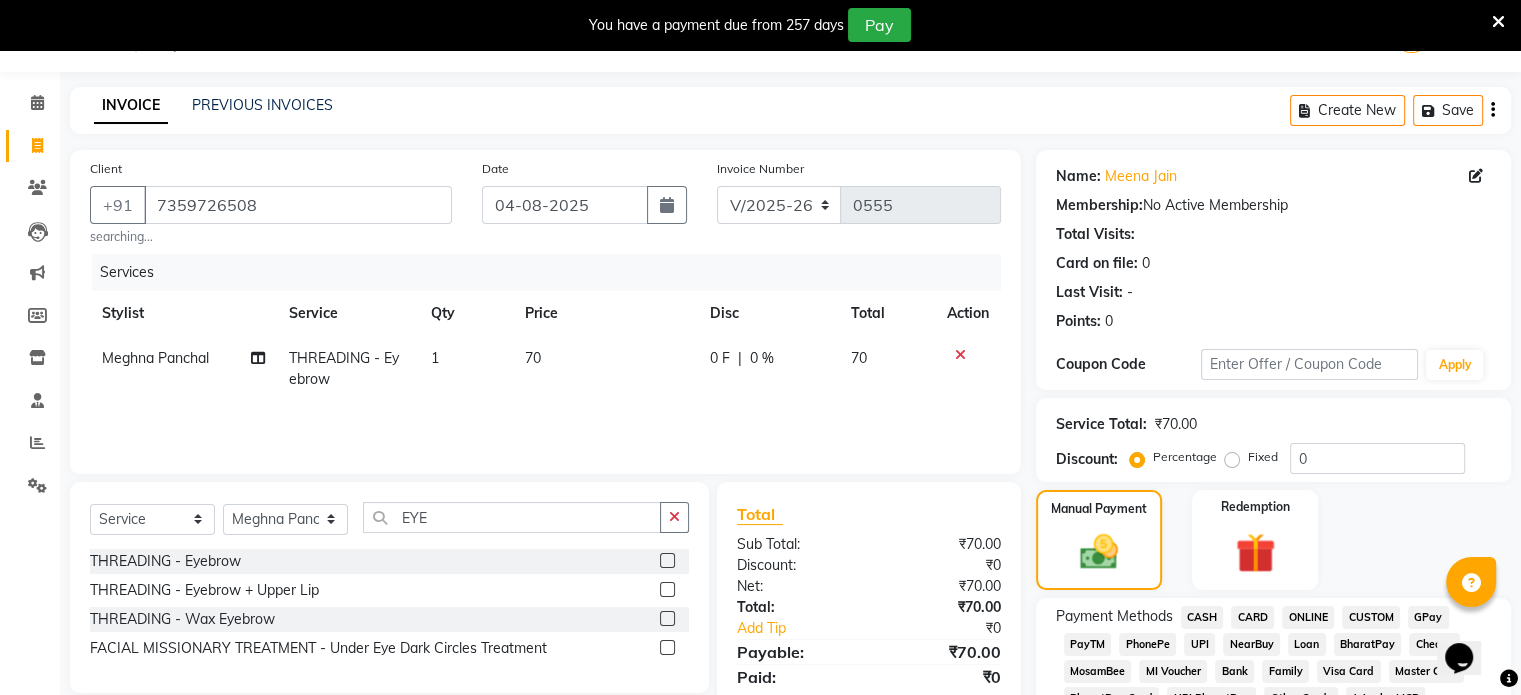 click on "CASH" 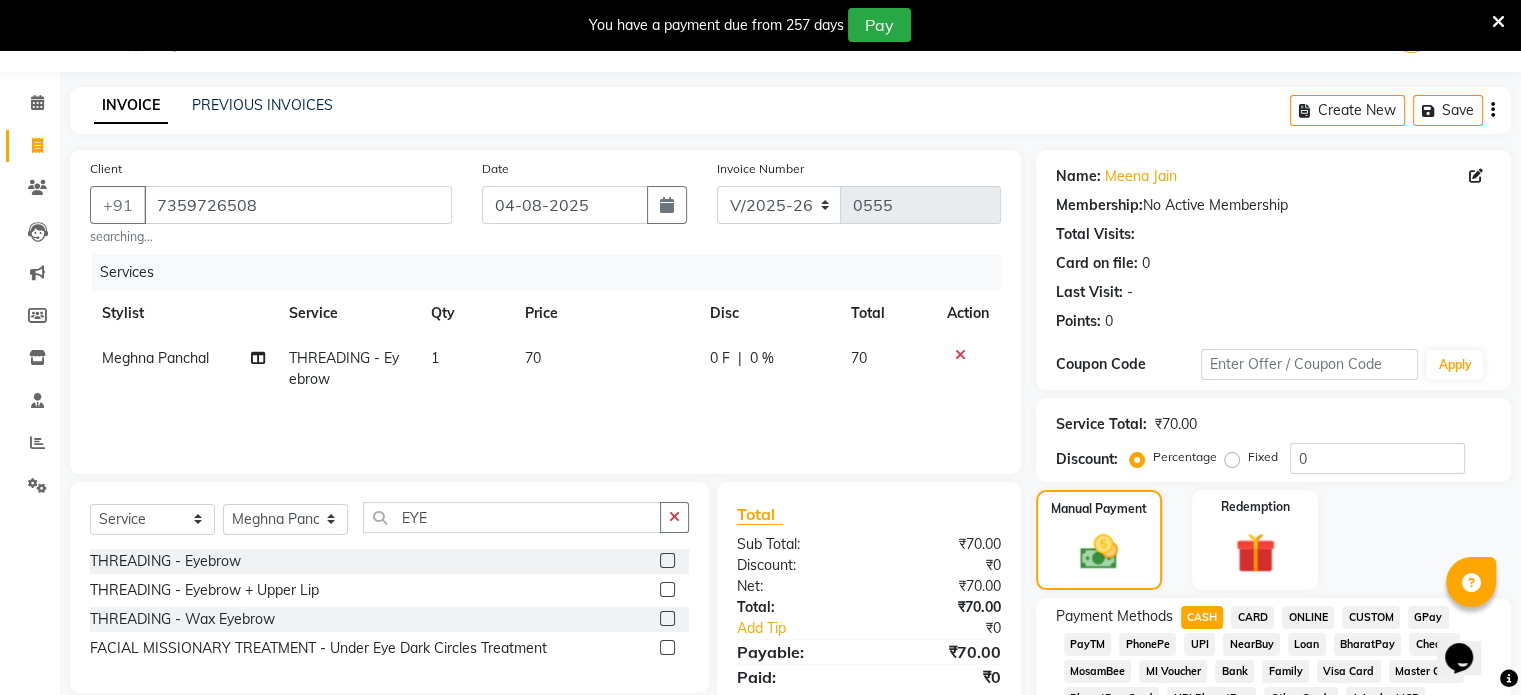 scroll, scrollTop: 658, scrollLeft: 0, axis: vertical 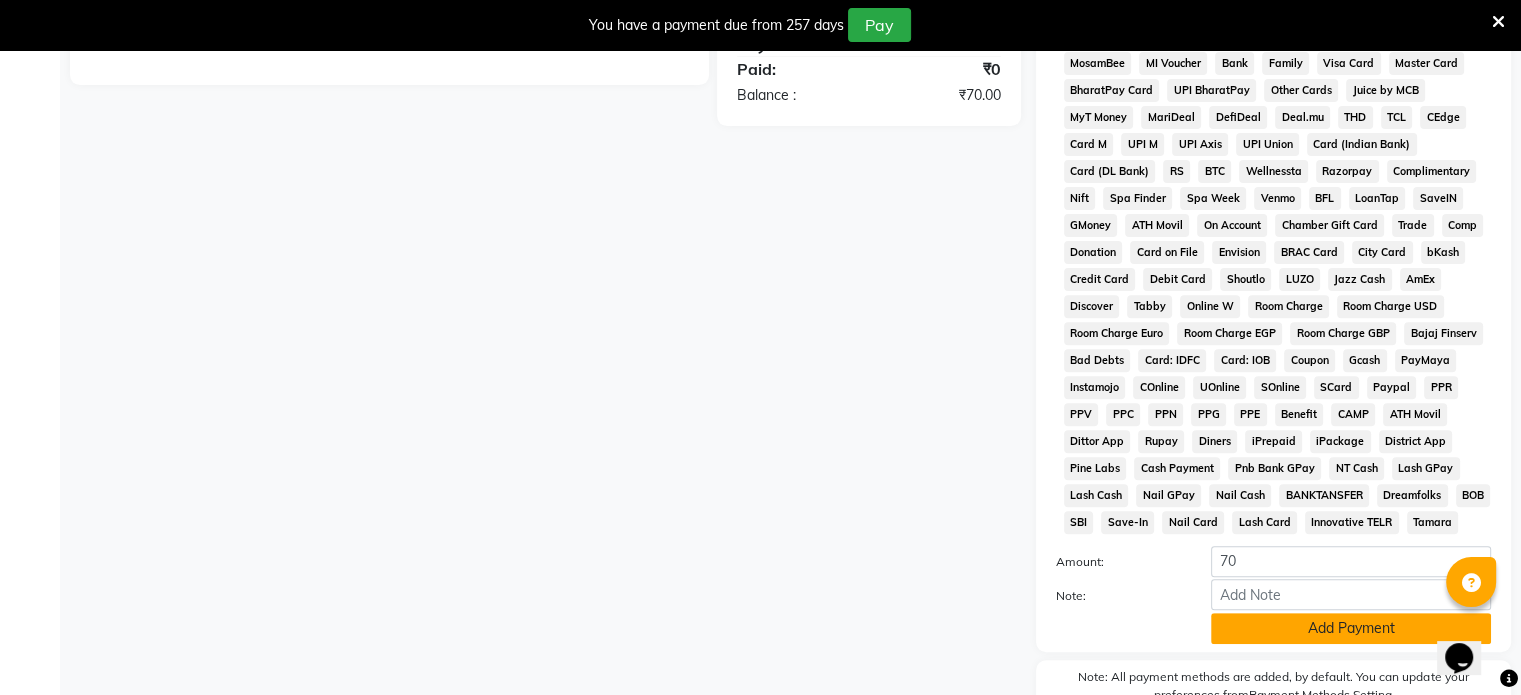 click on "Add Payment" 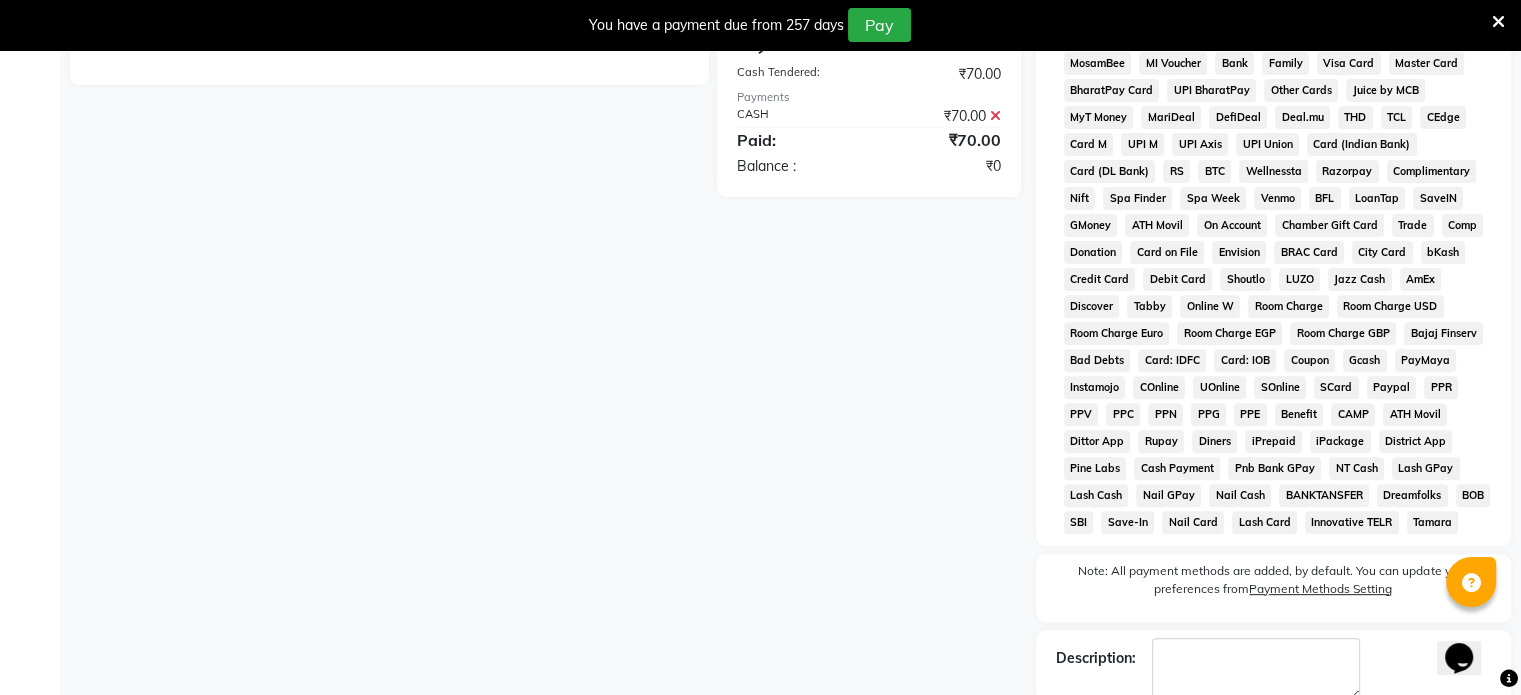 scroll, scrollTop: 783, scrollLeft: 0, axis: vertical 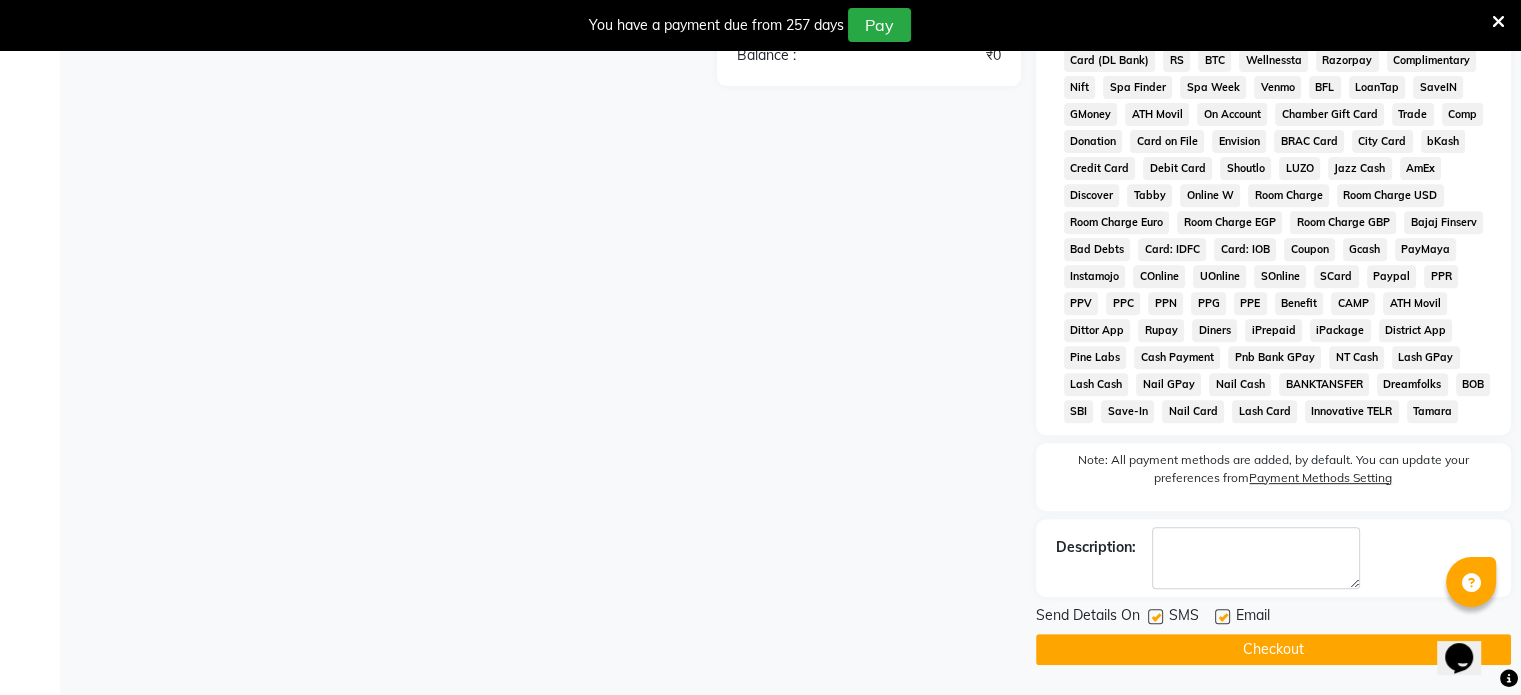 click on "Checkout" 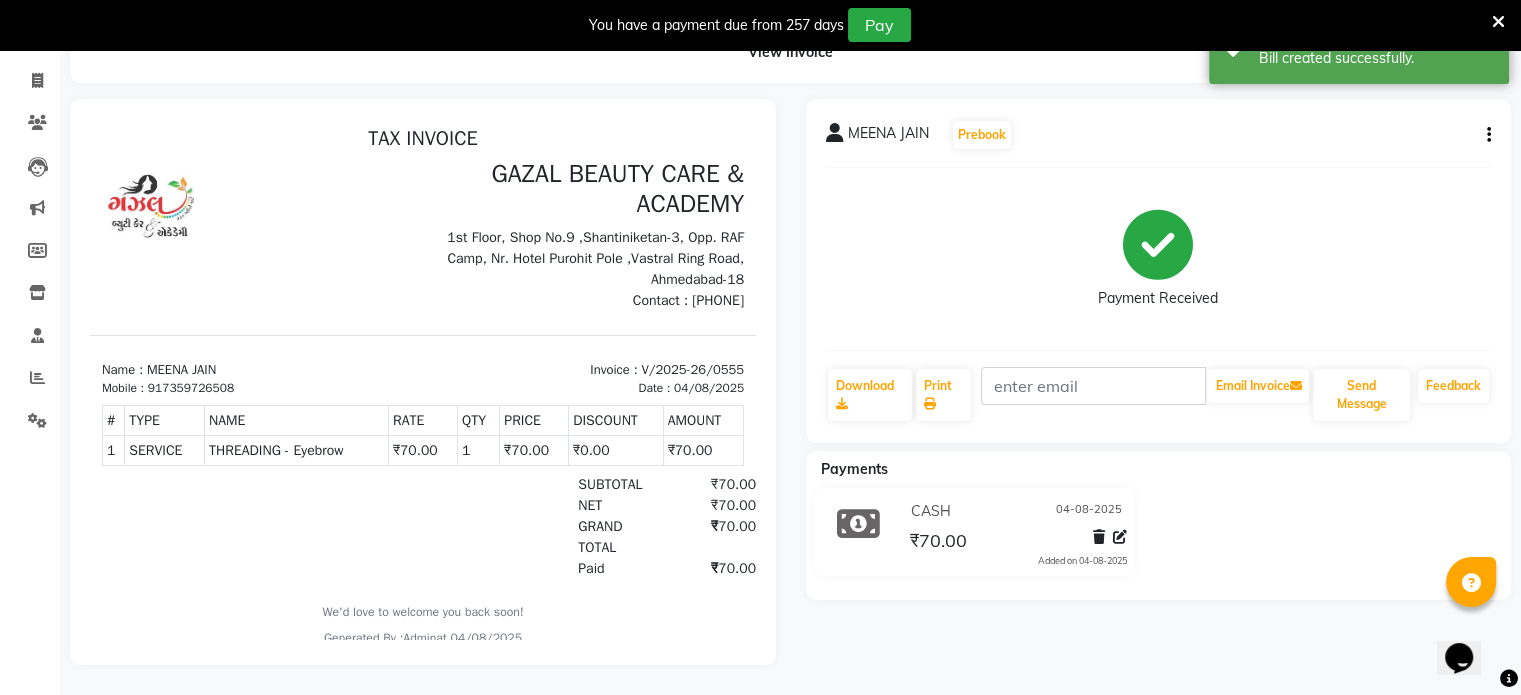 scroll, scrollTop: 0, scrollLeft: 0, axis: both 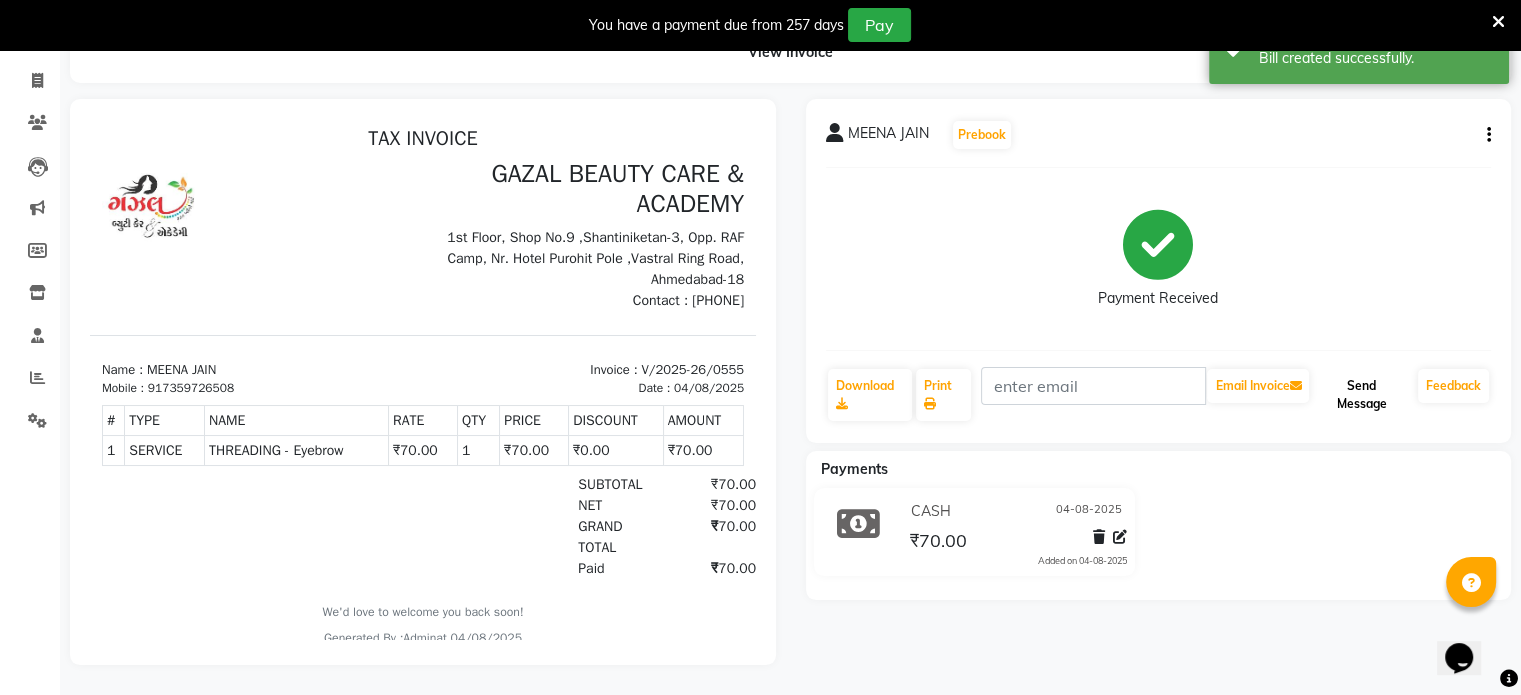 click on "Send Message" 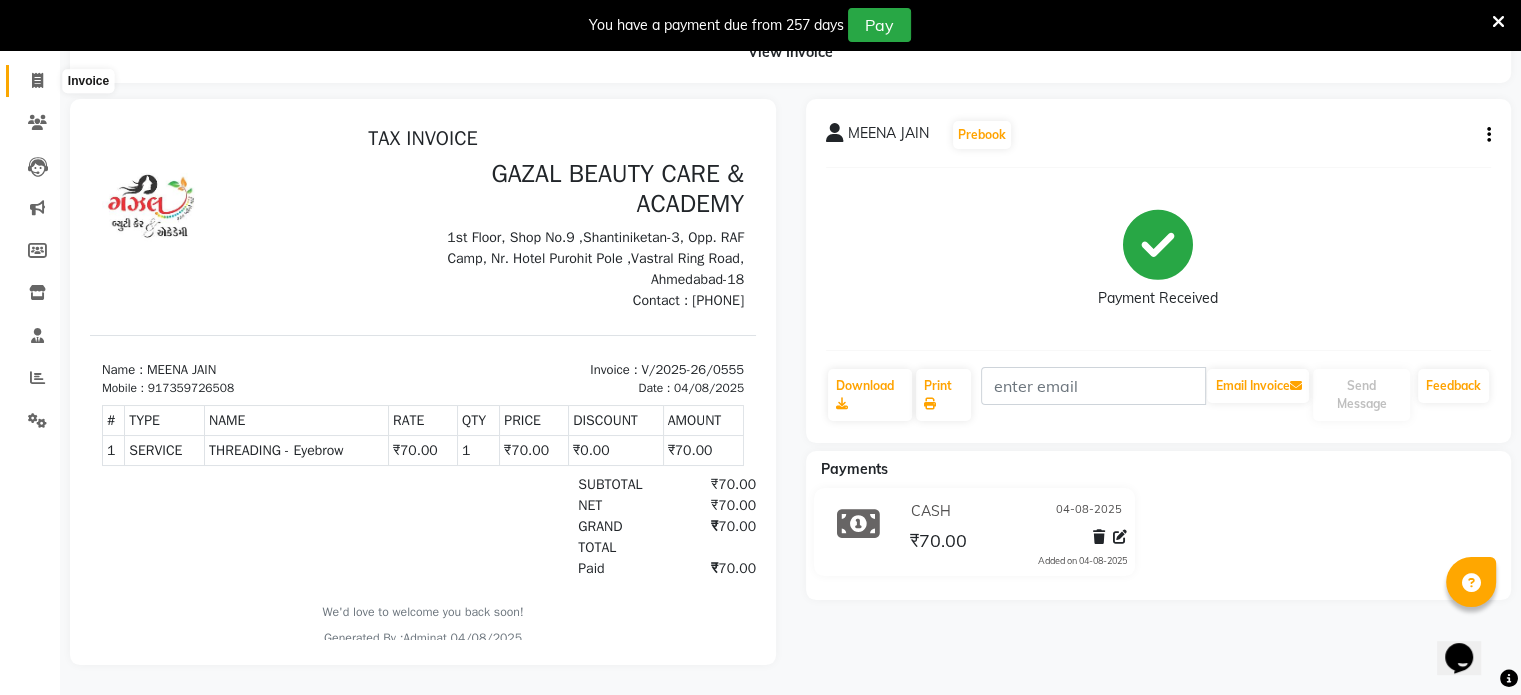 click 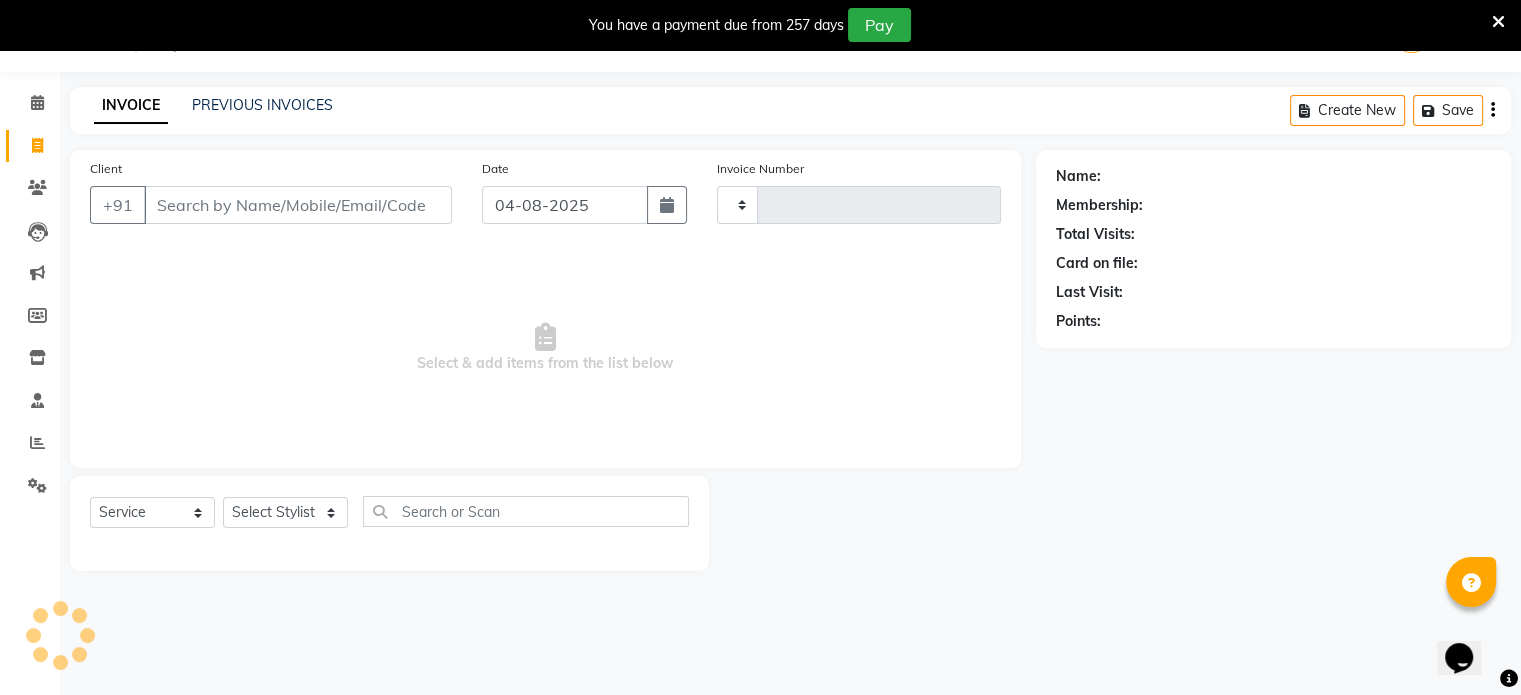 scroll, scrollTop: 50, scrollLeft: 0, axis: vertical 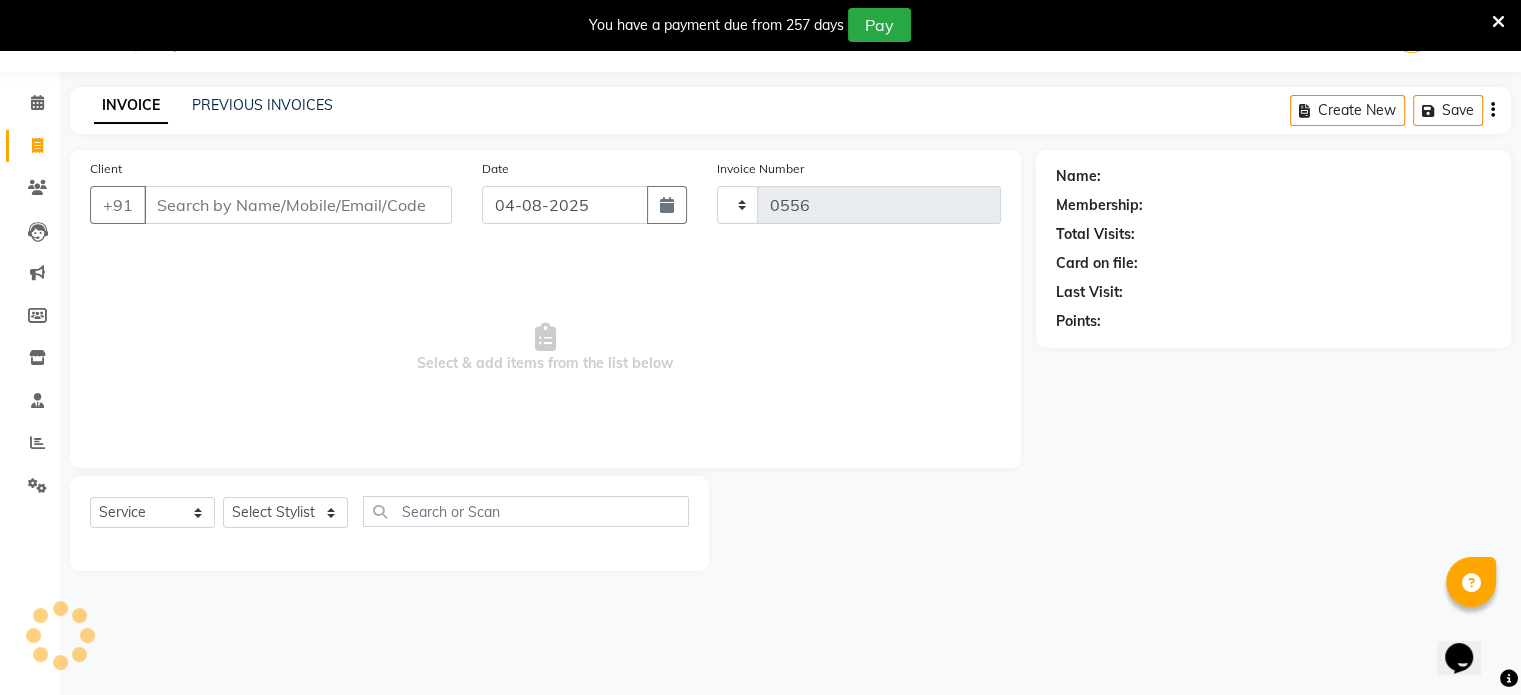 select on "7049" 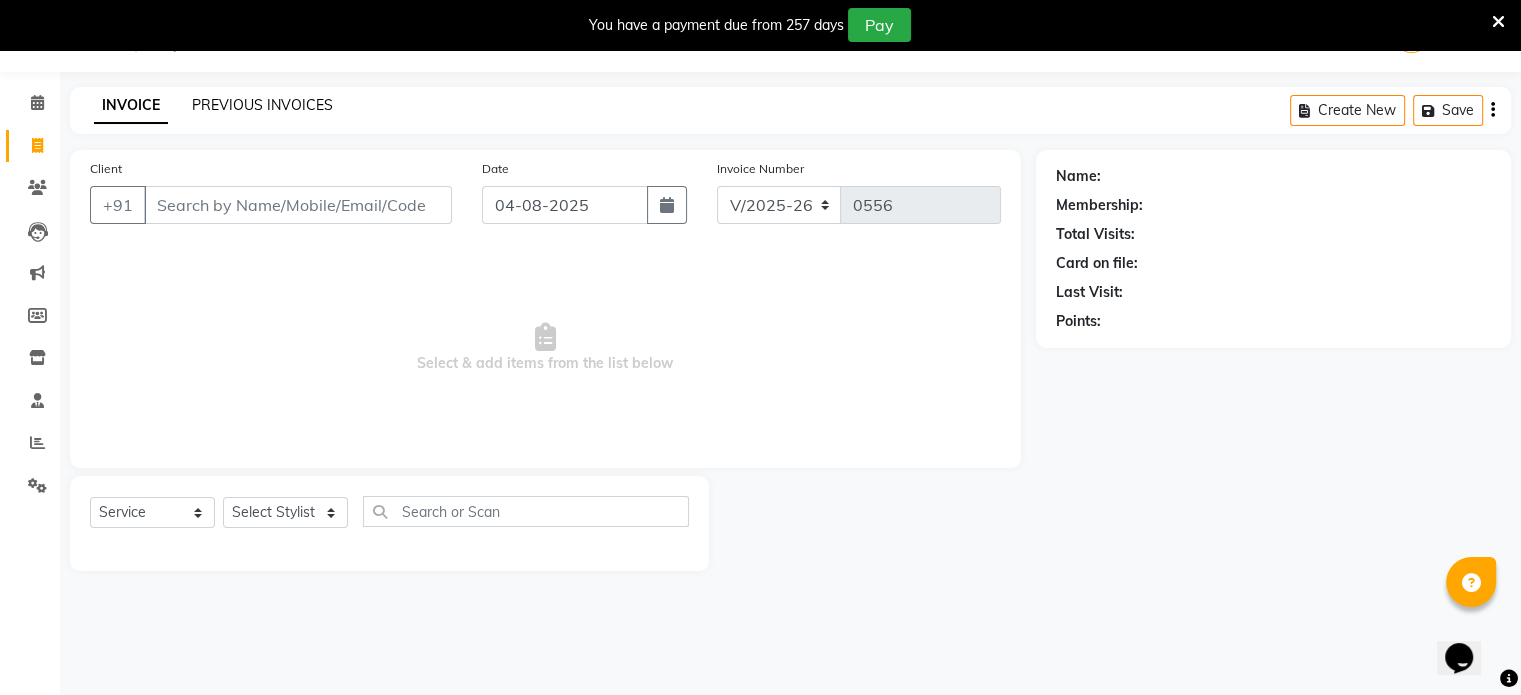 click on "PREVIOUS INVOICES" 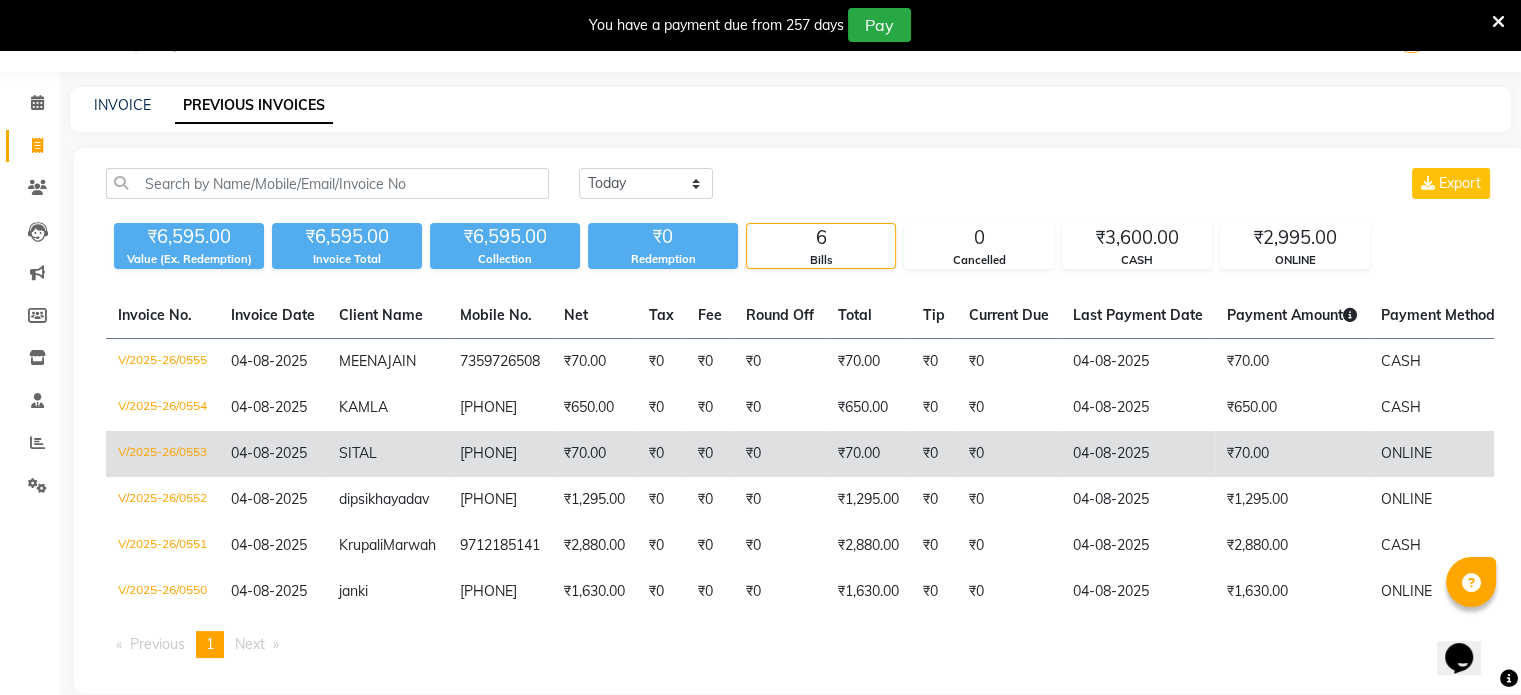 click on "[PHONE]" 